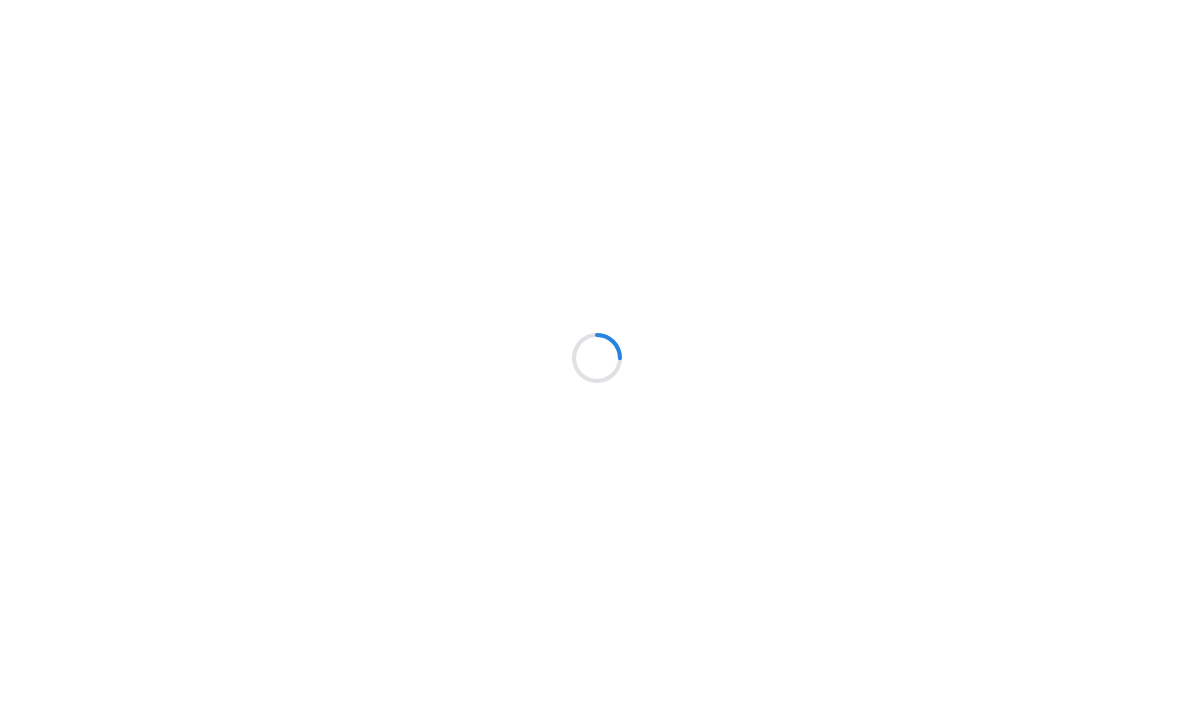 scroll, scrollTop: 0, scrollLeft: 0, axis: both 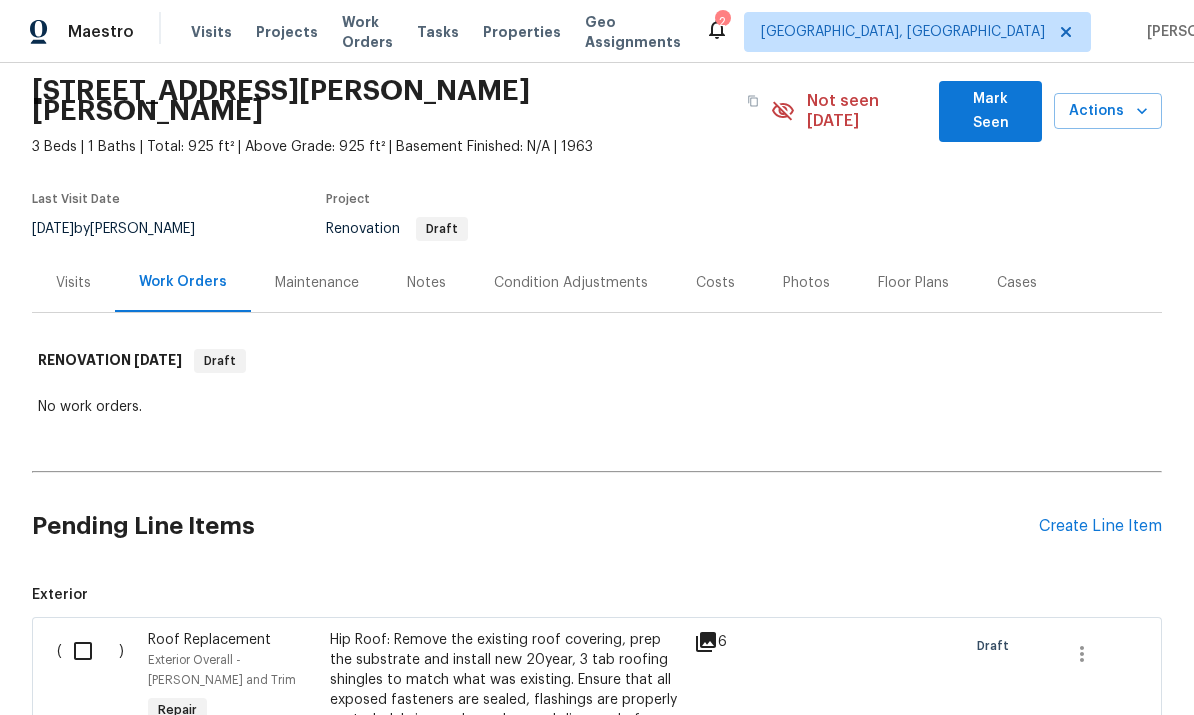 click at bounding box center (90, 651) 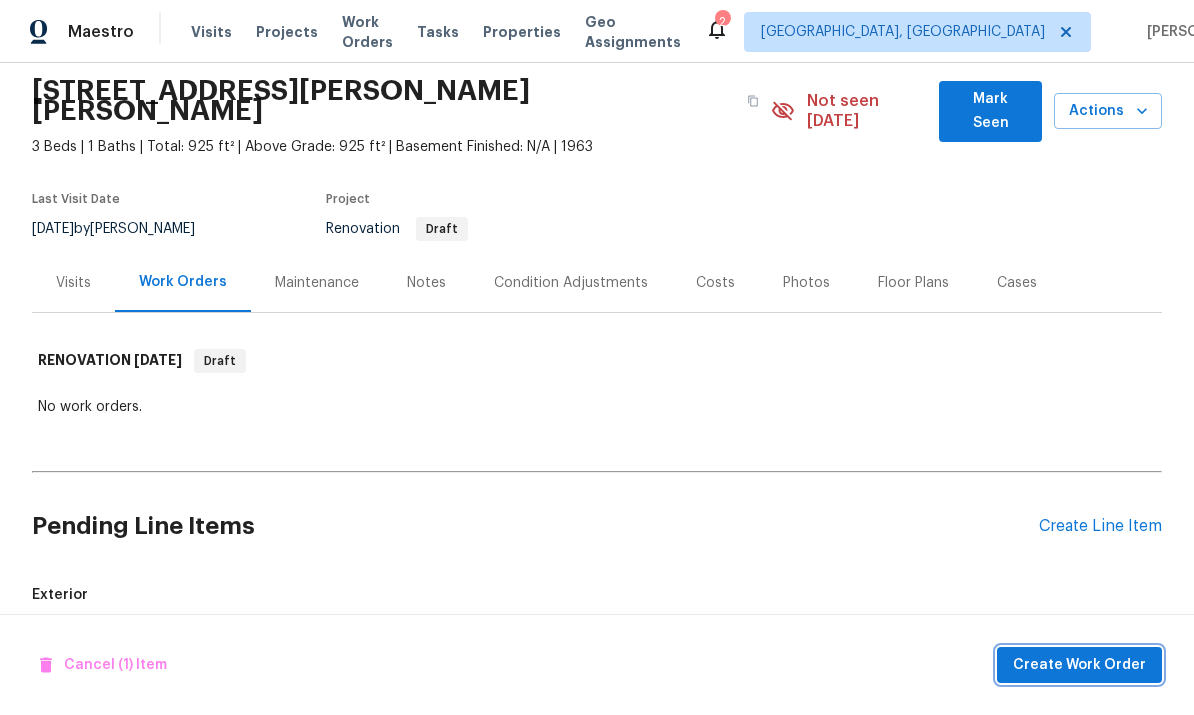 click on "Create Work Order" at bounding box center (1079, 665) 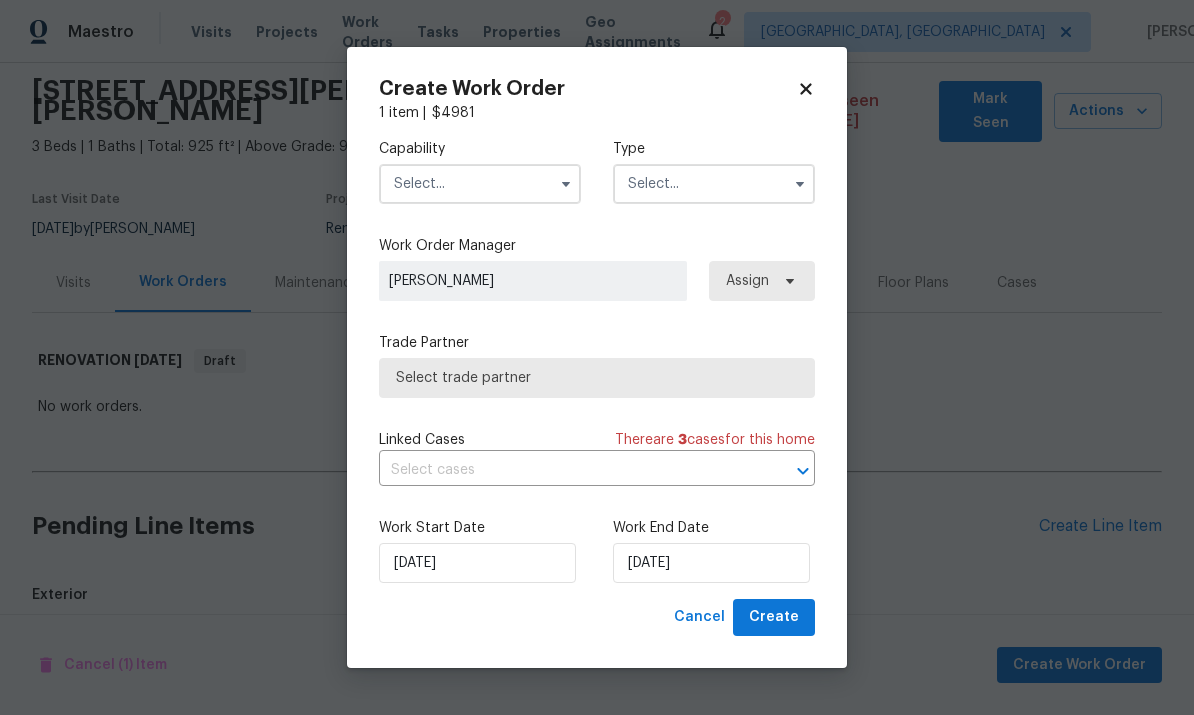 click at bounding box center [480, 184] 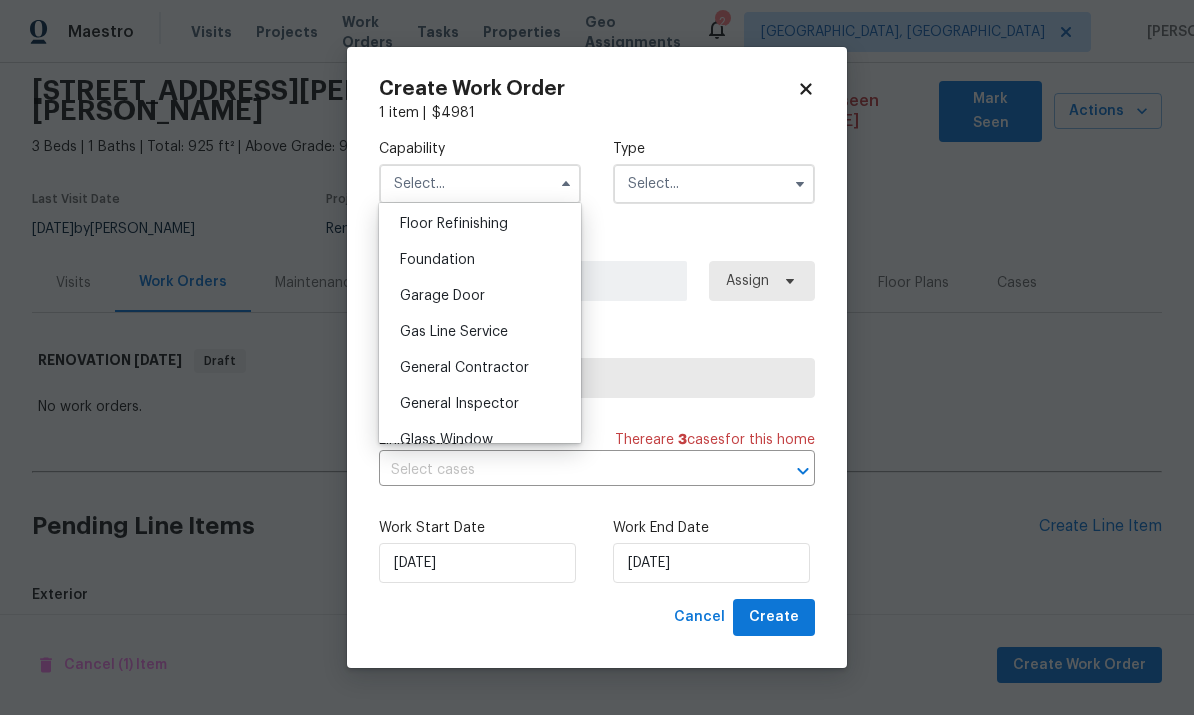 scroll, scrollTop: 812, scrollLeft: 0, axis: vertical 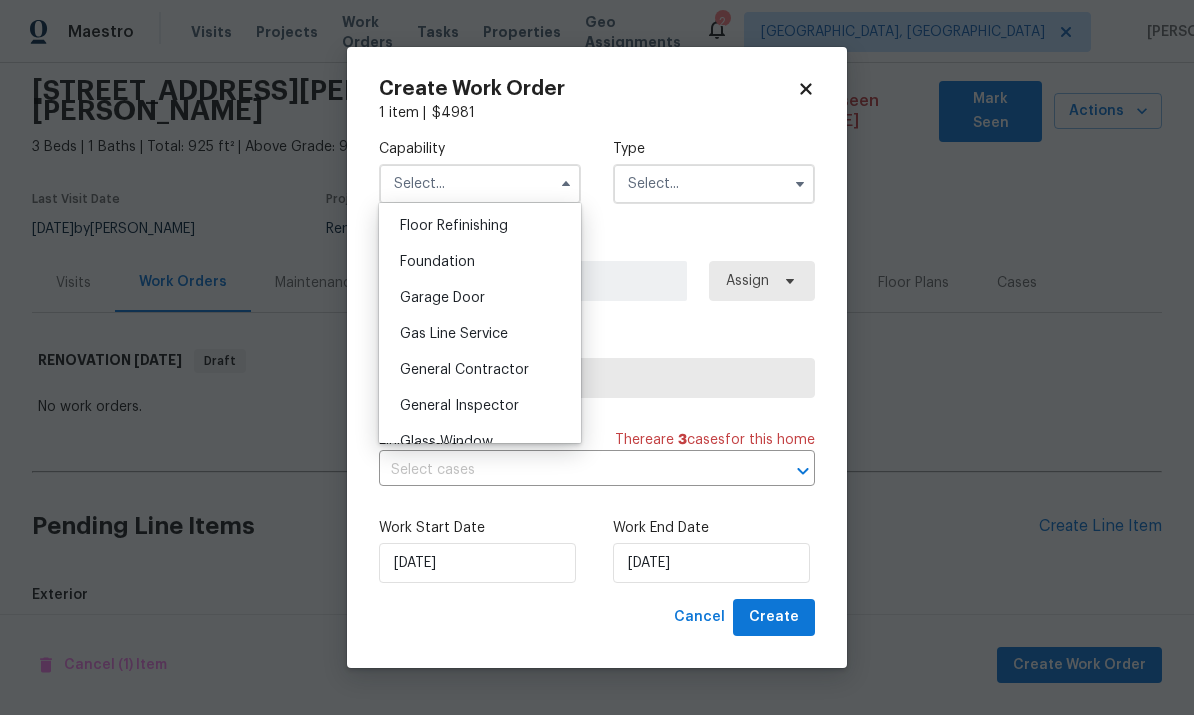 click on "General Contractor" at bounding box center [480, 370] 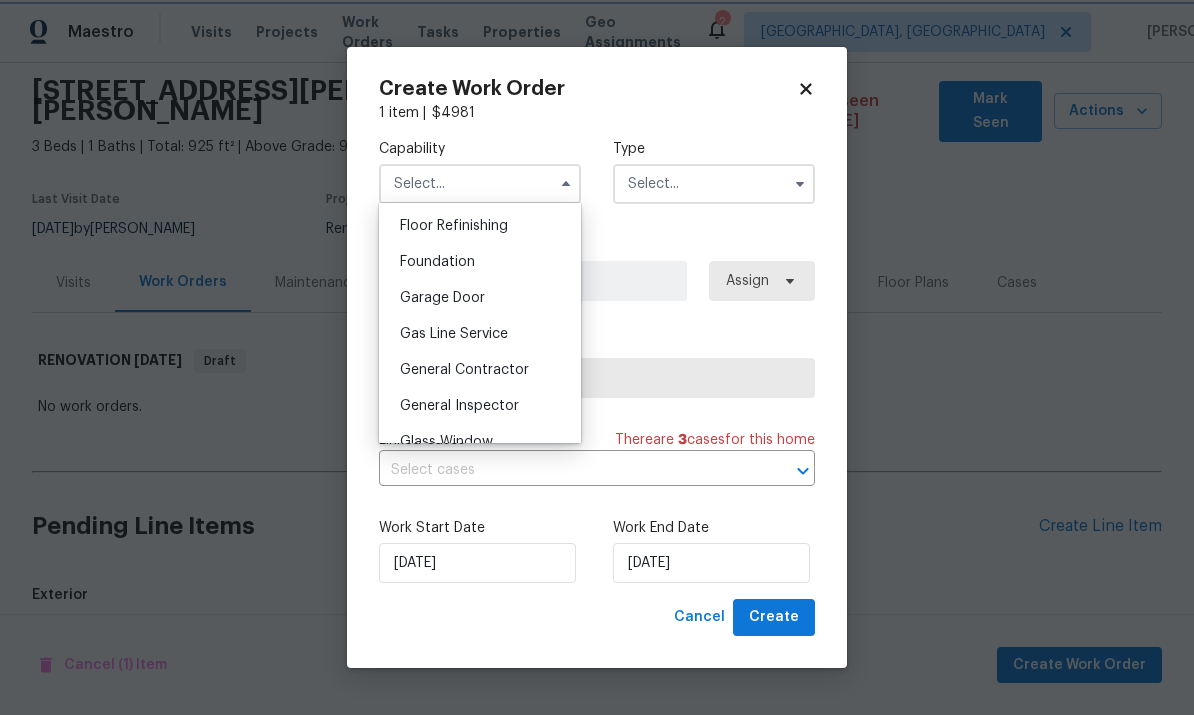 type on "General Contractor" 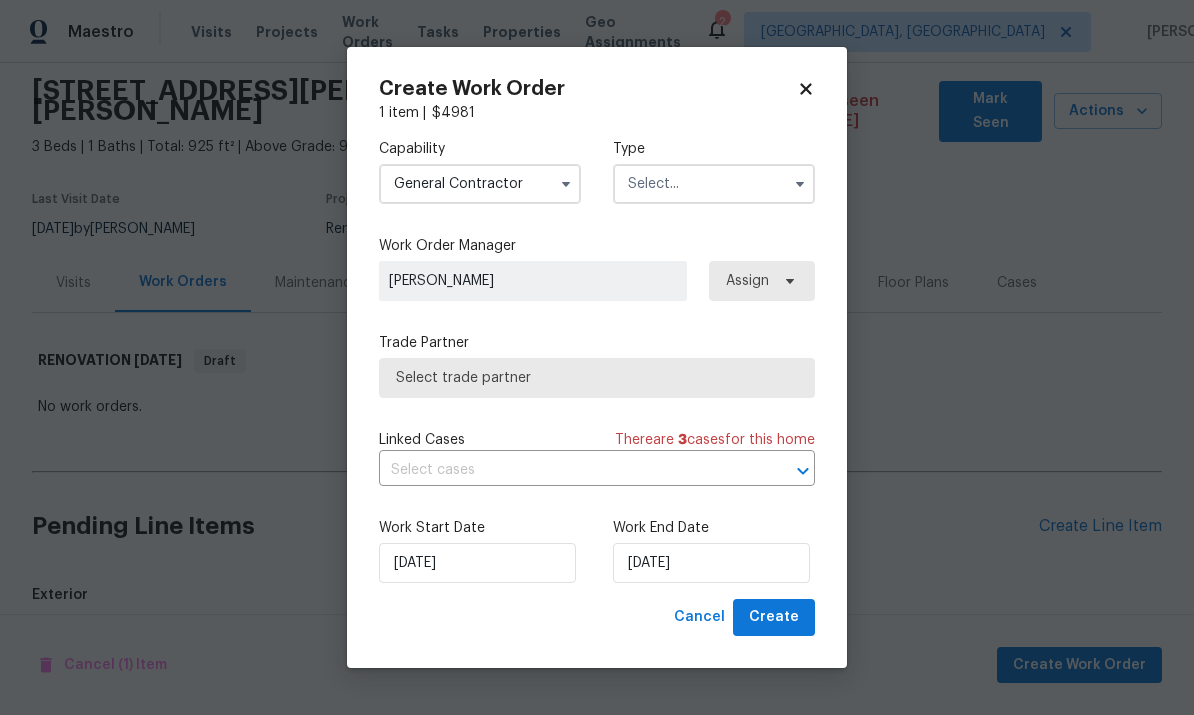 click at bounding box center [714, 184] 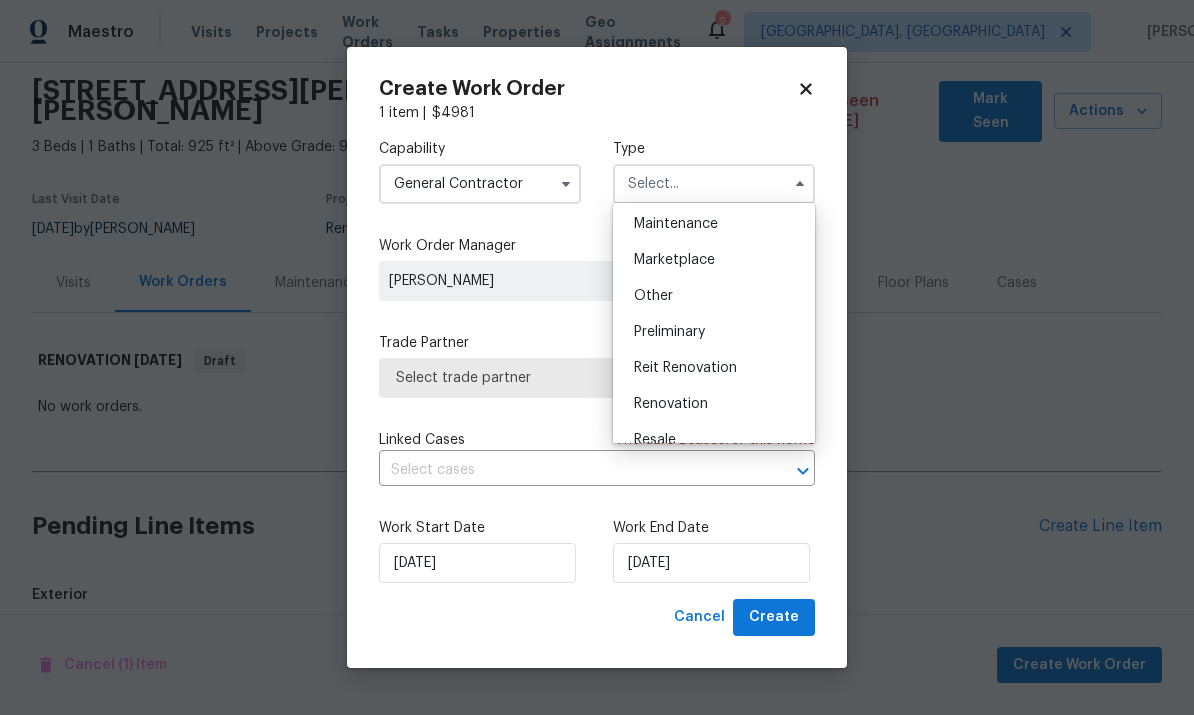 scroll, scrollTop: 324, scrollLeft: 0, axis: vertical 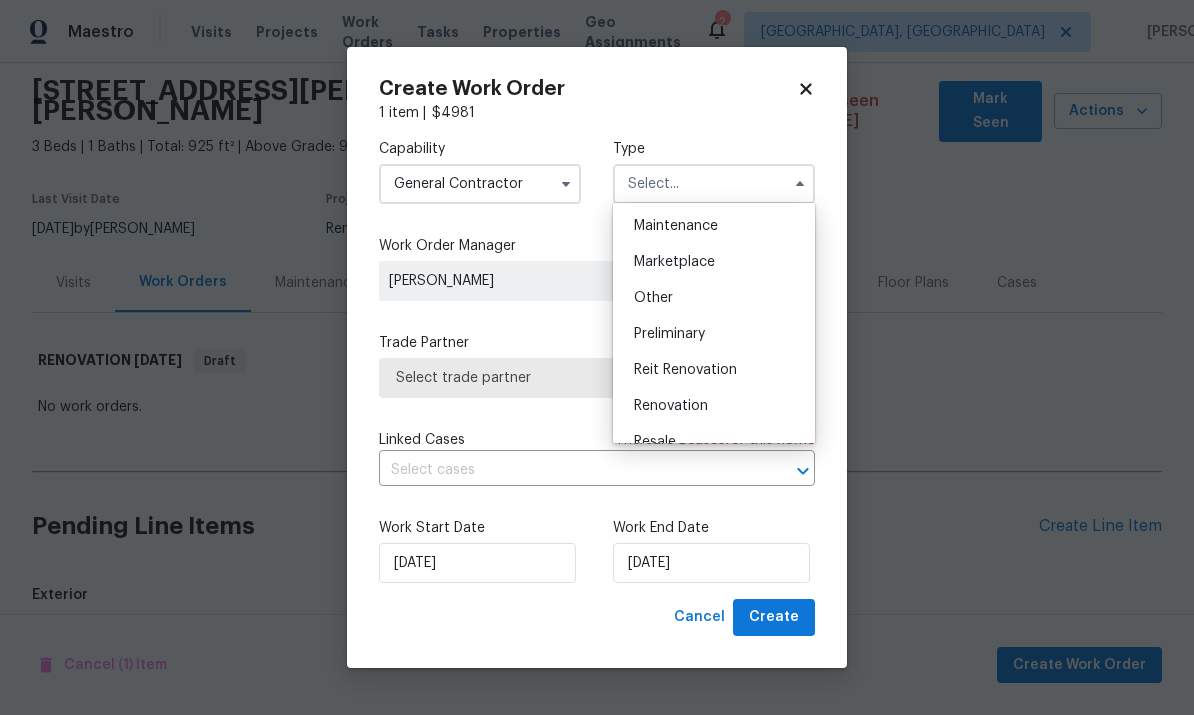click on "Renovation" at bounding box center [671, 406] 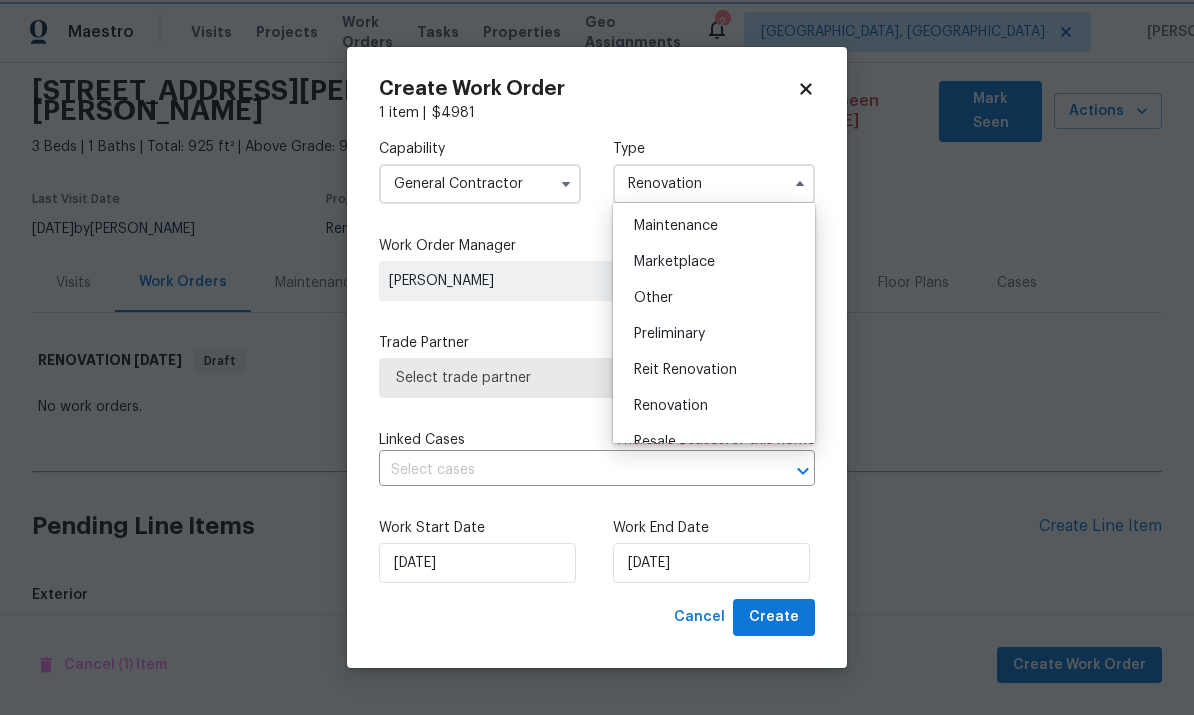 scroll, scrollTop: 0, scrollLeft: 0, axis: both 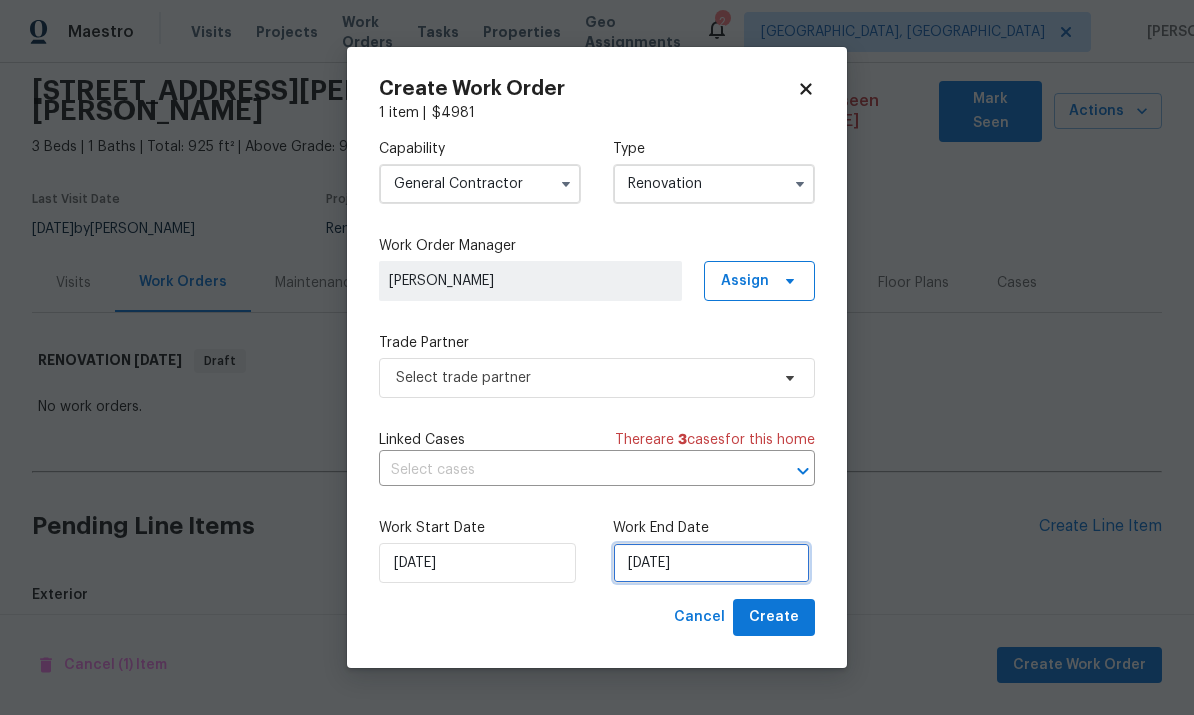 click on "[DATE]" at bounding box center [711, 563] 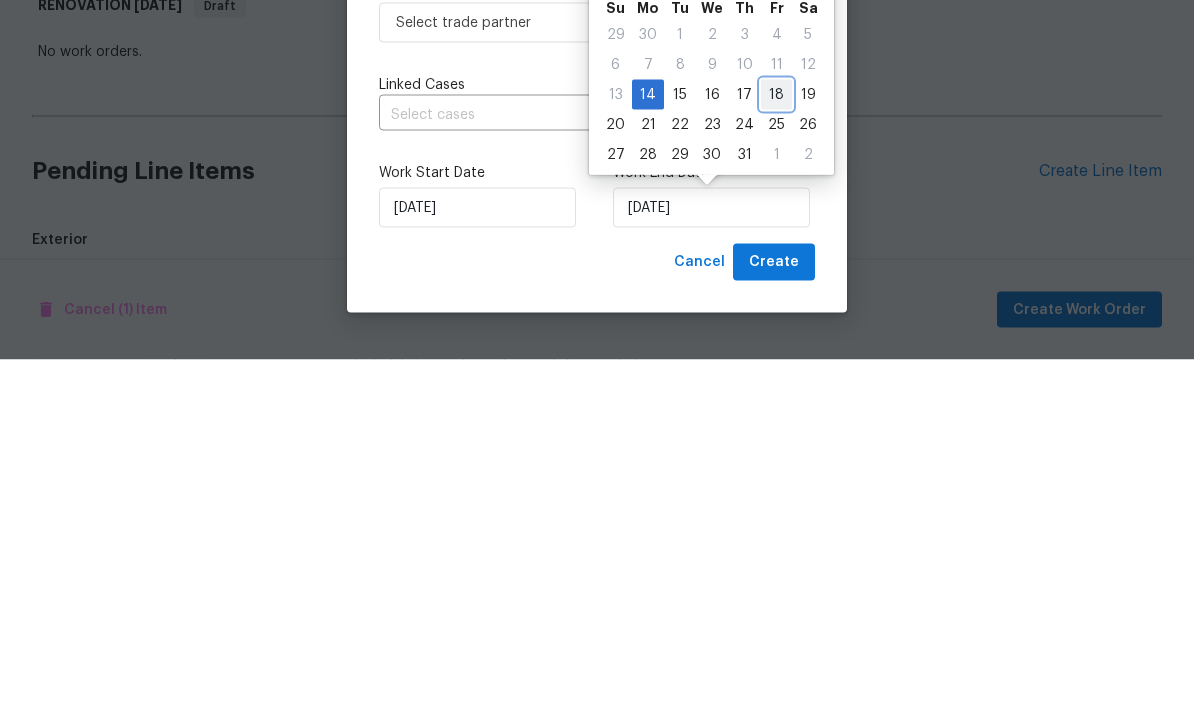 click on "18" at bounding box center (776, 450) 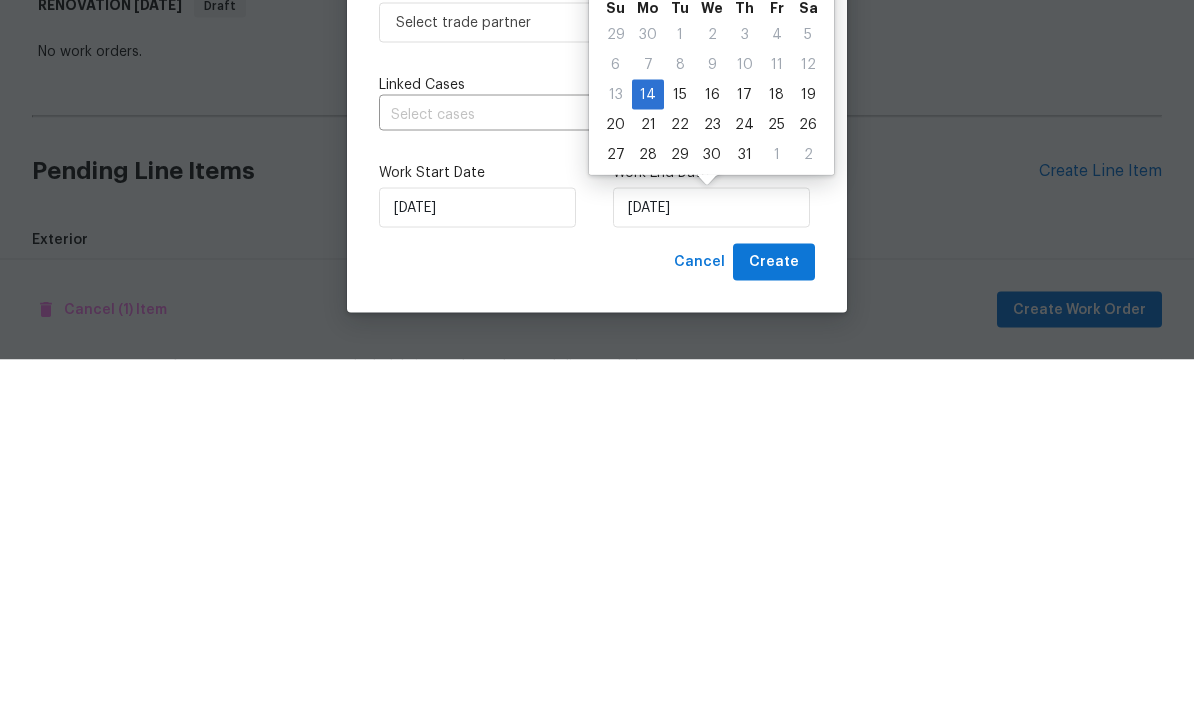 scroll, scrollTop: 75, scrollLeft: 0, axis: vertical 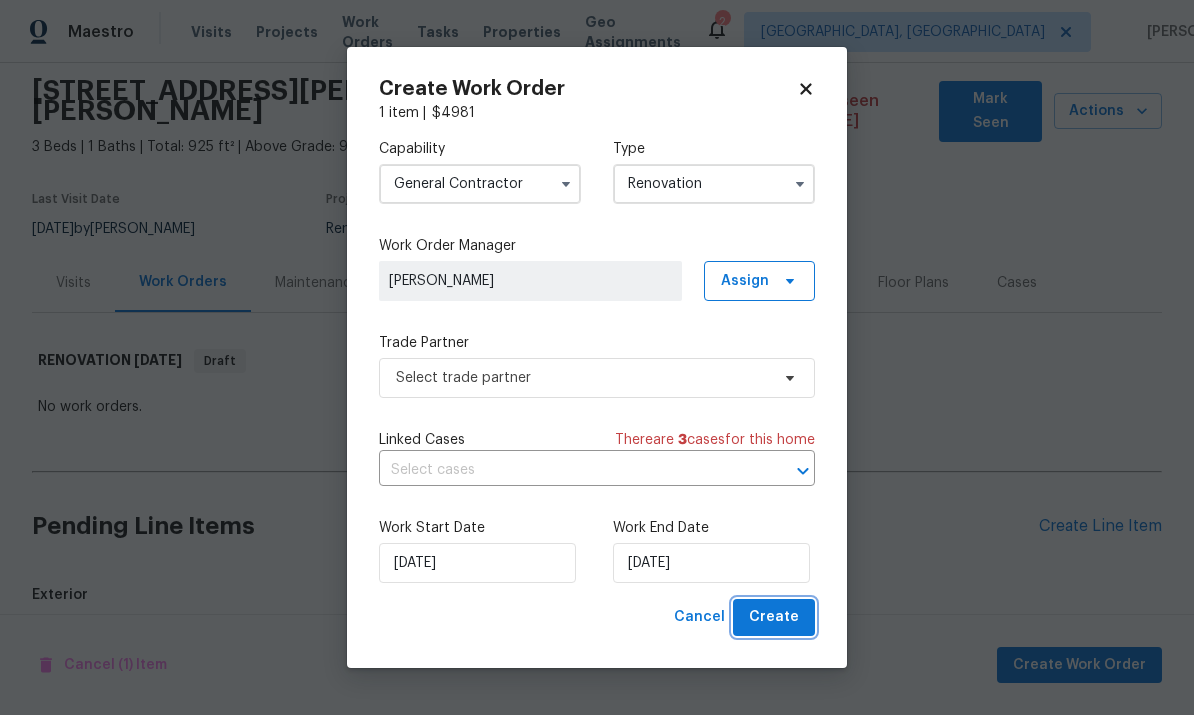 click on "Create" at bounding box center [774, 617] 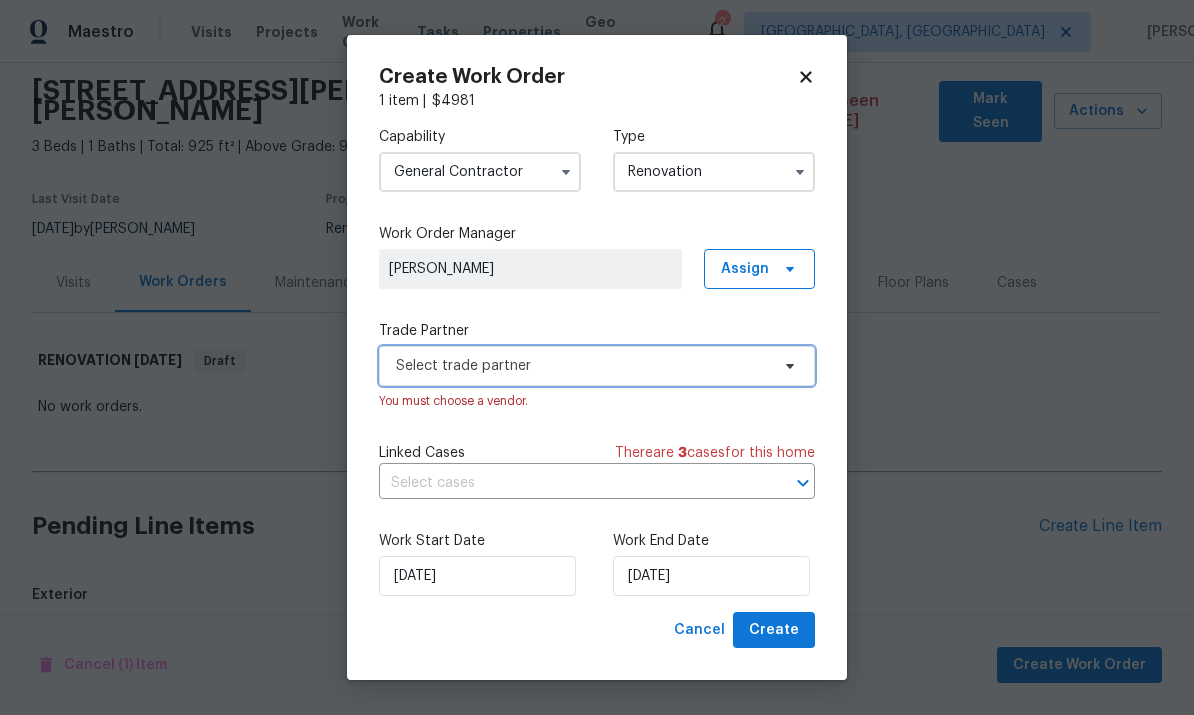 click on "Select trade partner" at bounding box center (582, 366) 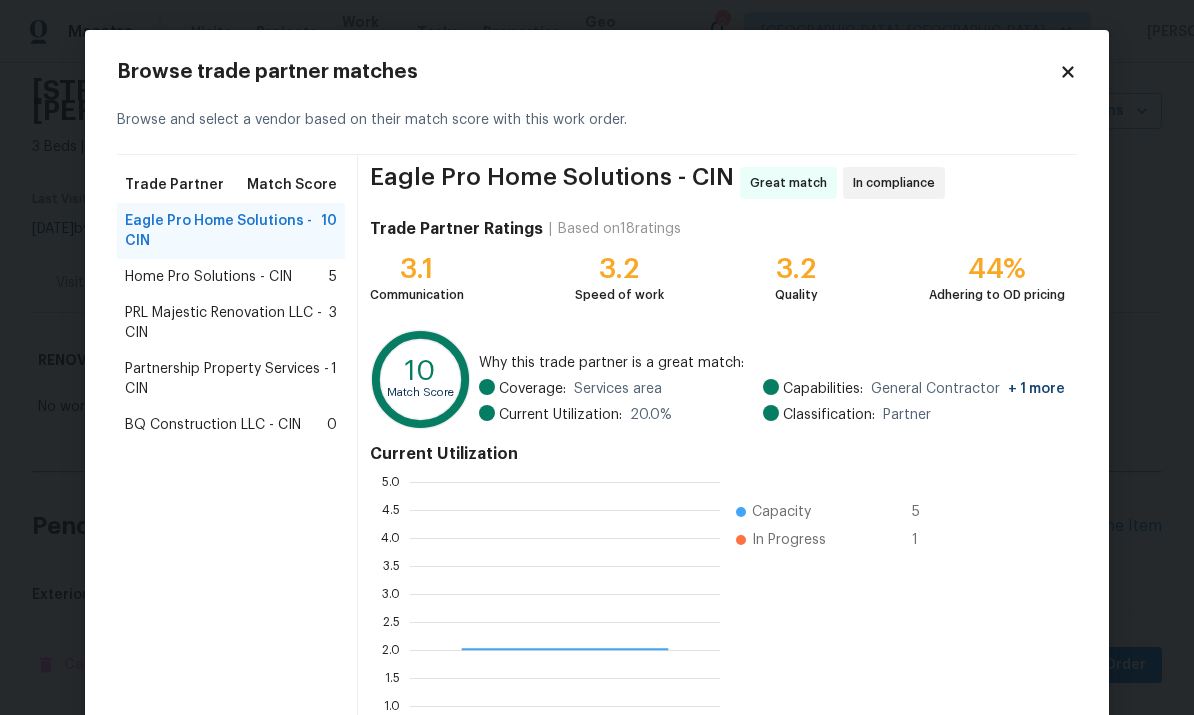scroll, scrollTop: 2, scrollLeft: 2, axis: both 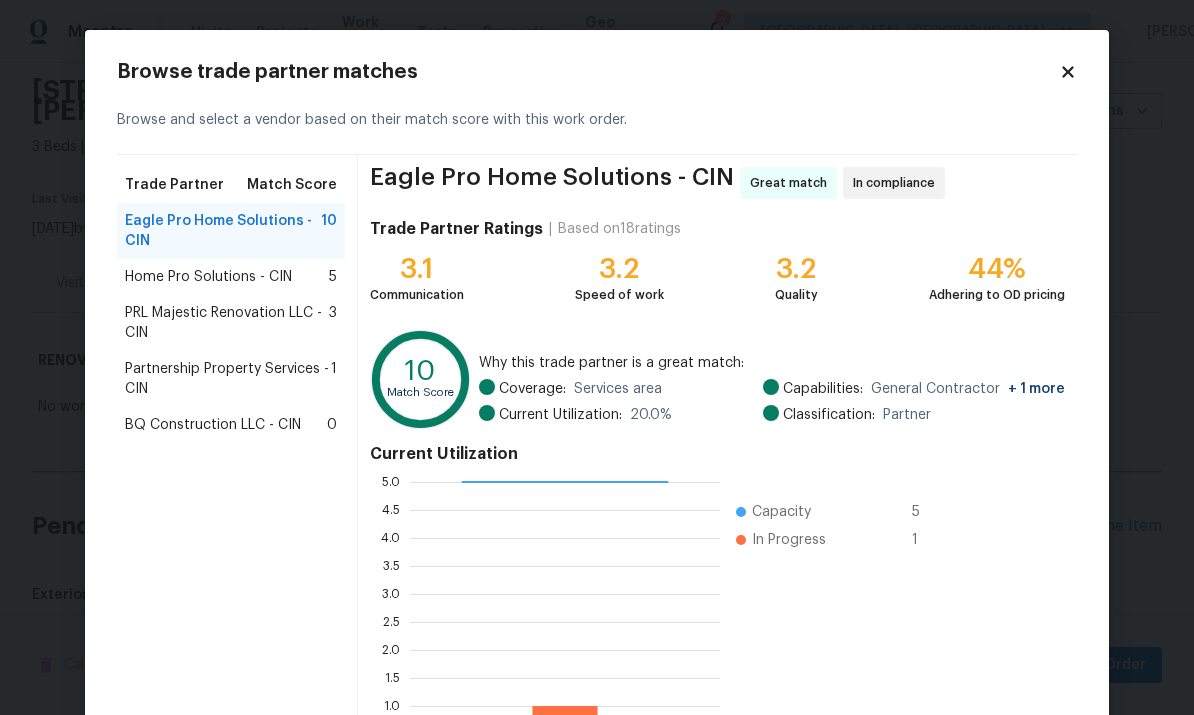 click on "Partnership Property Services - CIN" at bounding box center [228, 379] 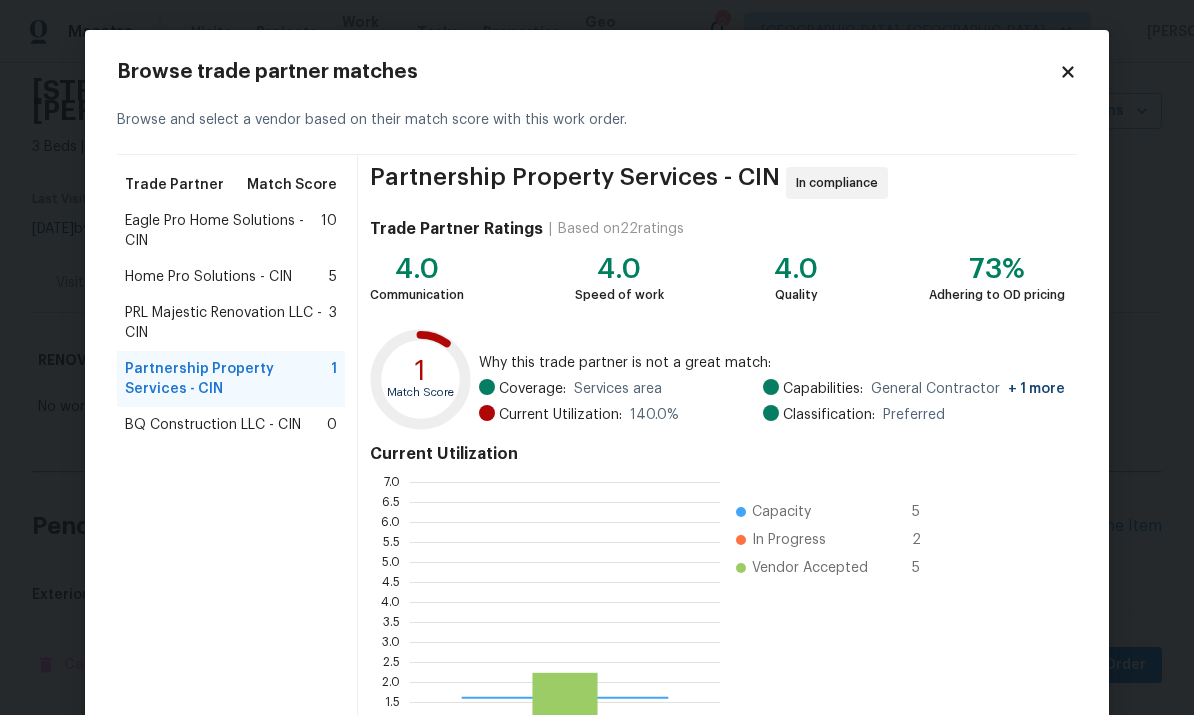 scroll, scrollTop: 2, scrollLeft: 2, axis: both 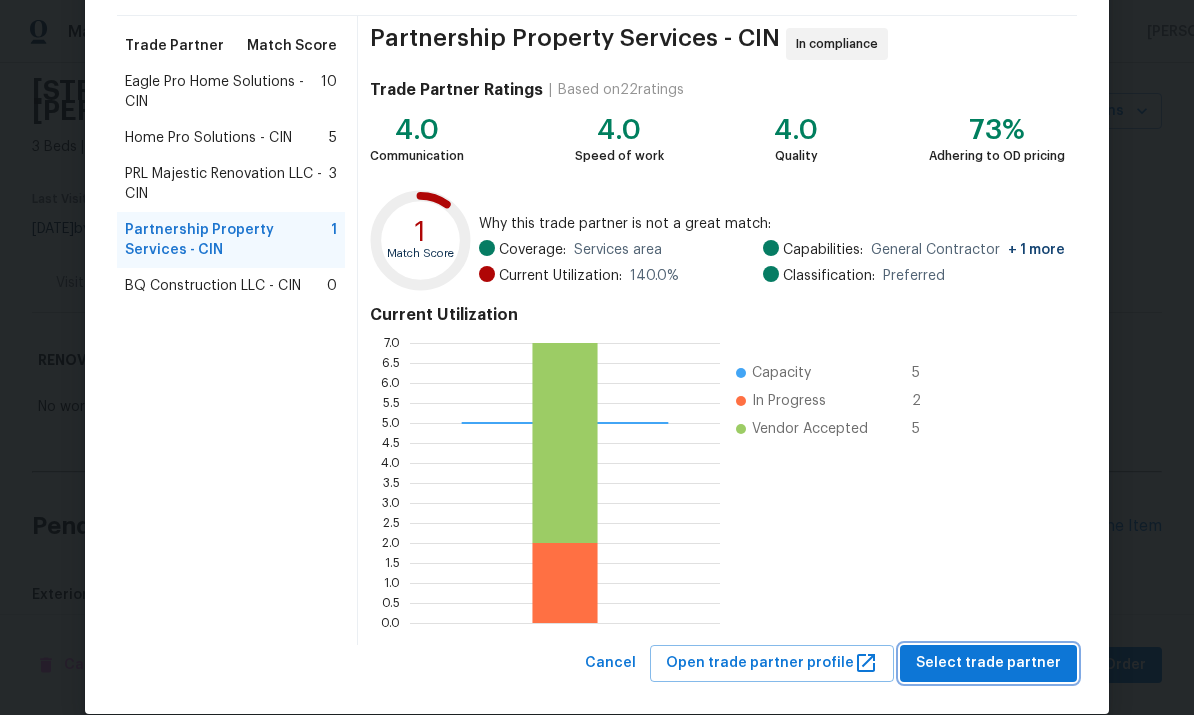 click on "Select trade partner" at bounding box center [988, 663] 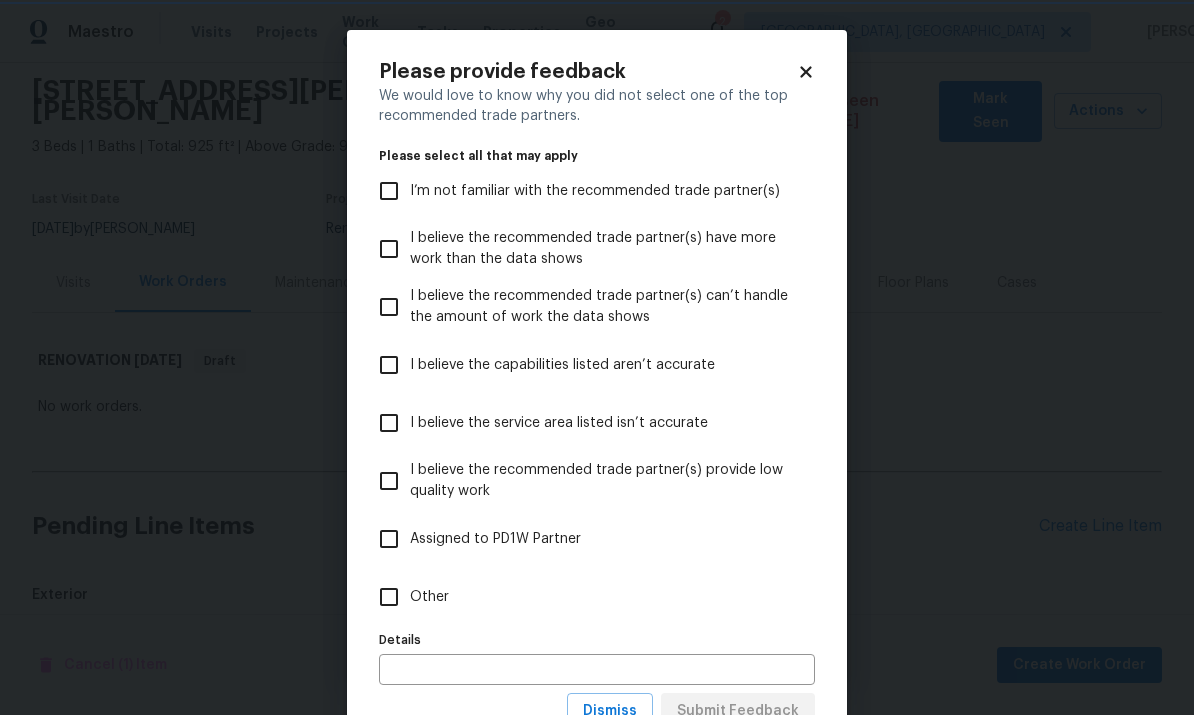 scroll, scrollTop: 0, scrollLeft: 0, axis: both 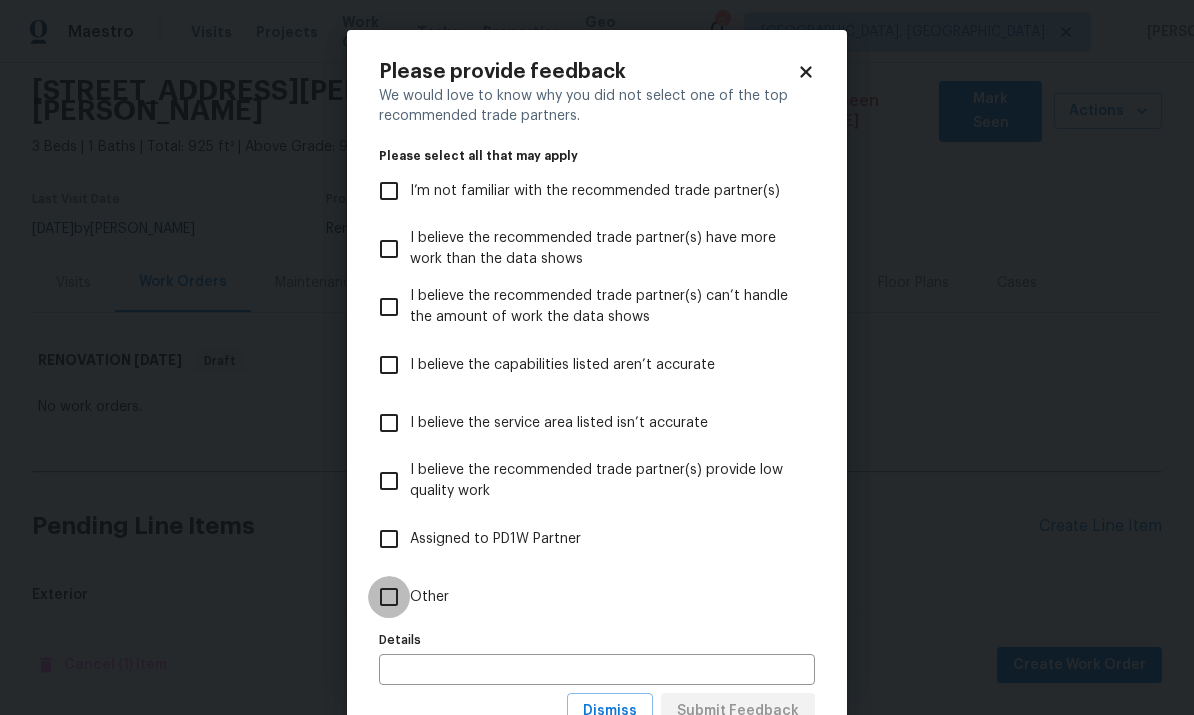 click on "Other" at bounding box center (389, 597) 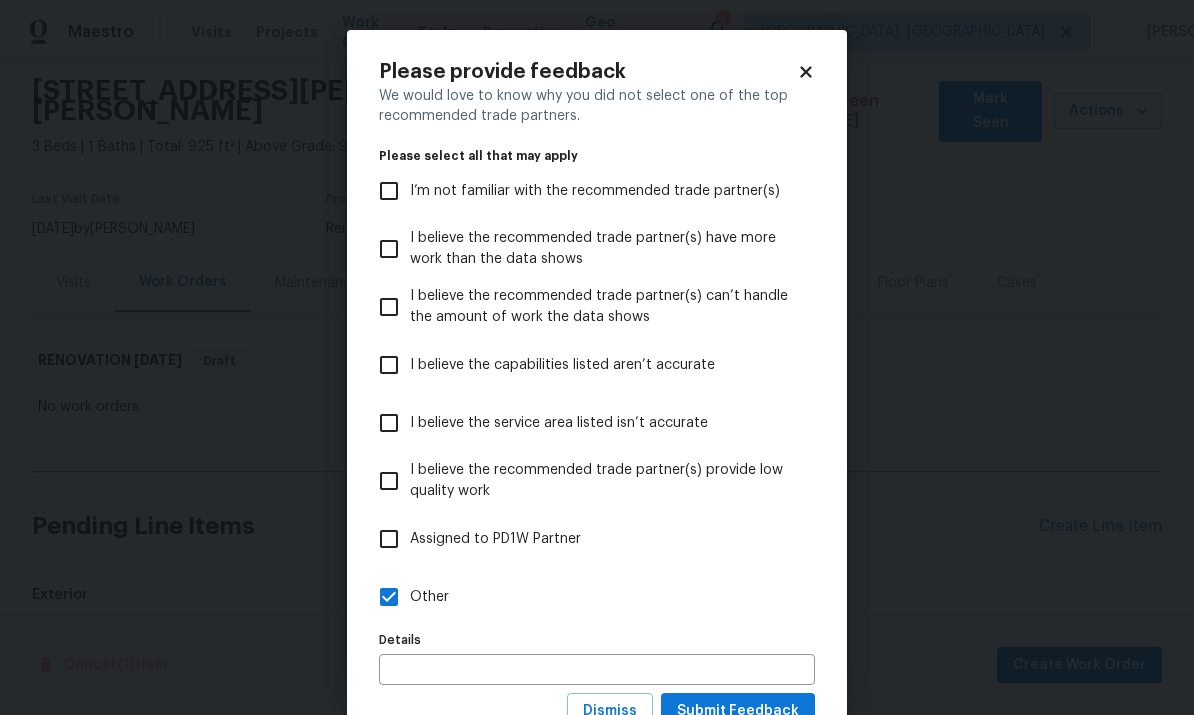 click at bounding box center [597, 669] 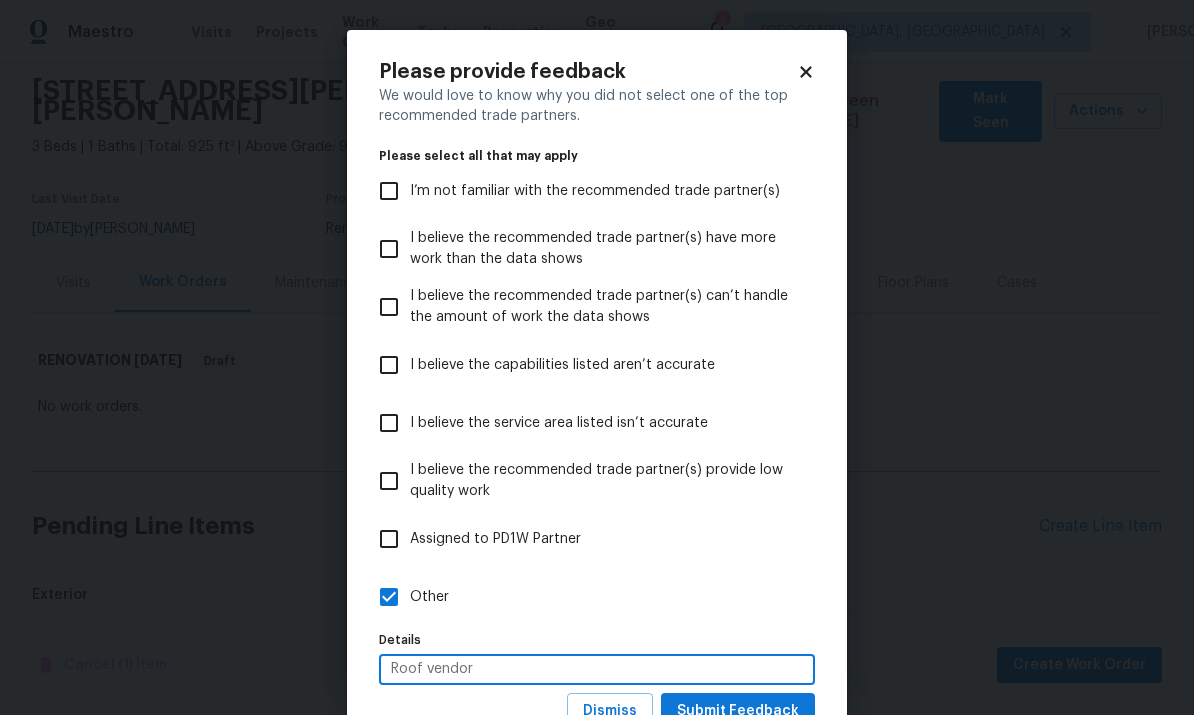 type on "Roof vendor" 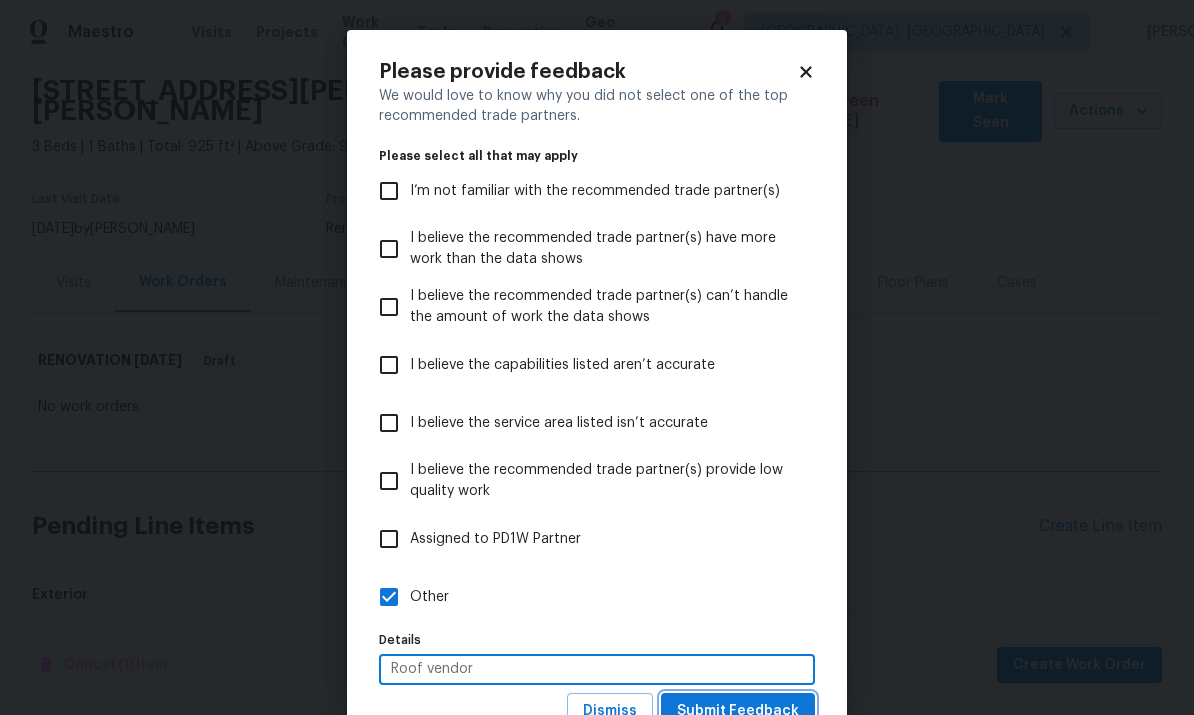 click on "Submit Feedback" at bounding box center (738, 711) 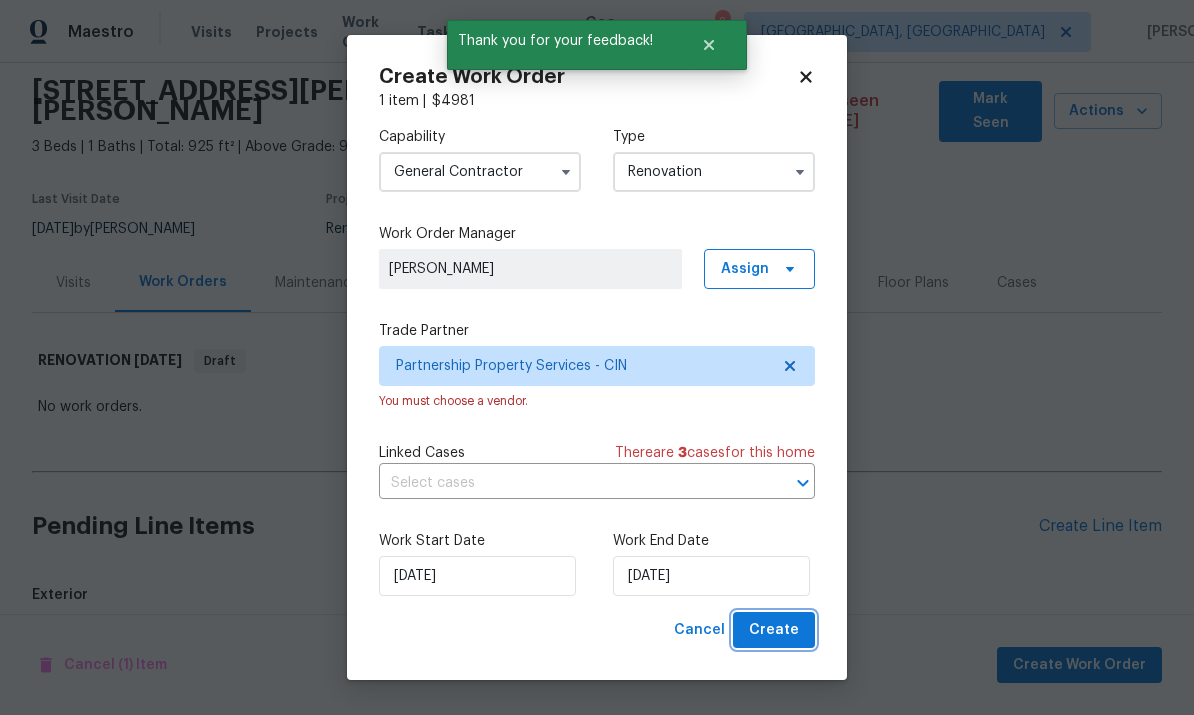 click on "Create" at bounding box center (774, 630) 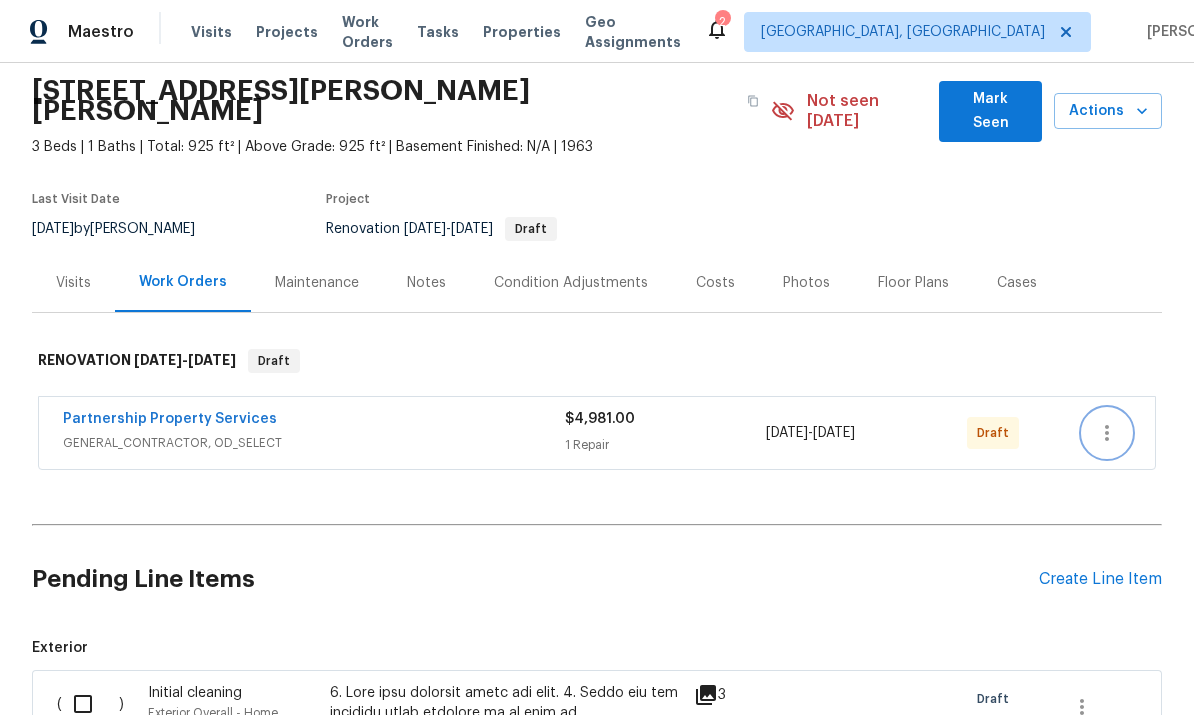 click at bounding box center [1107, 433] 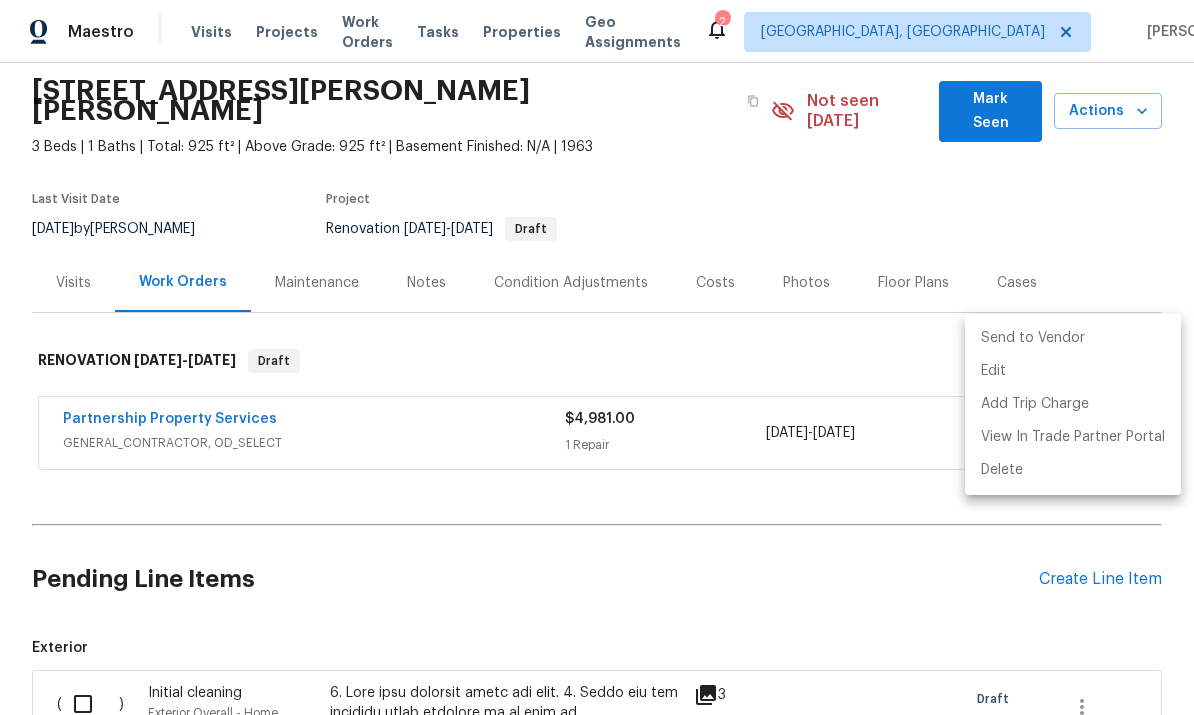 click on "Send to Vendor" at bounding box center (1073, 338) 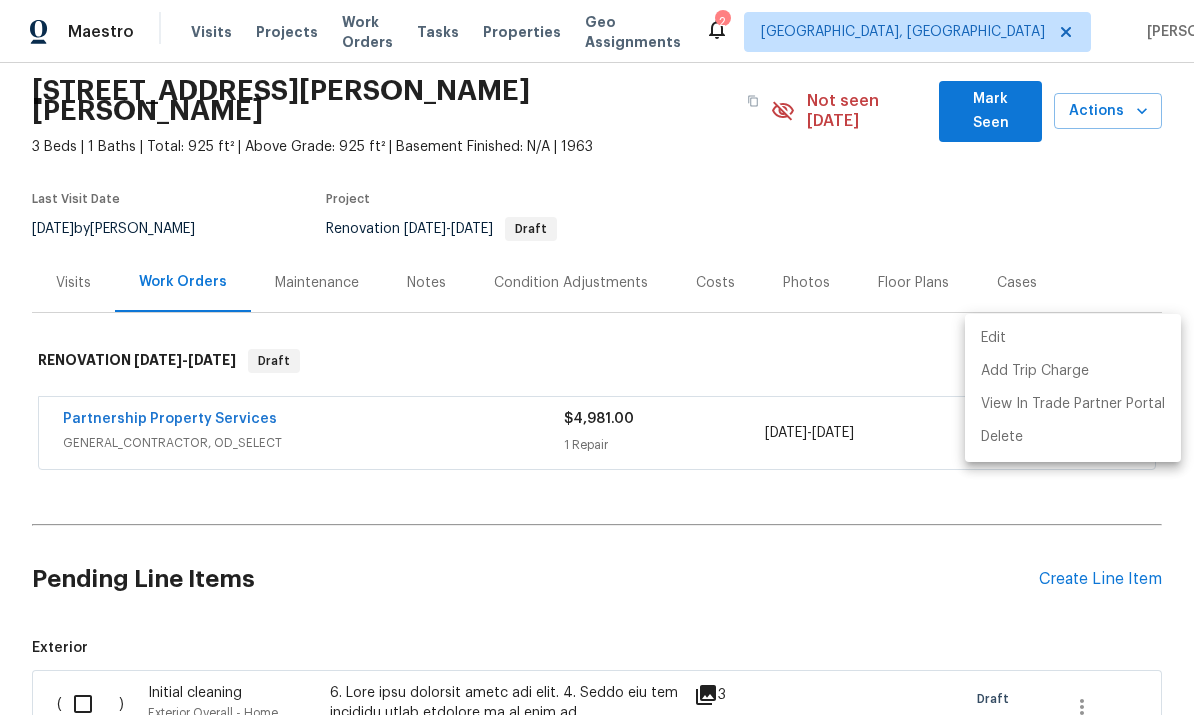 click at bounding box center [597, 357] 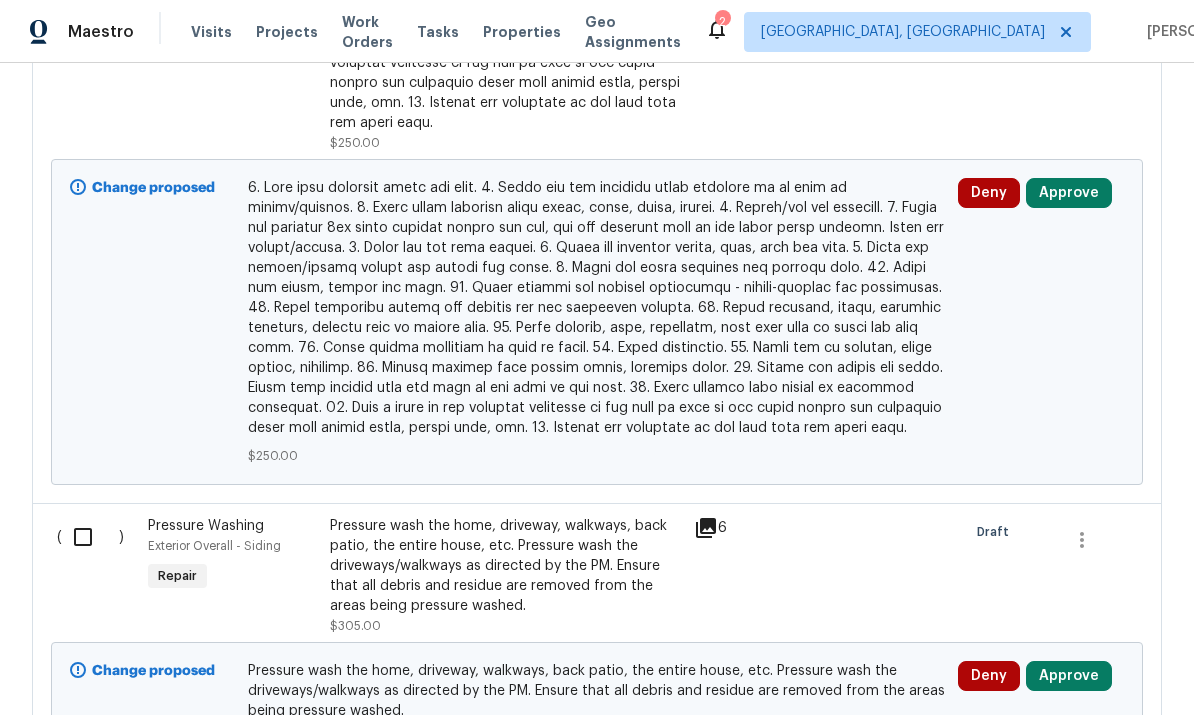 scroll, scrollTop: 1155, scrollLeft: 0, axis: vertical 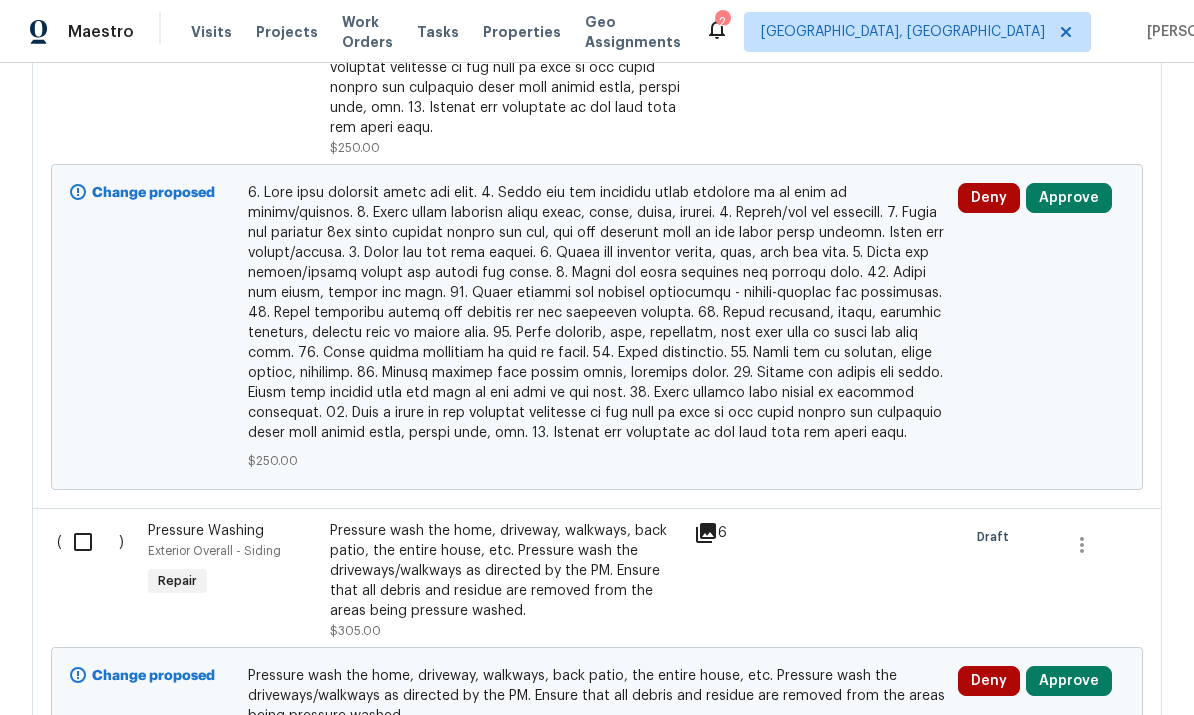 click at bounding box center (90, 542) 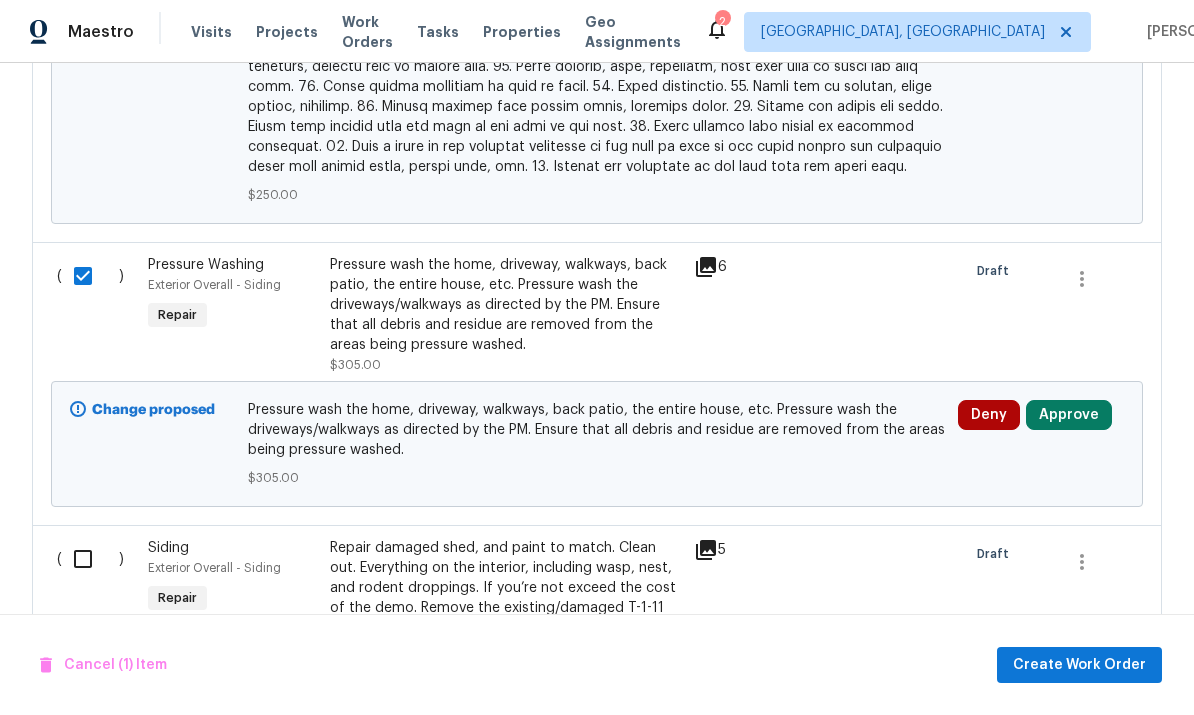 scroll, scrollTop: 1437, scrollLeft: 0, axis: vertical 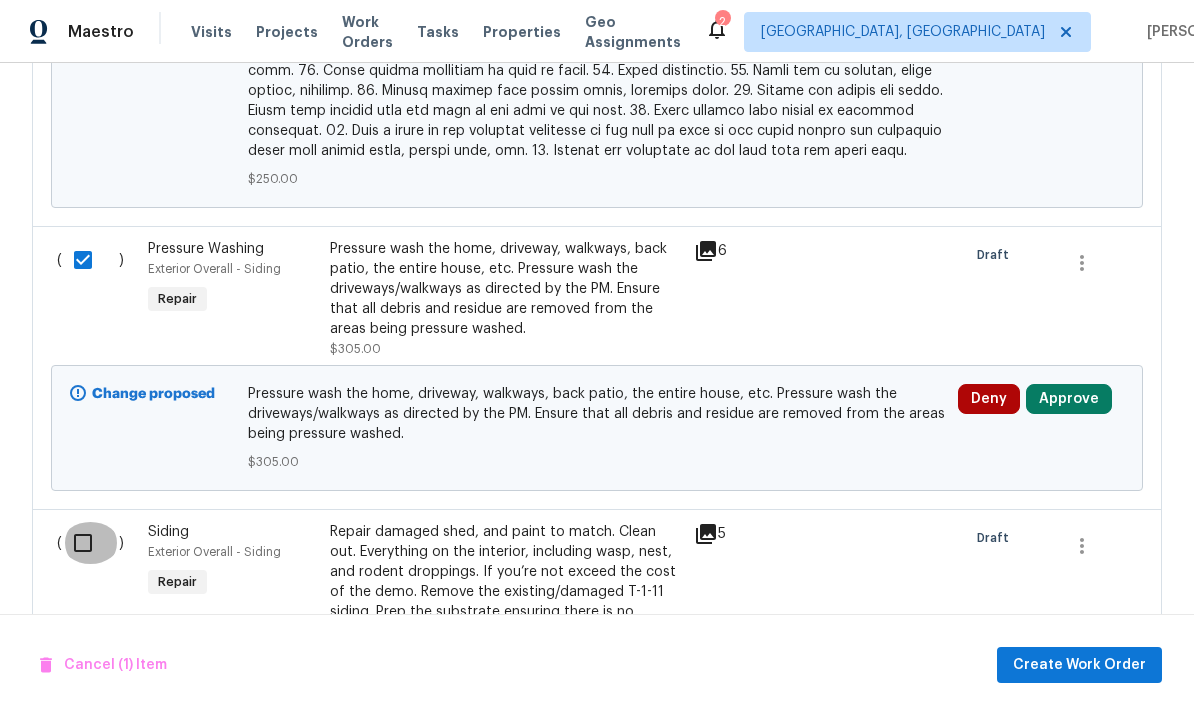 click at bounding box center (90, 543) 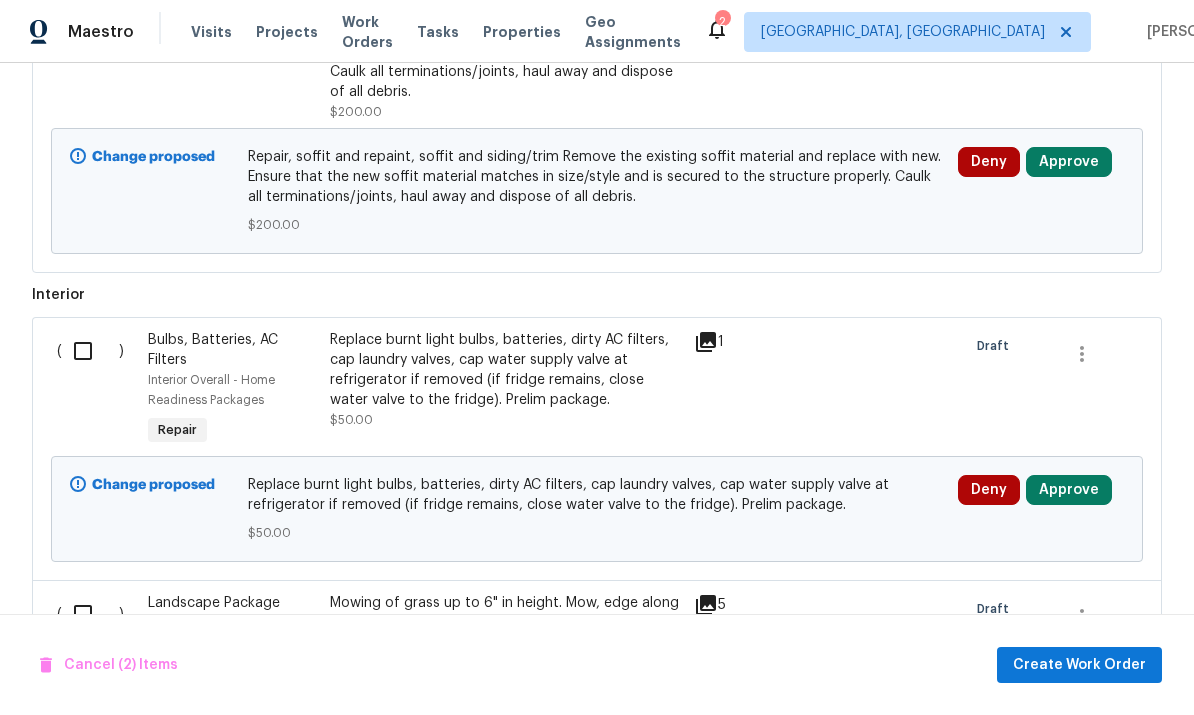 scroll, scrollTop: 2461, scrollLeft: 0, axis: vertical 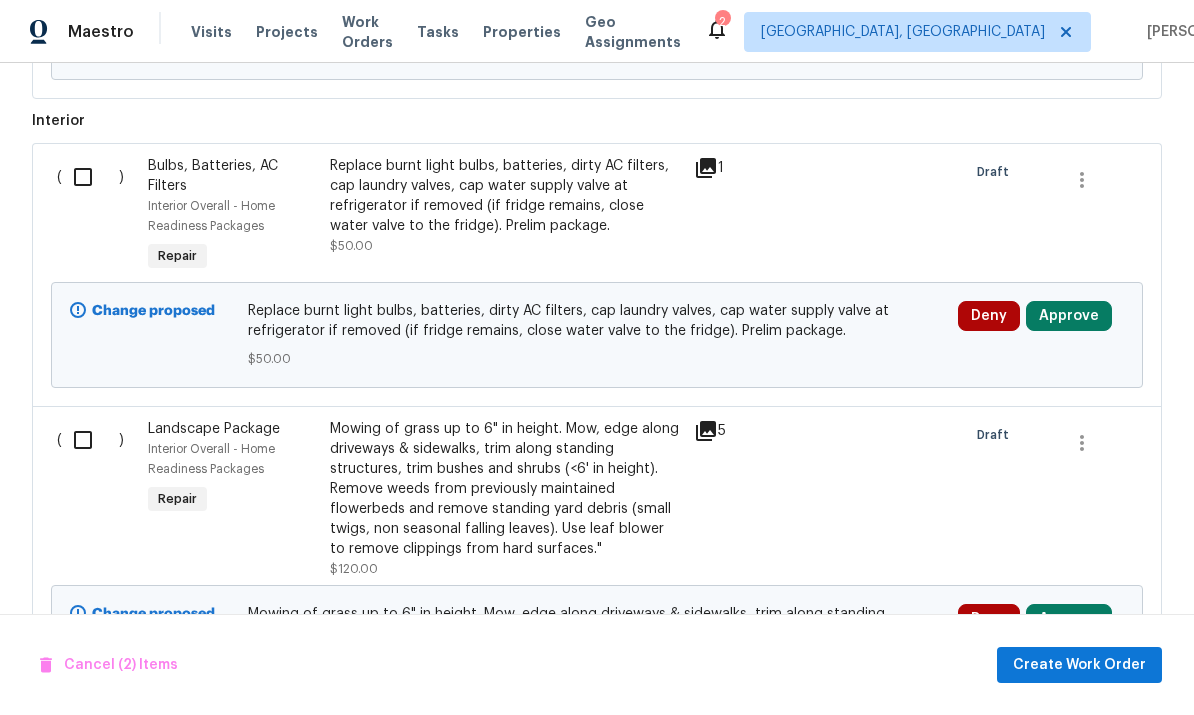 click at bounding box center (90, 440) 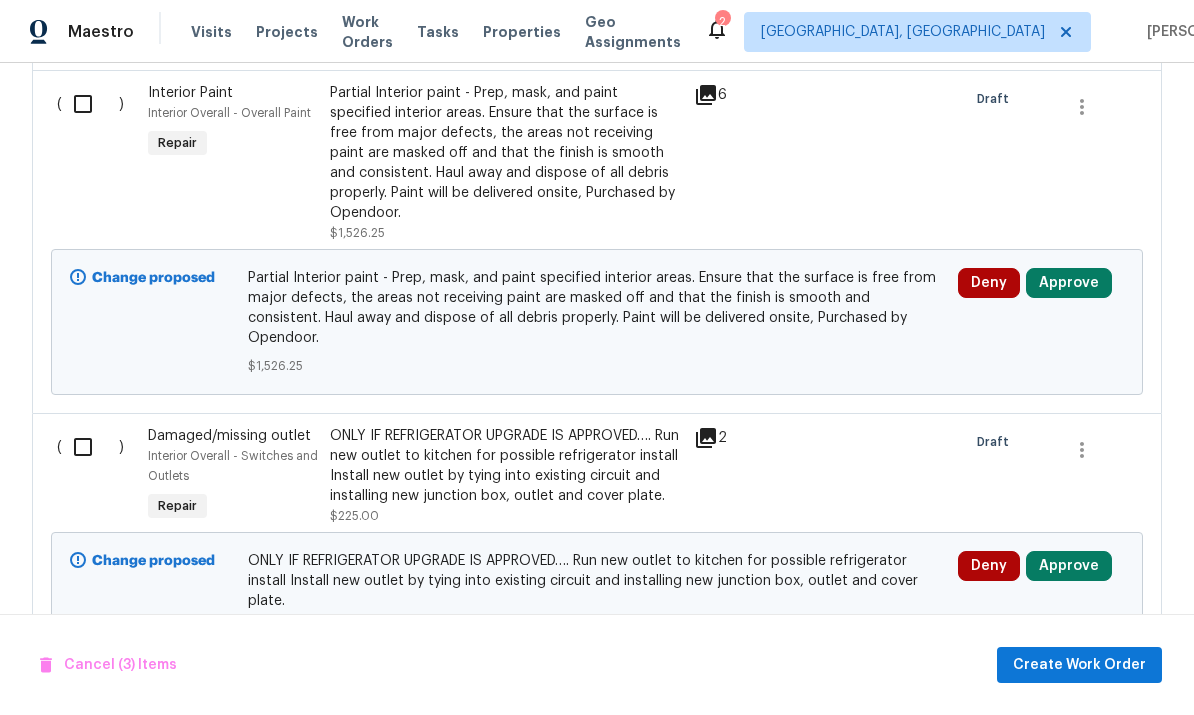 scroll, scrollTop: 4646, scrollLeft: 0, axis: vertical 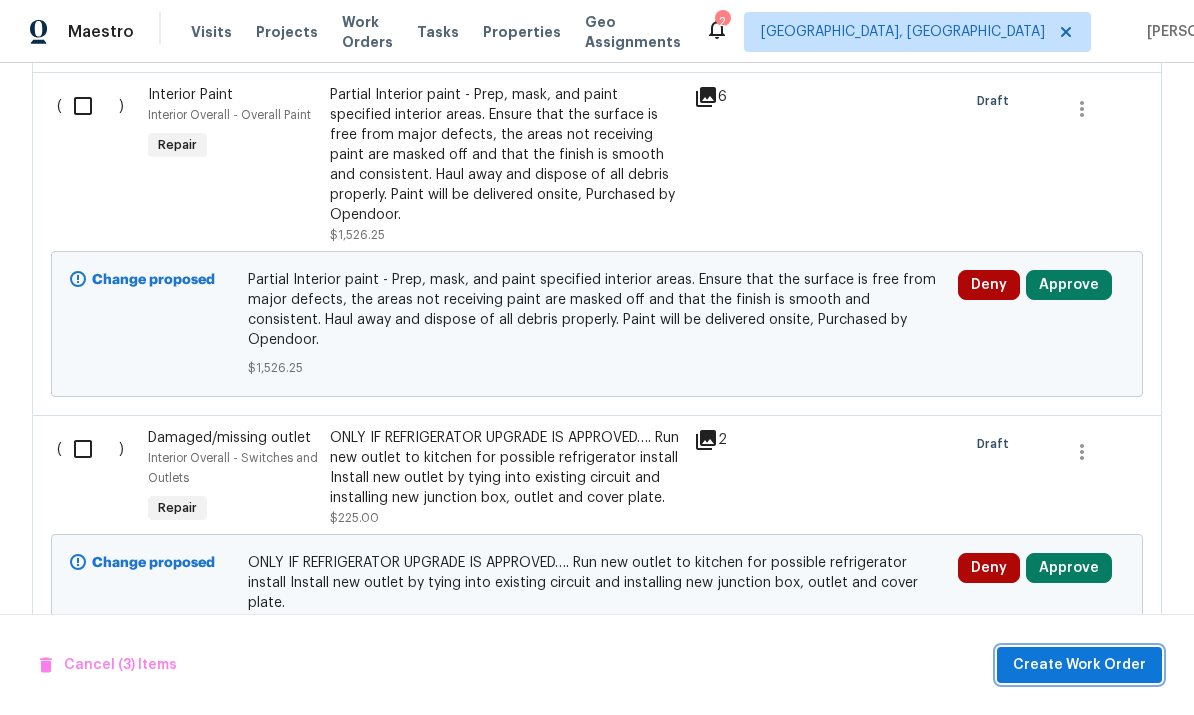 click on "Create Work Order" at bounding box center [1079, 665] 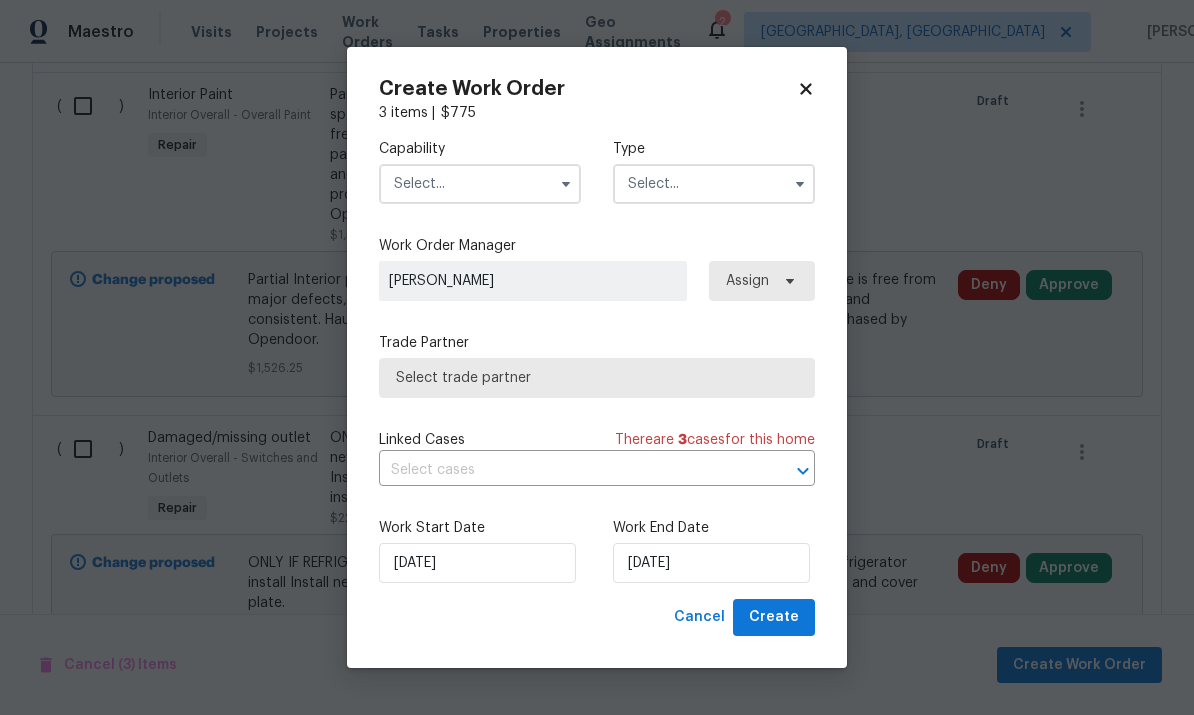 click at bounding box center [480, 184] 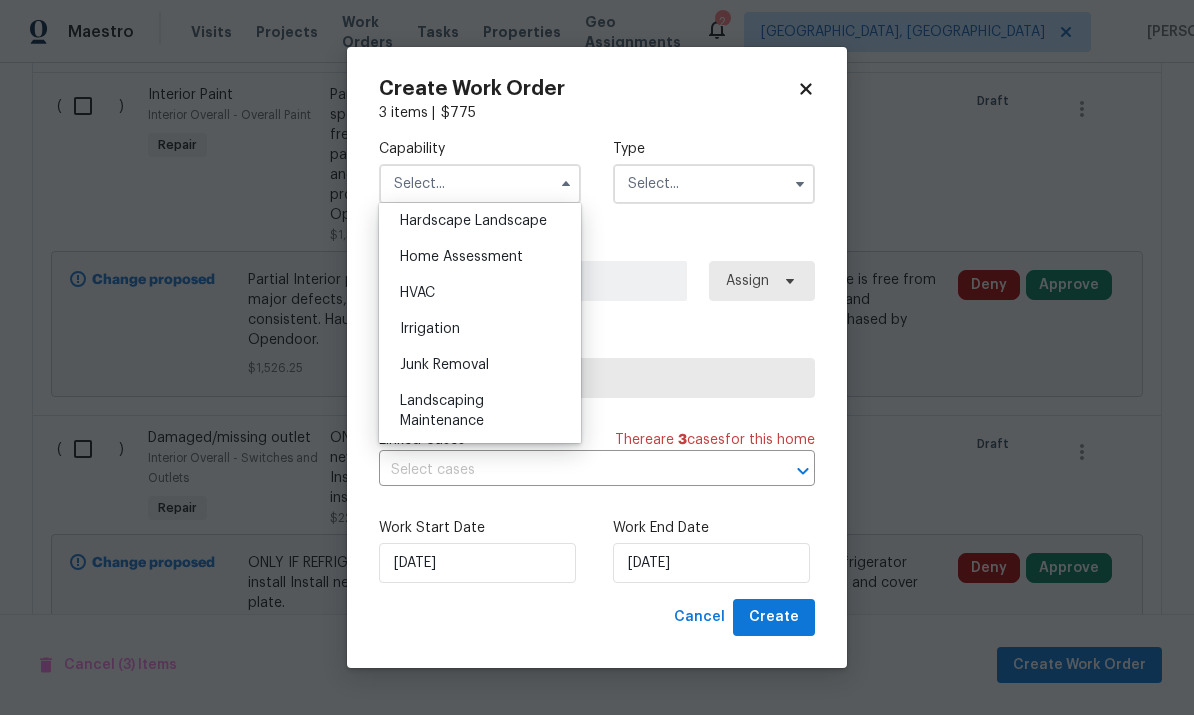 click on "Hardscape Landscape" at bounding box center [473, 221] 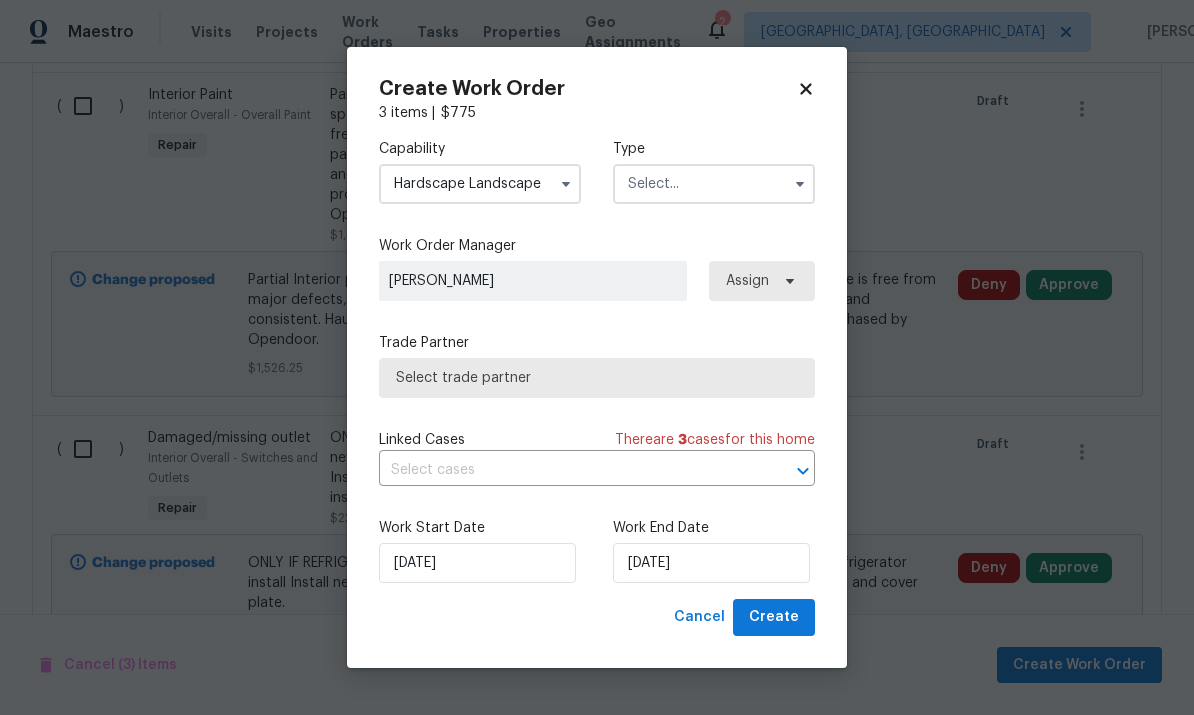 type on "Hardscape Landscape" 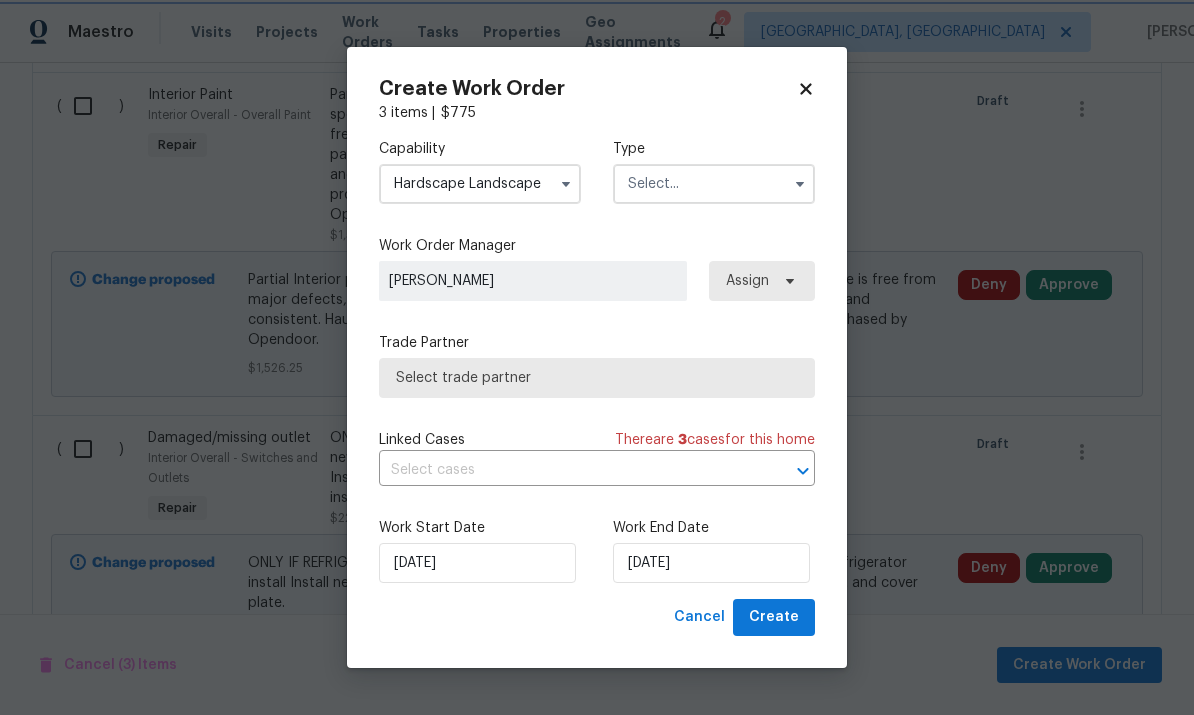 scroll, scrollTop: 1100, scrollLeft: 0, axis: vertical 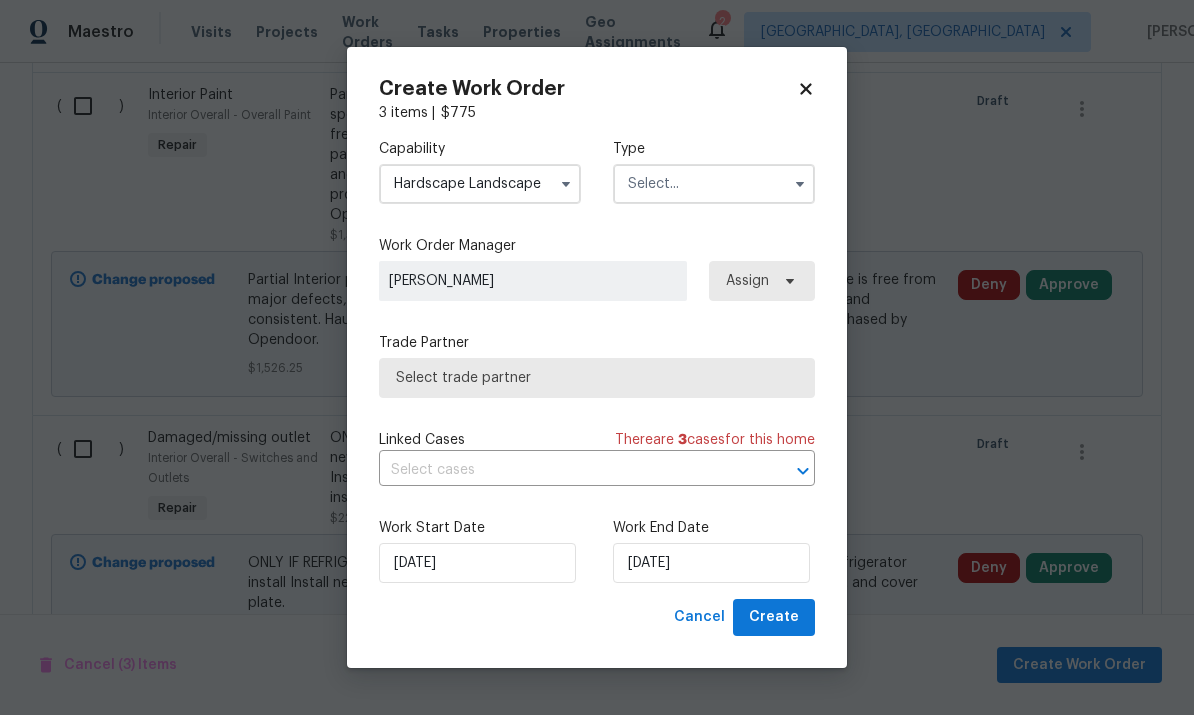 click at bounding box center [714, 184] 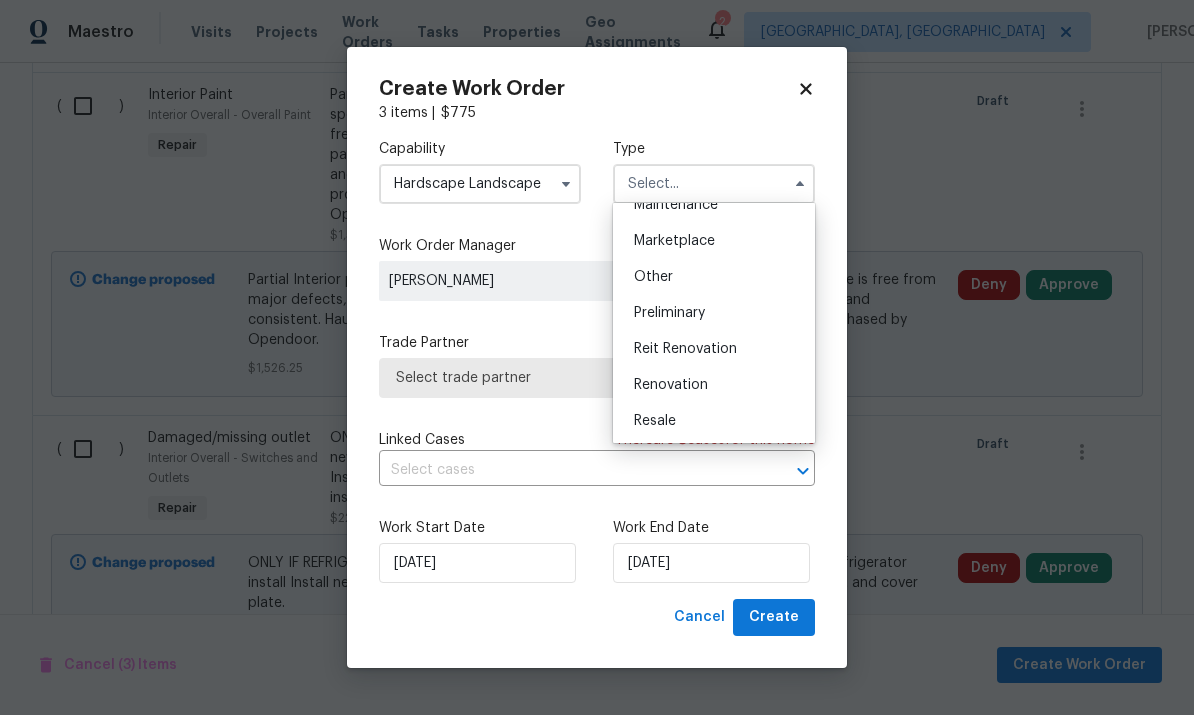 scroll, scrollTop: 365, scrollLeft: 0, axis: vertical 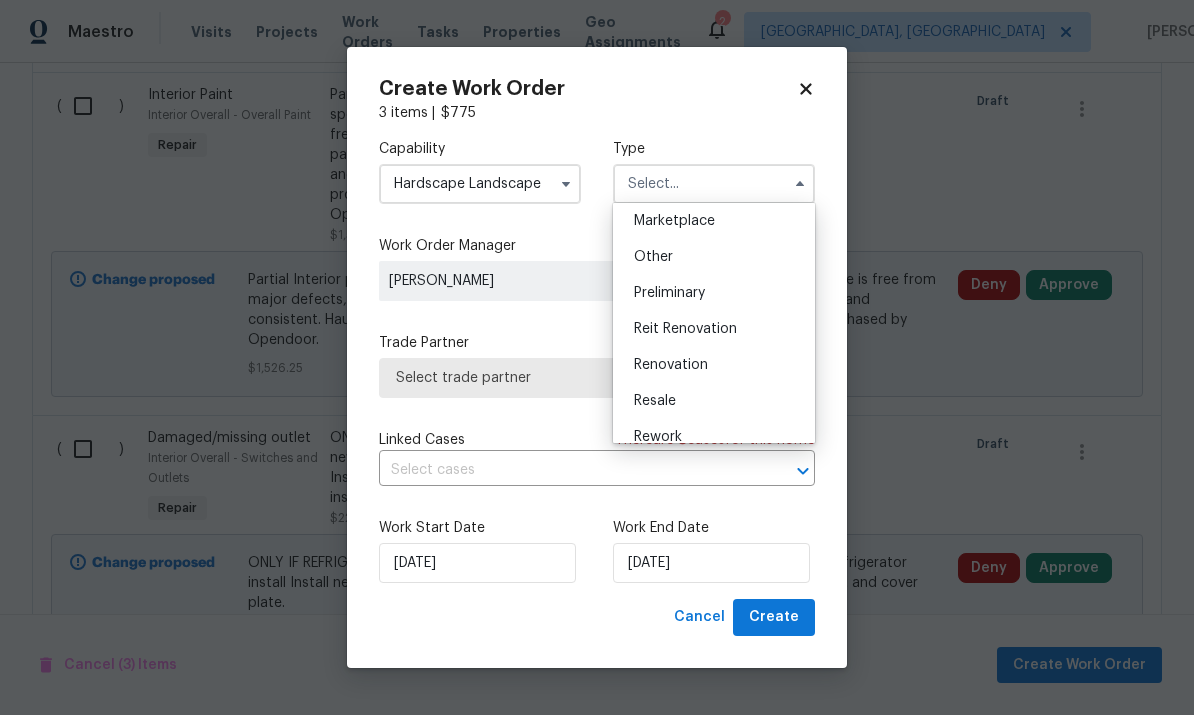 click on "Renovation" at bounding box center [714, 365] 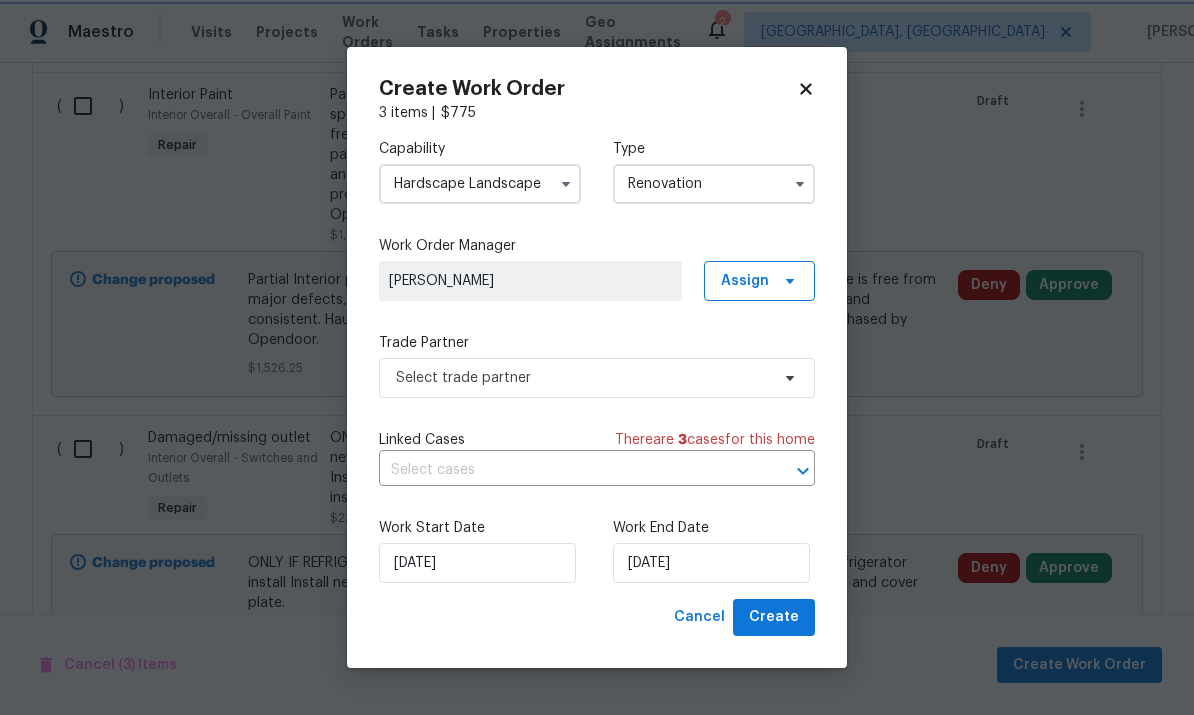 scroll, scrollTop: 0, scrollLeft: 0, axis: both 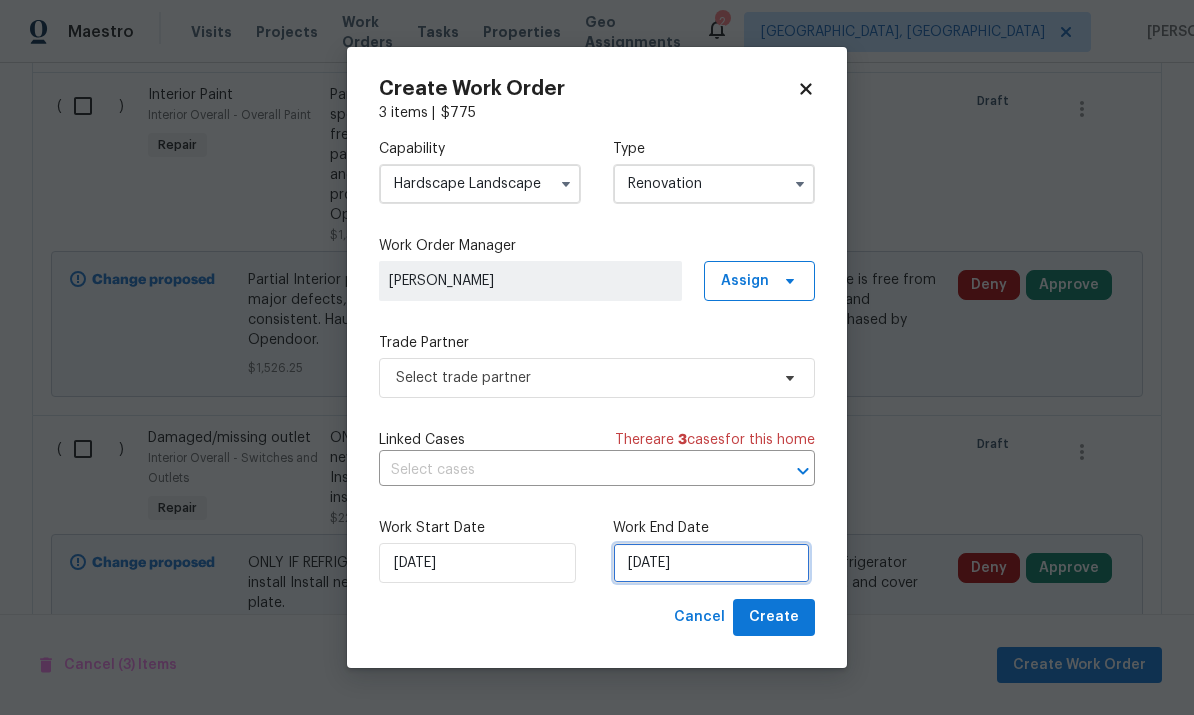 click on "7/14/2025" at bounding box center (711, 563) 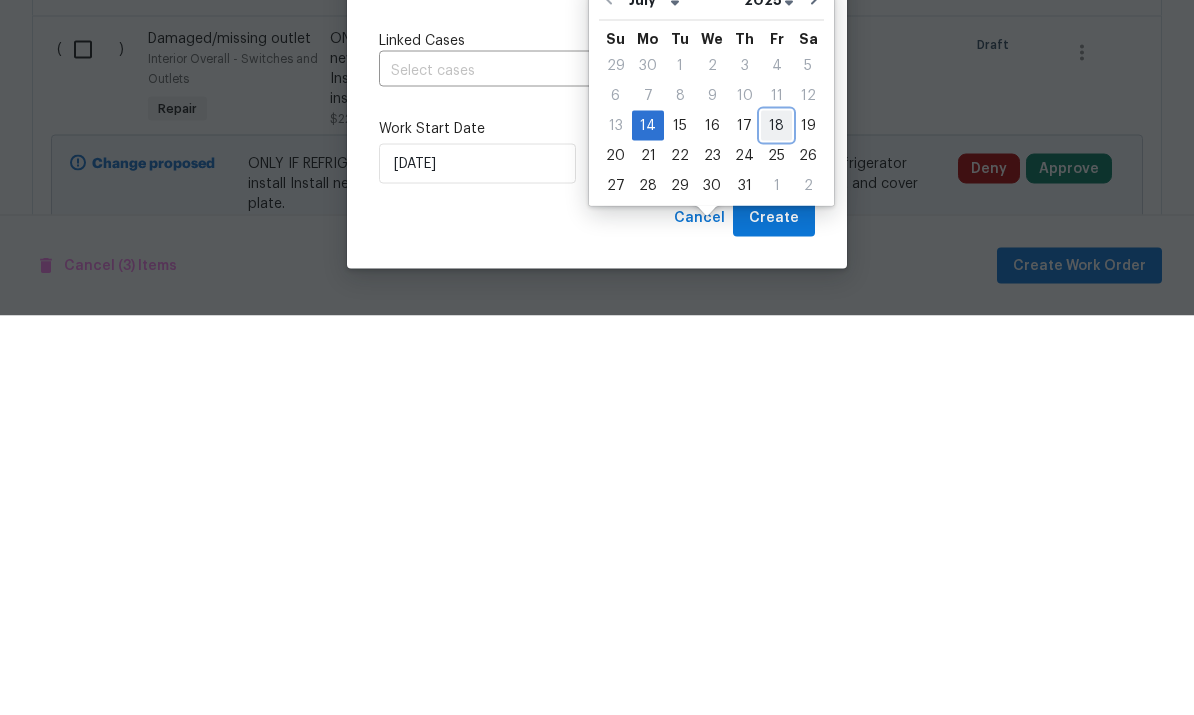 click on "18" at bounding box center [776, 525] 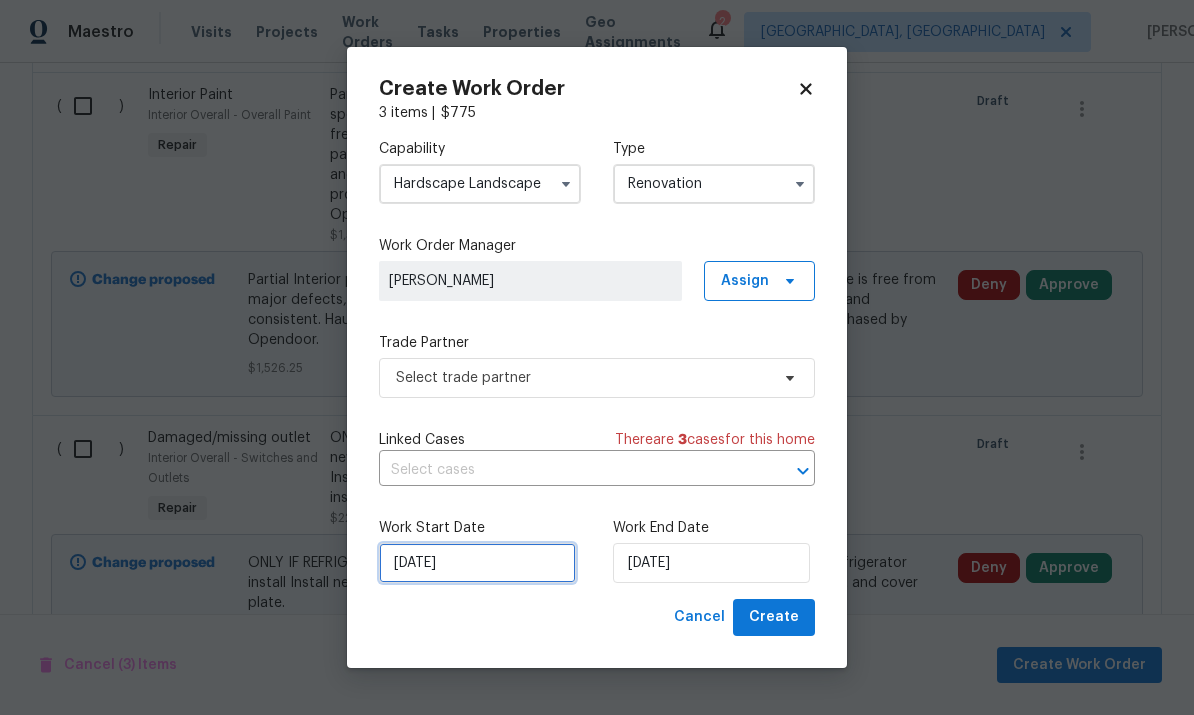 click on "7/14/2025" at bounding box center (477, 563) 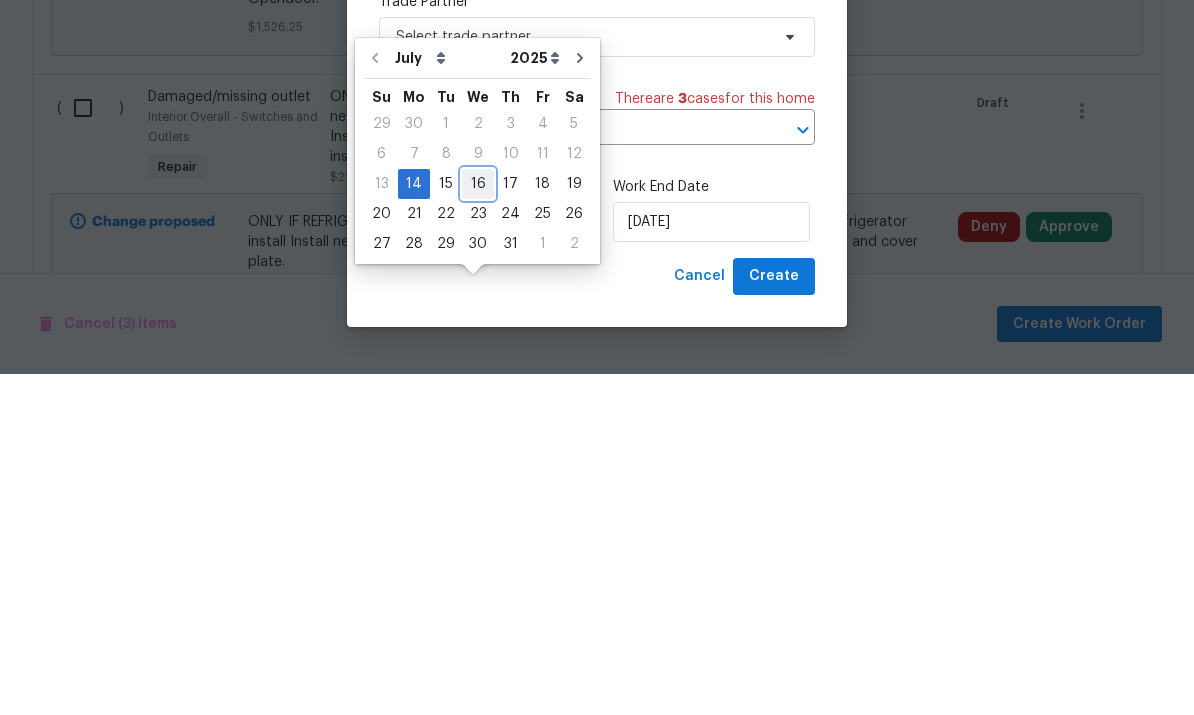 click on "16" at bounding box center [478, 525] 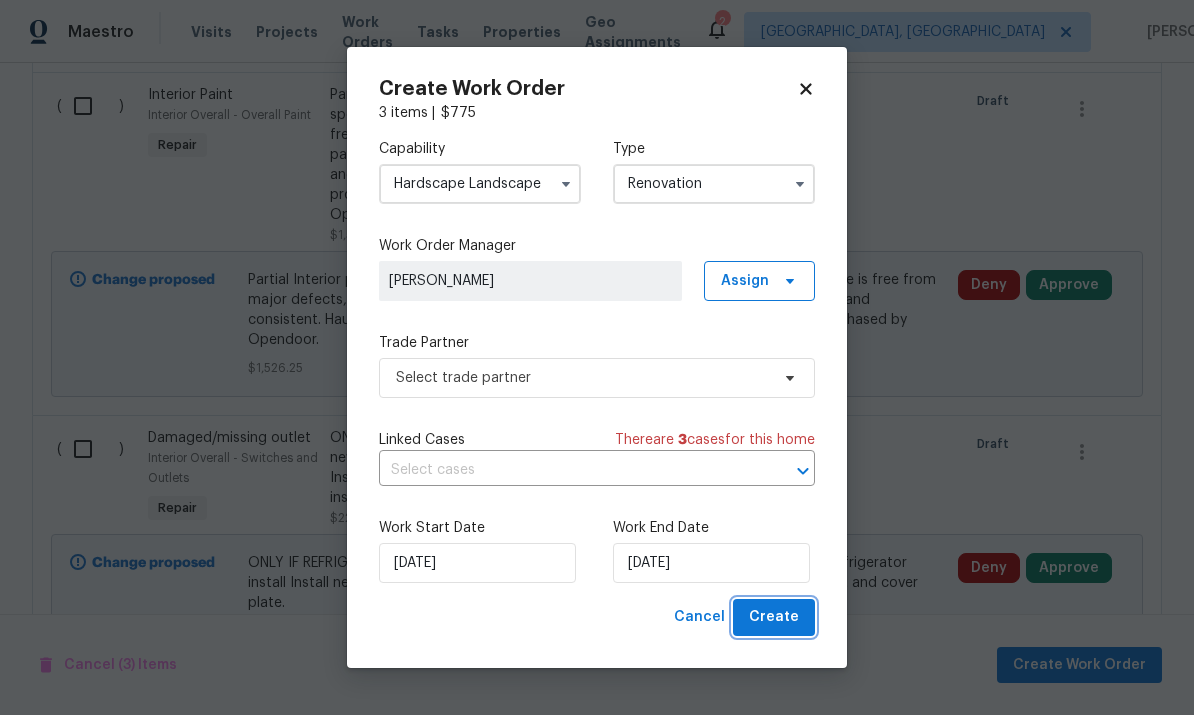click on "Create" at bounding box center [774, 617] 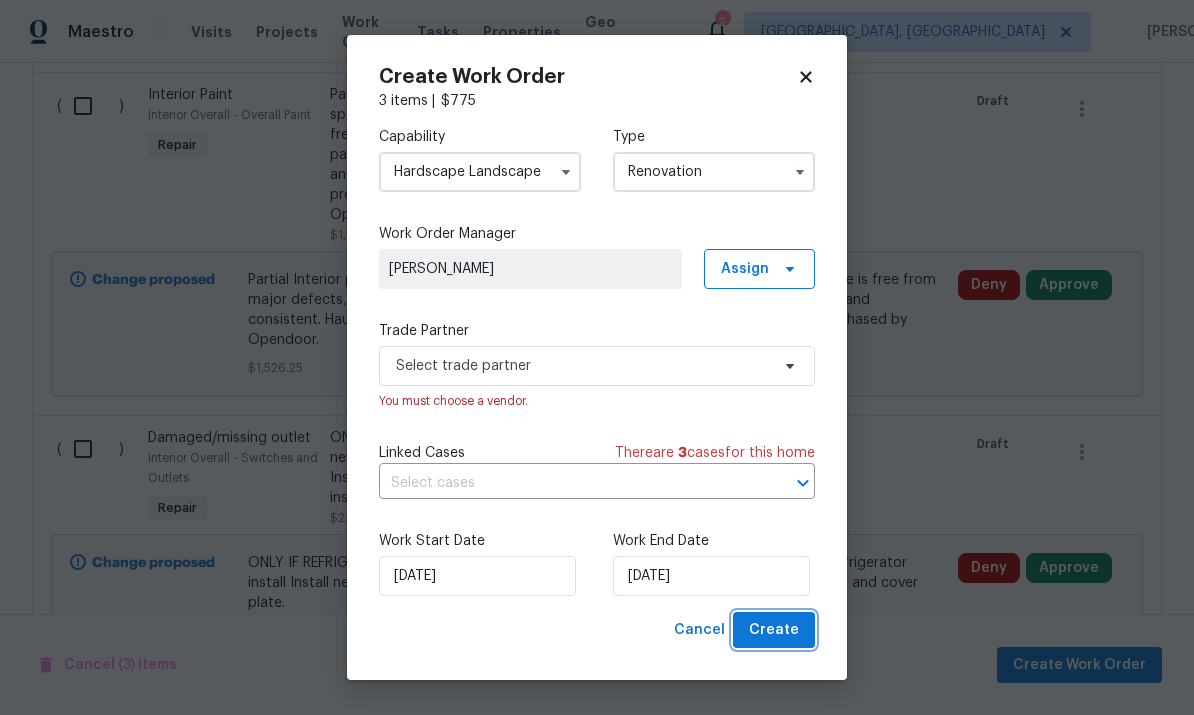 click on "Create" at bounding box center (774, 630) 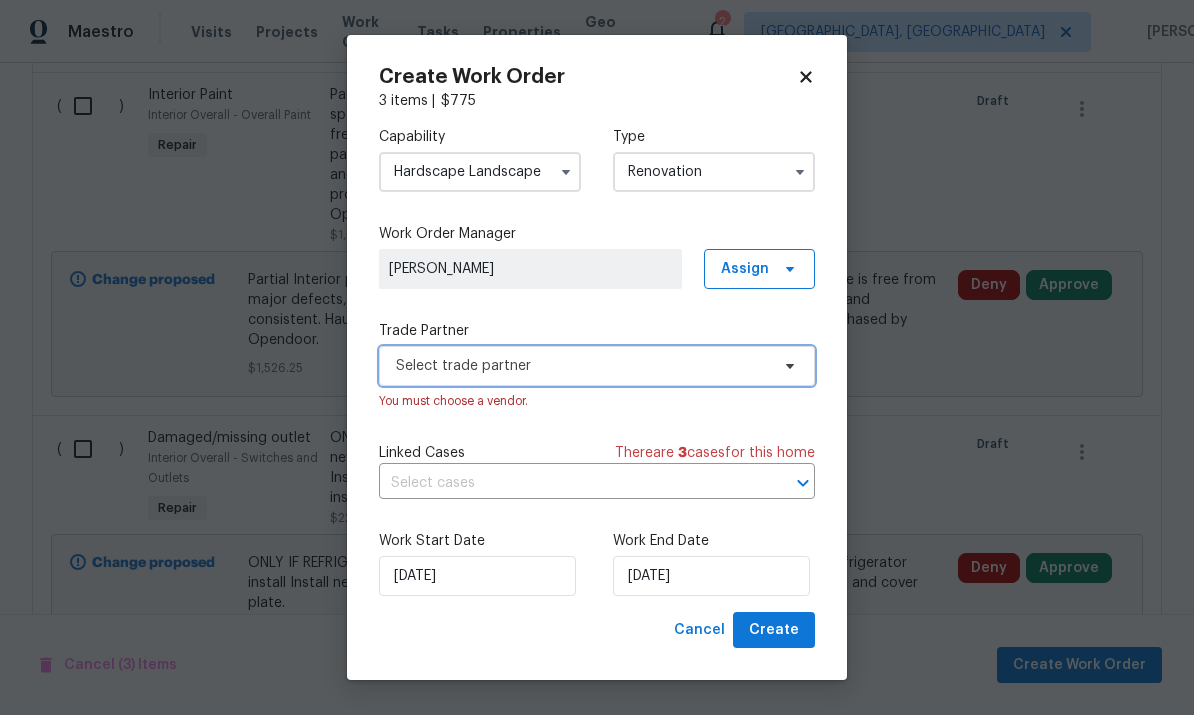 click on "Select trade partner" at bounding box center [582, 366] 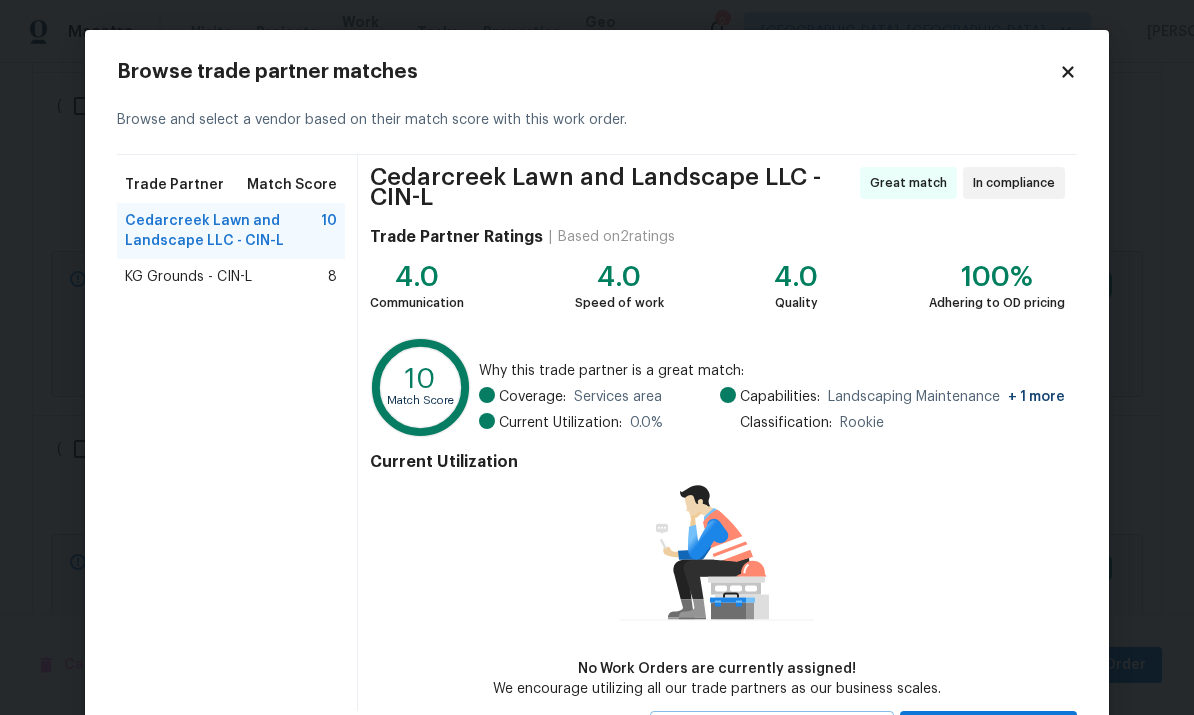 click on "Cedarcreek Lawn and Landscape LLC - CIN-L" at bounding box center (223, 231) 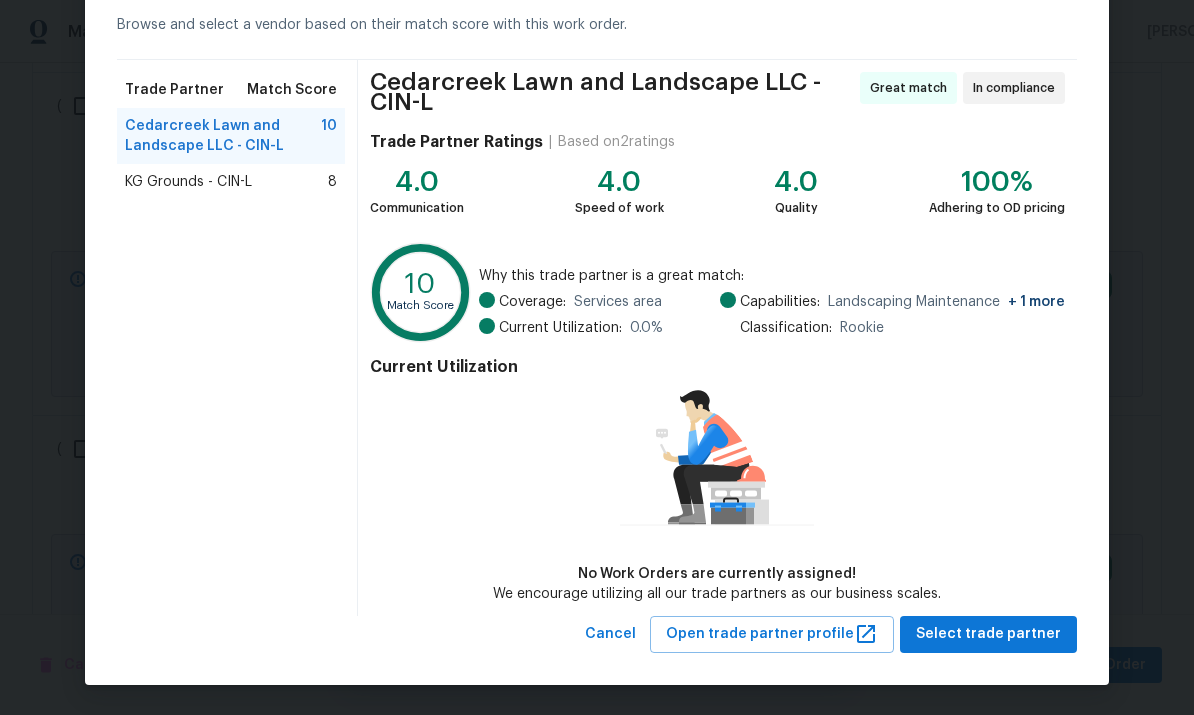scroll, scrollTop: 94, scrollLeft: 0, axis: vertical 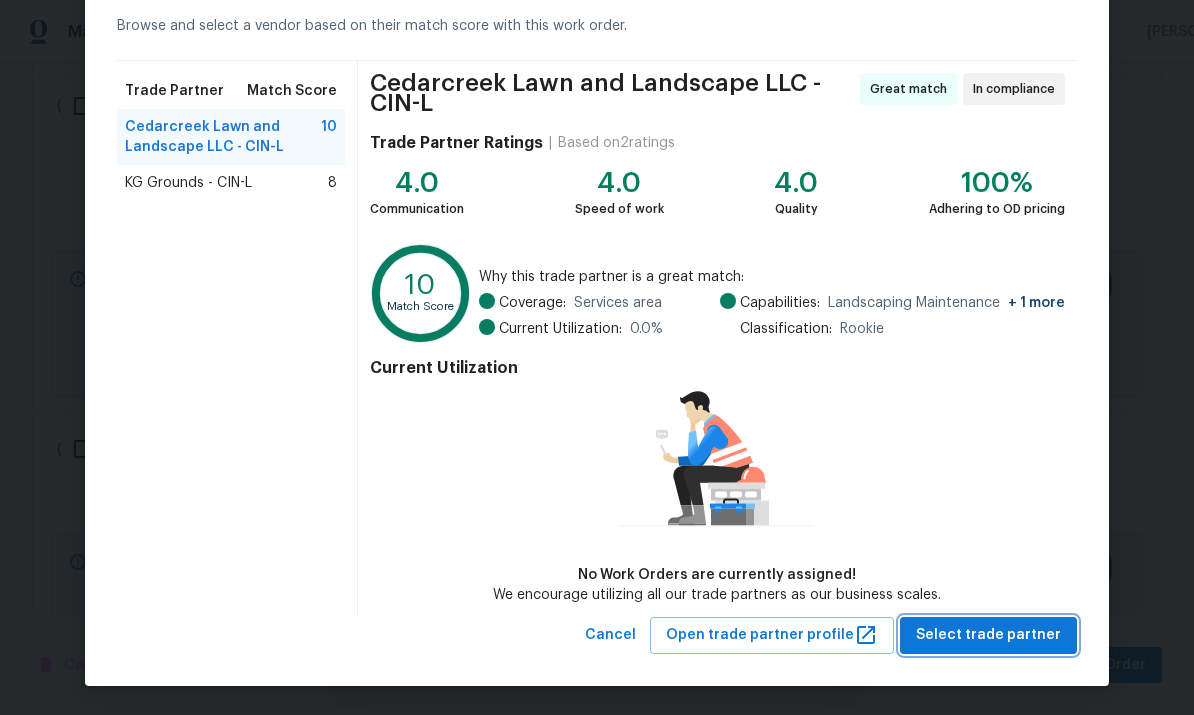 click on "Select trade partner" at bounding box center (988, 635) 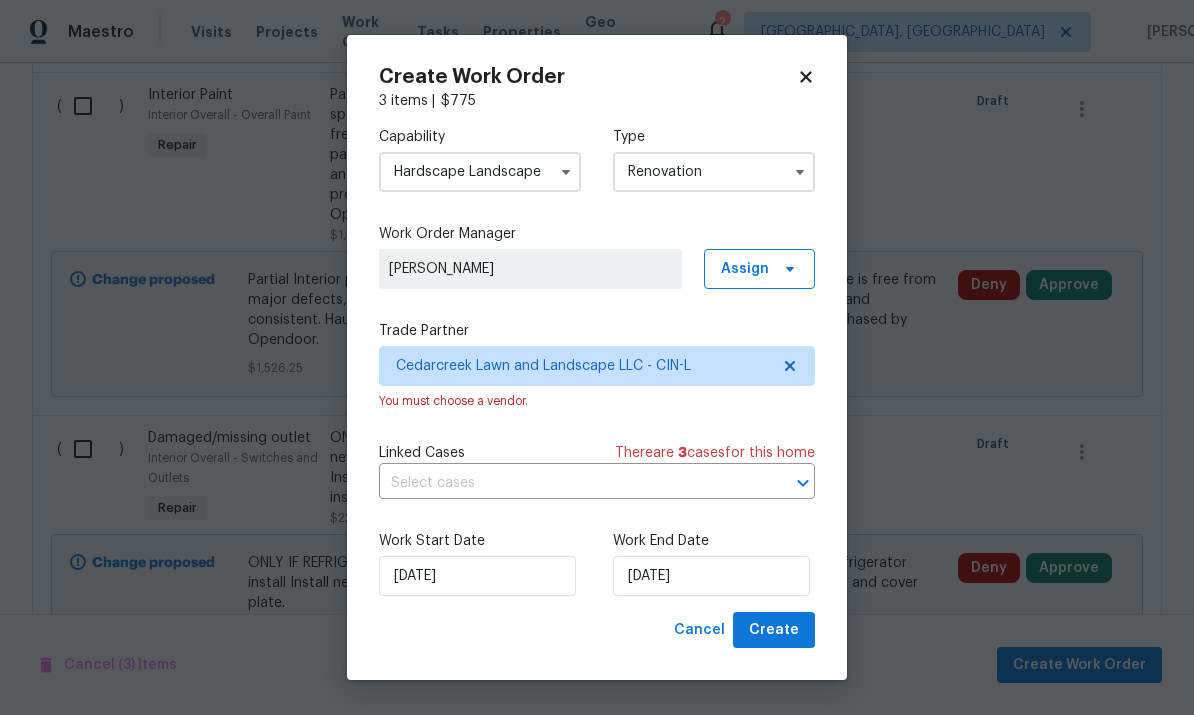 click at bounding box center [569, 483] 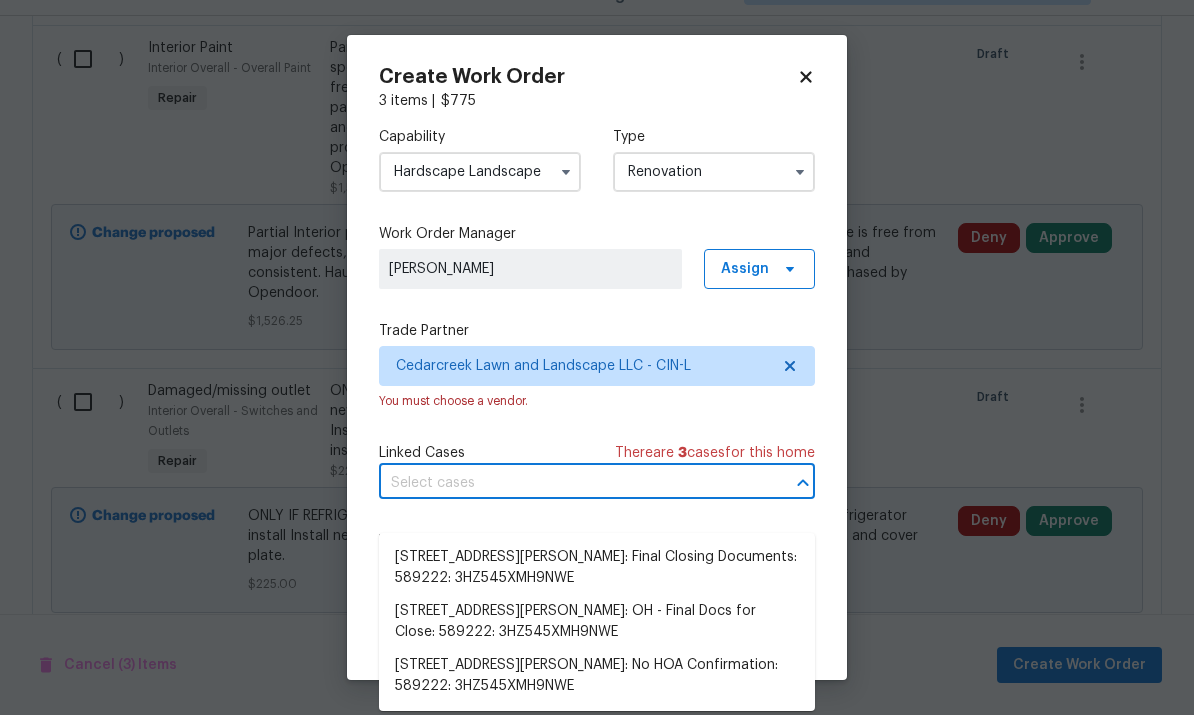click on "Trade Partner" at bounding box center (597, 331) 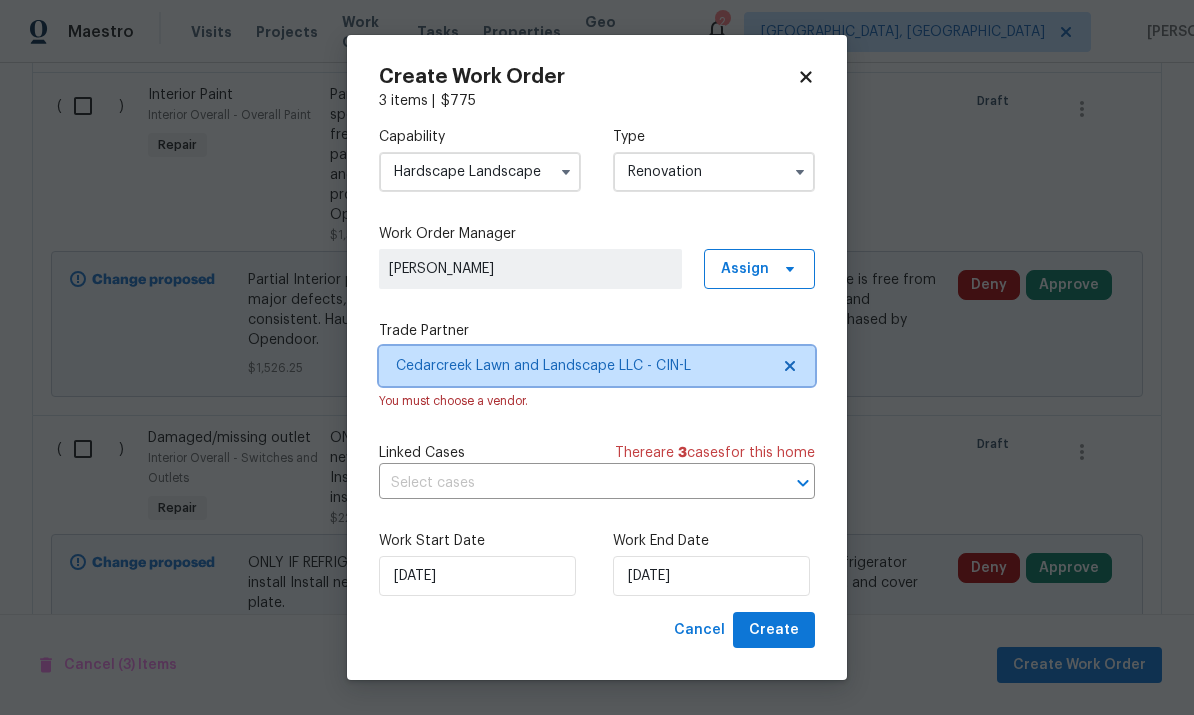 click on "Cedarcreek Lawn and Landscape LLC - CIN-L" at bounding box center [582, 366] 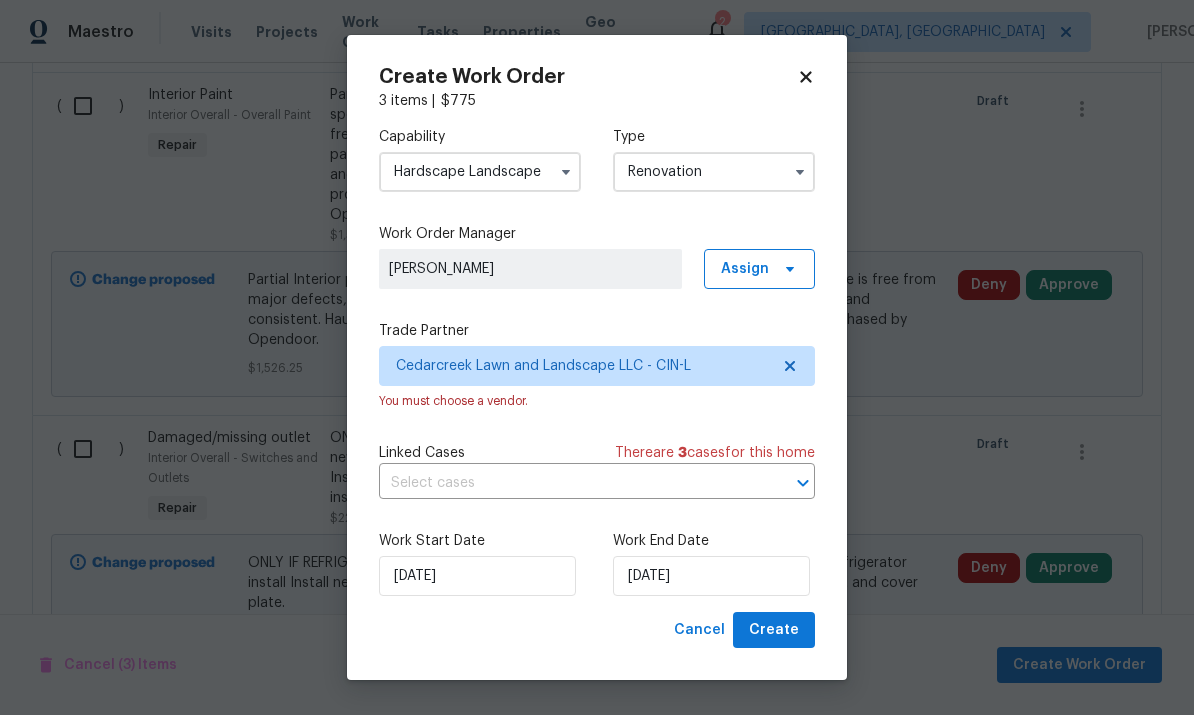scroll, scrollTop: 0, scrollLeft: 0, axis: both 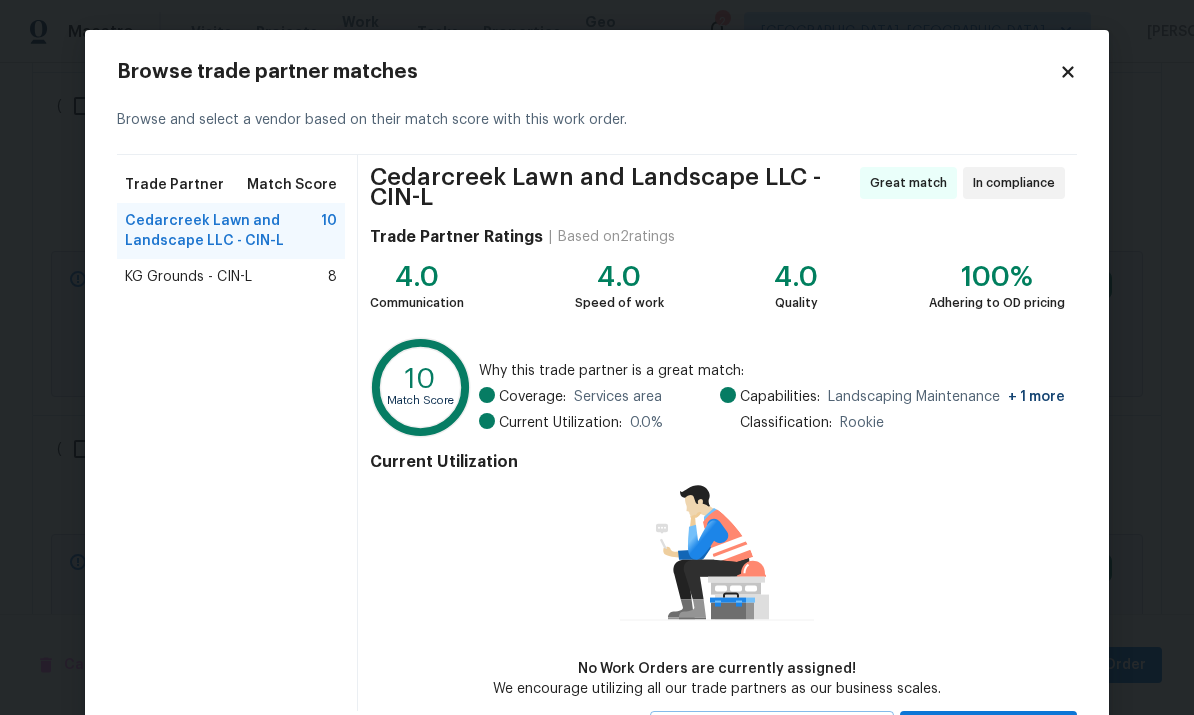 click on "KG Grounds - CIN-L" at bounding box center (188, 277) 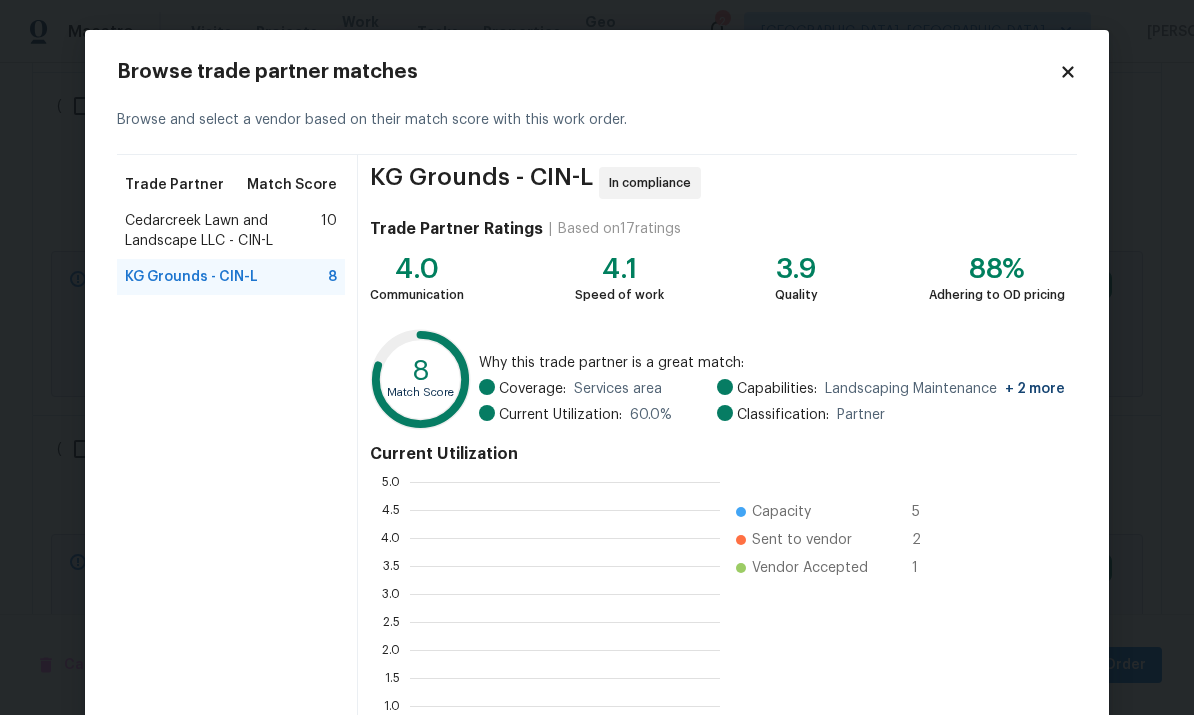 scroll, scrollTop: 2, scrollLeft: 2, axis: both 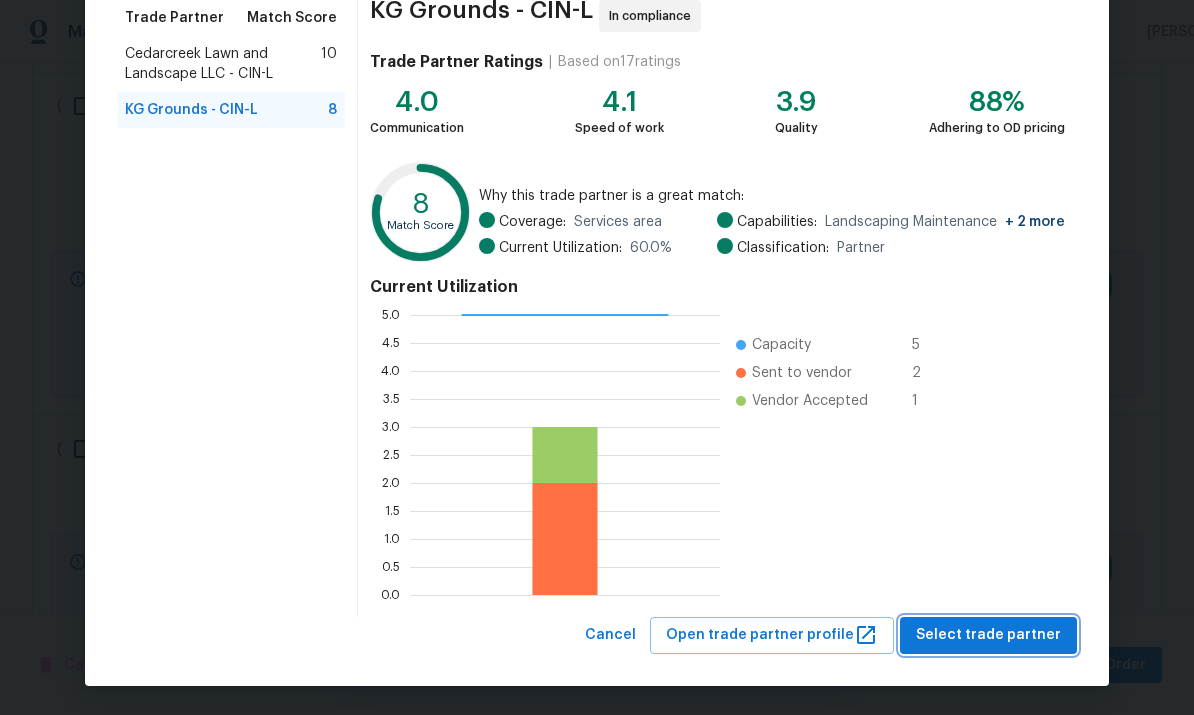 click on "Select trade partner" at bounding box center [988, 635] 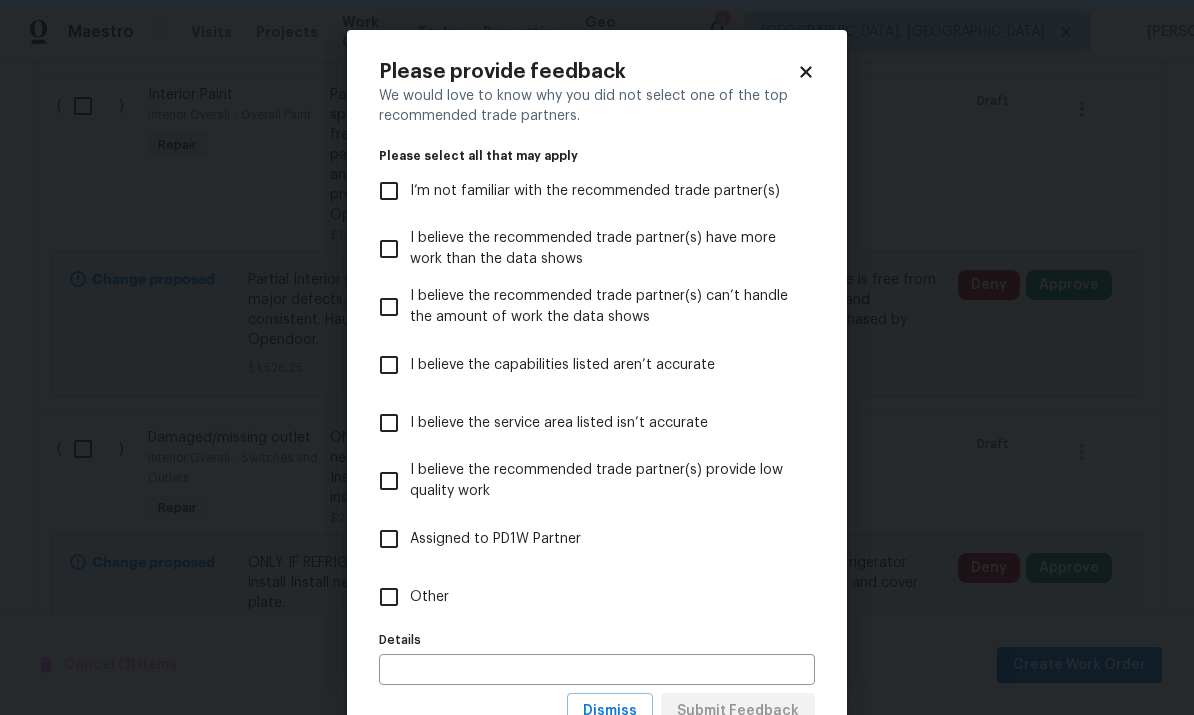 scroll, scrollTop: 0, scrollLeft: 0, axis: both 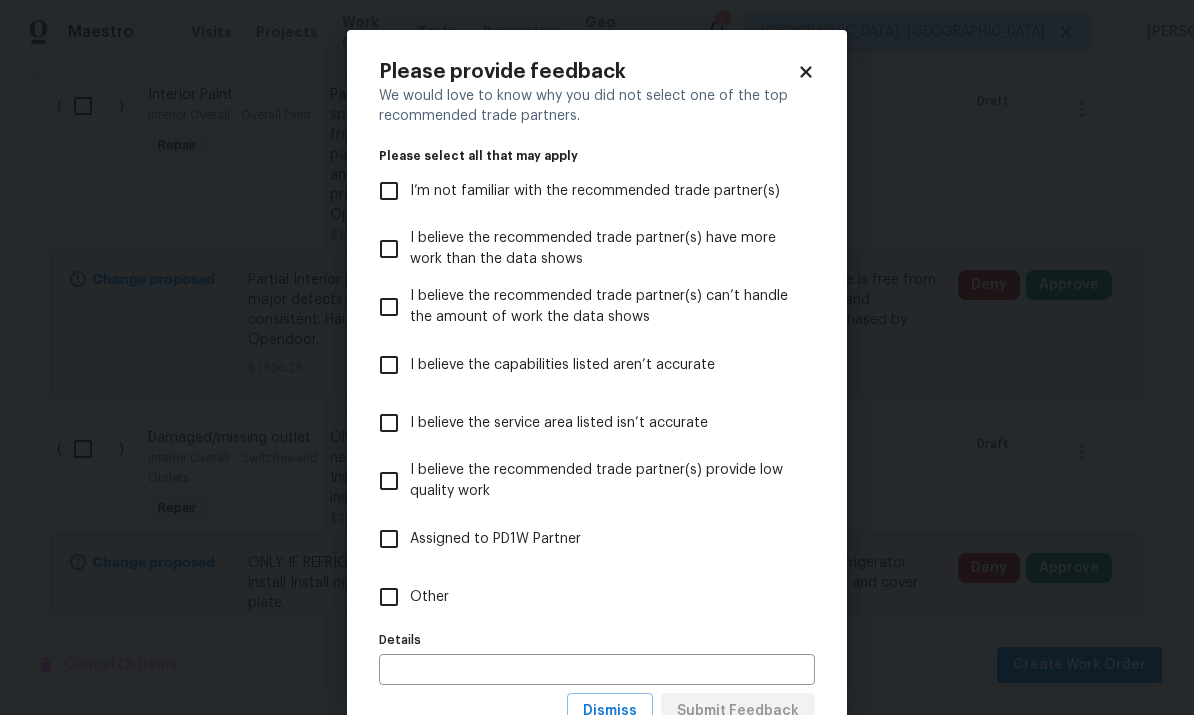 click on "Other" at bounding box center [389, 597] 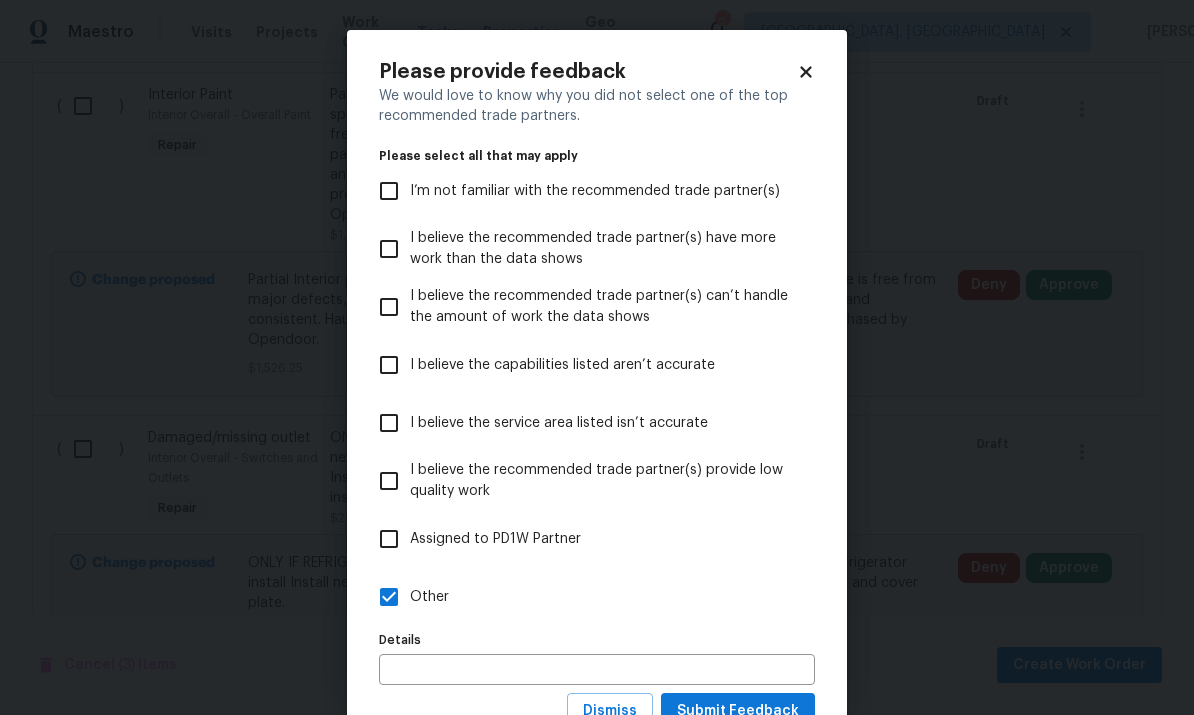 click at bounding box center [597, 669] 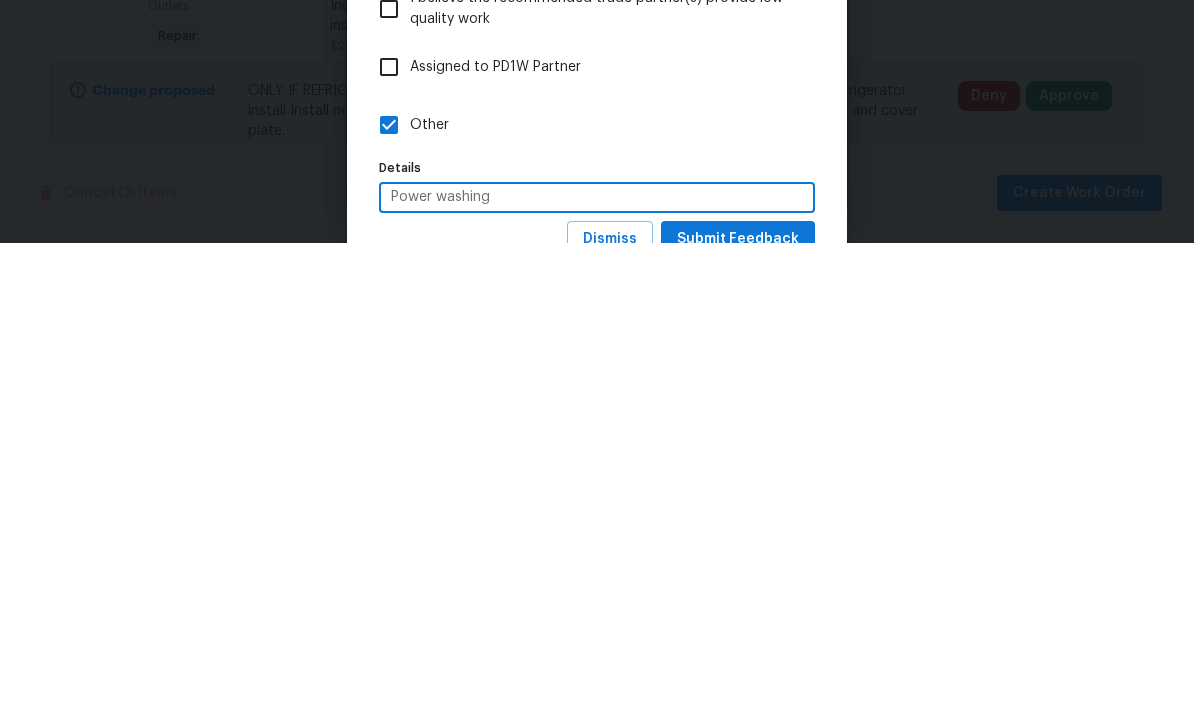 click on "Power washing" at bounding box center (597, 669) 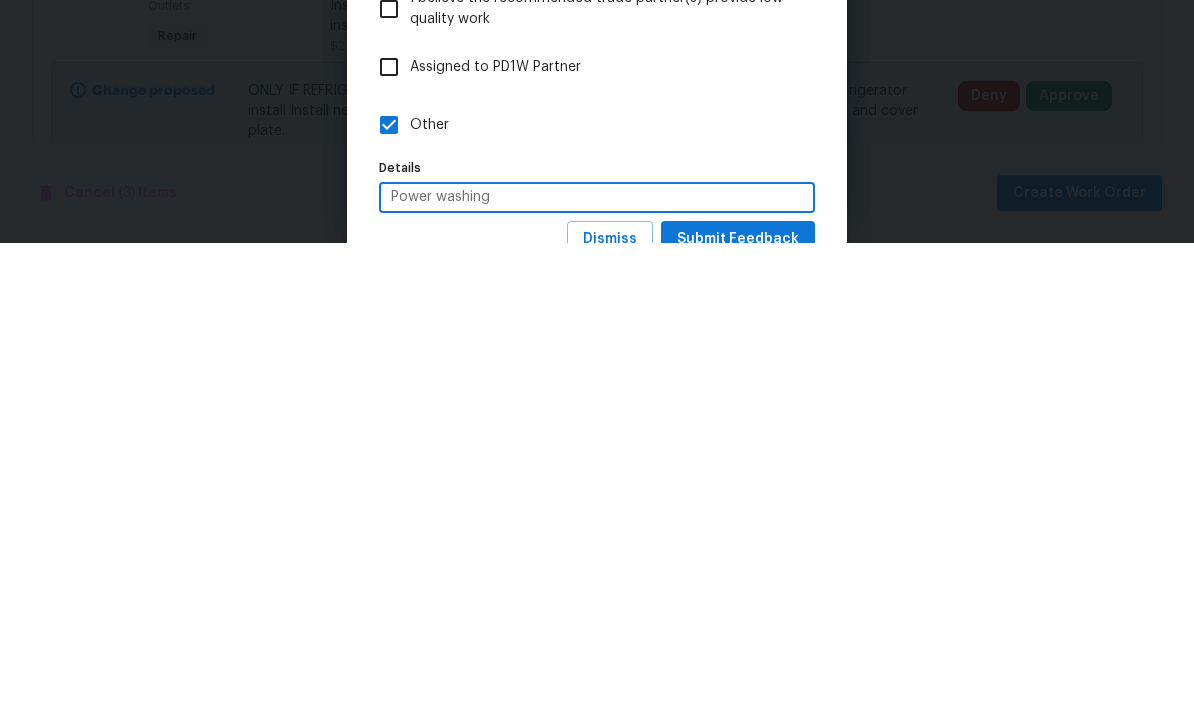 type on "Power washing" 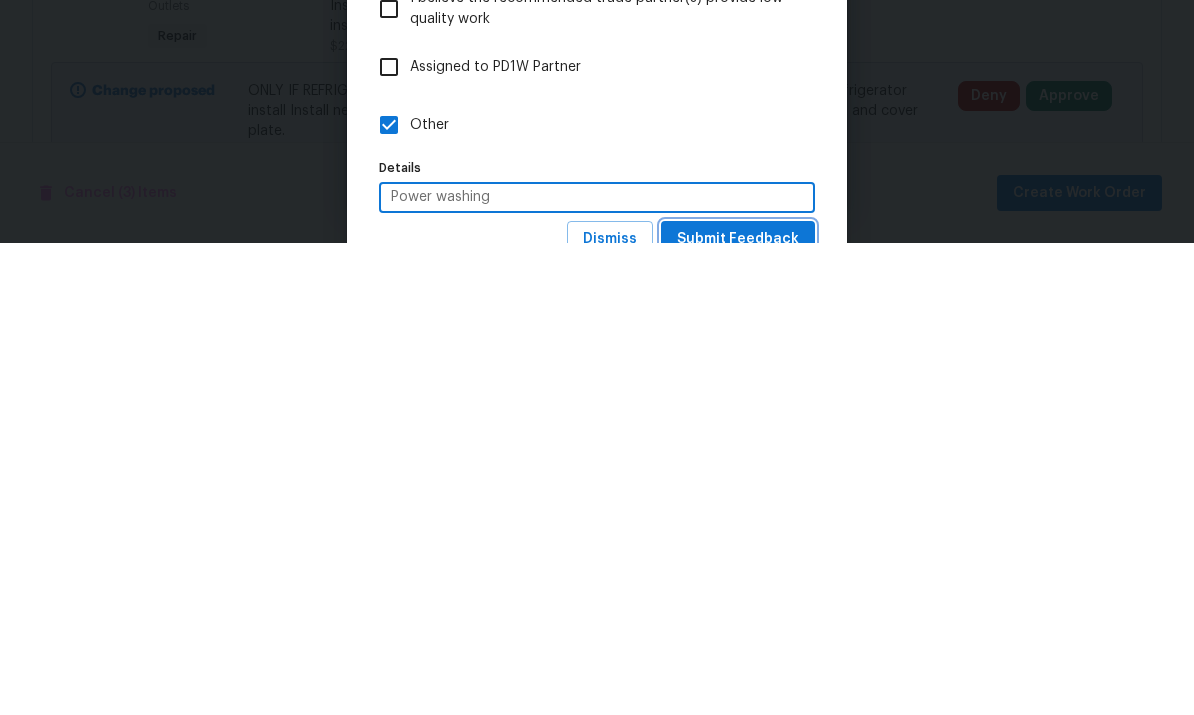 click on "Submit Feedback" at bounding box center [738, 711] 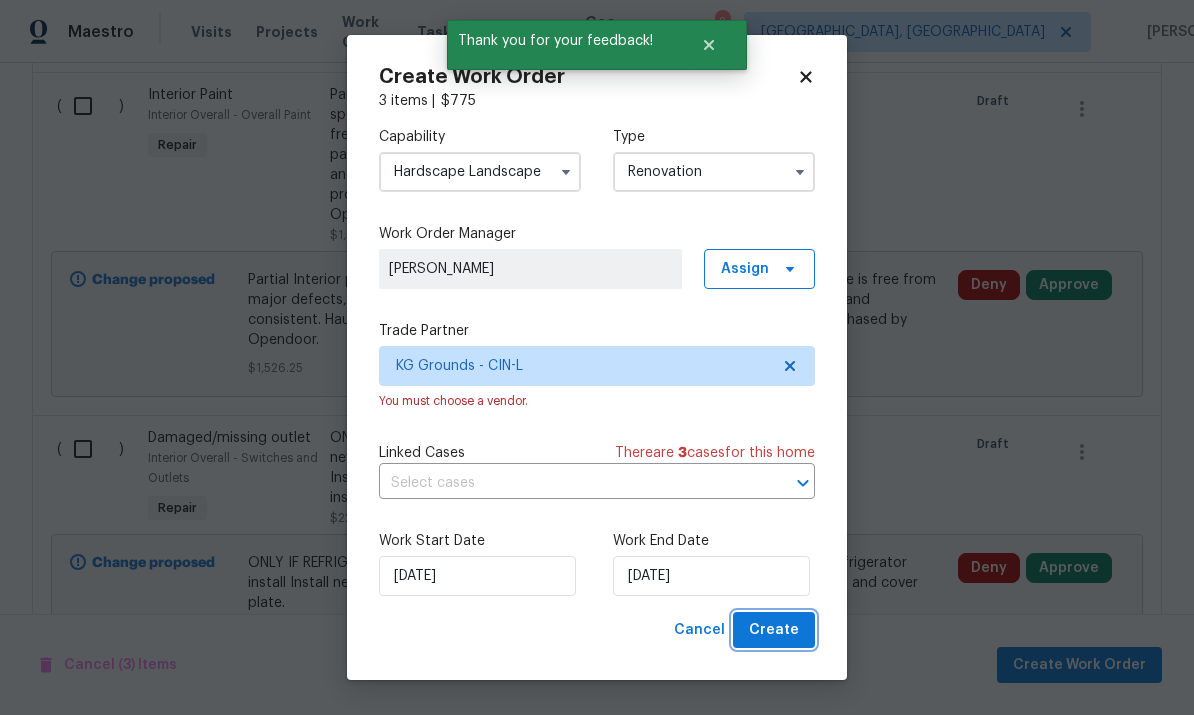 click on "Create" at bounding box center [774, 630] 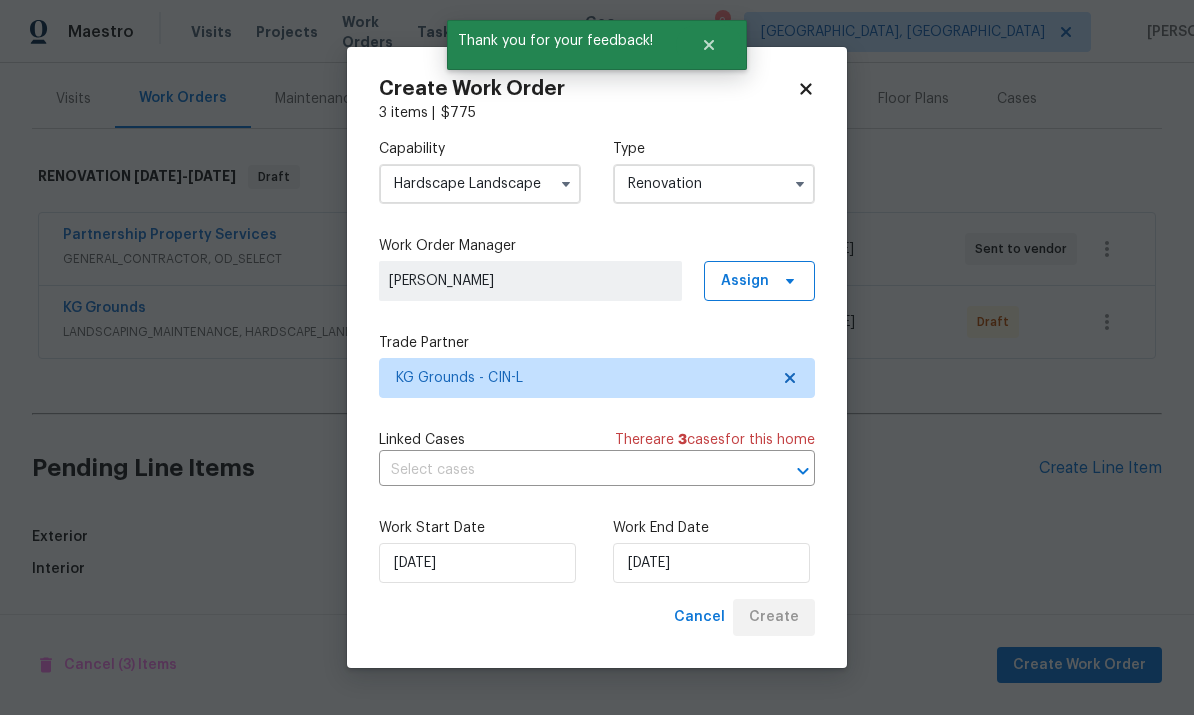 scroll, scrollTop: 158, scrollLeft: 0, axis: vertical 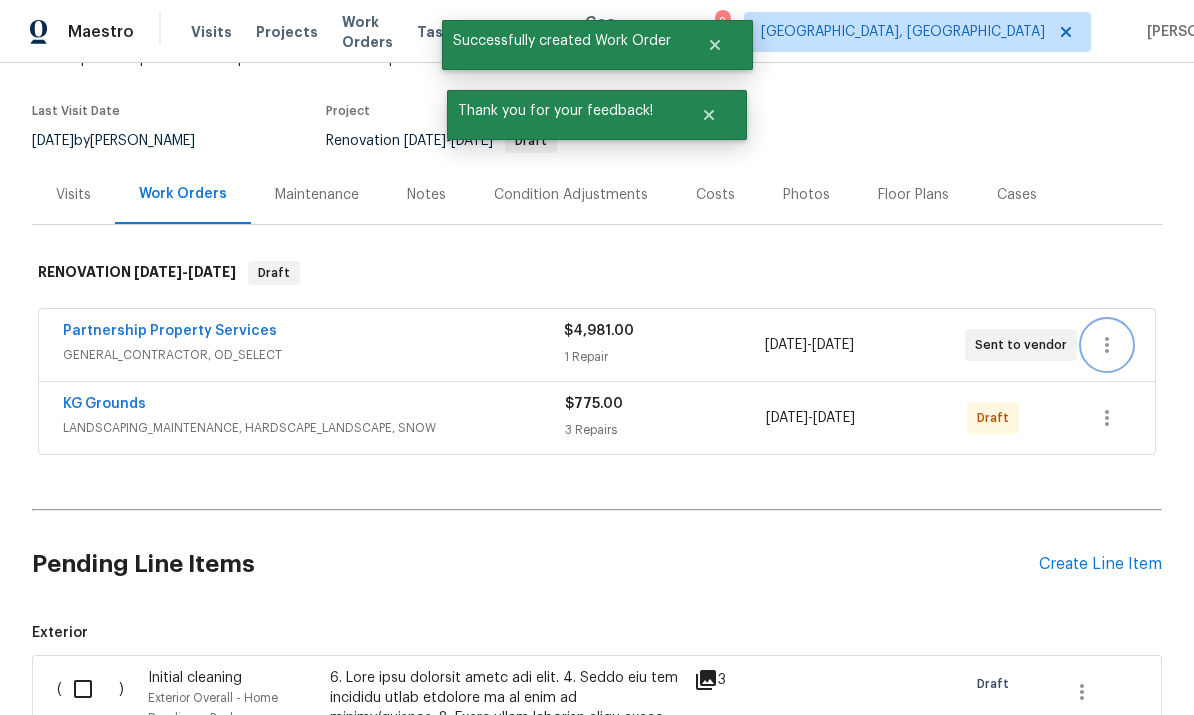 click 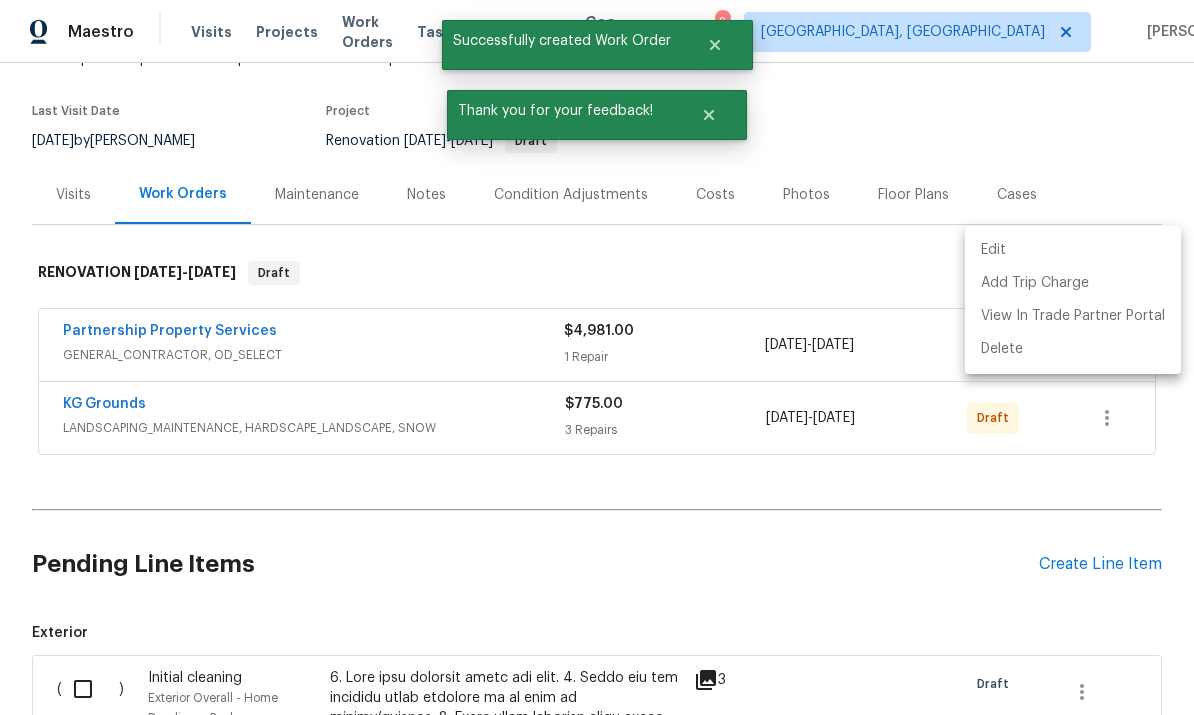 click on "Edit" at bounding box center (1073, 250) 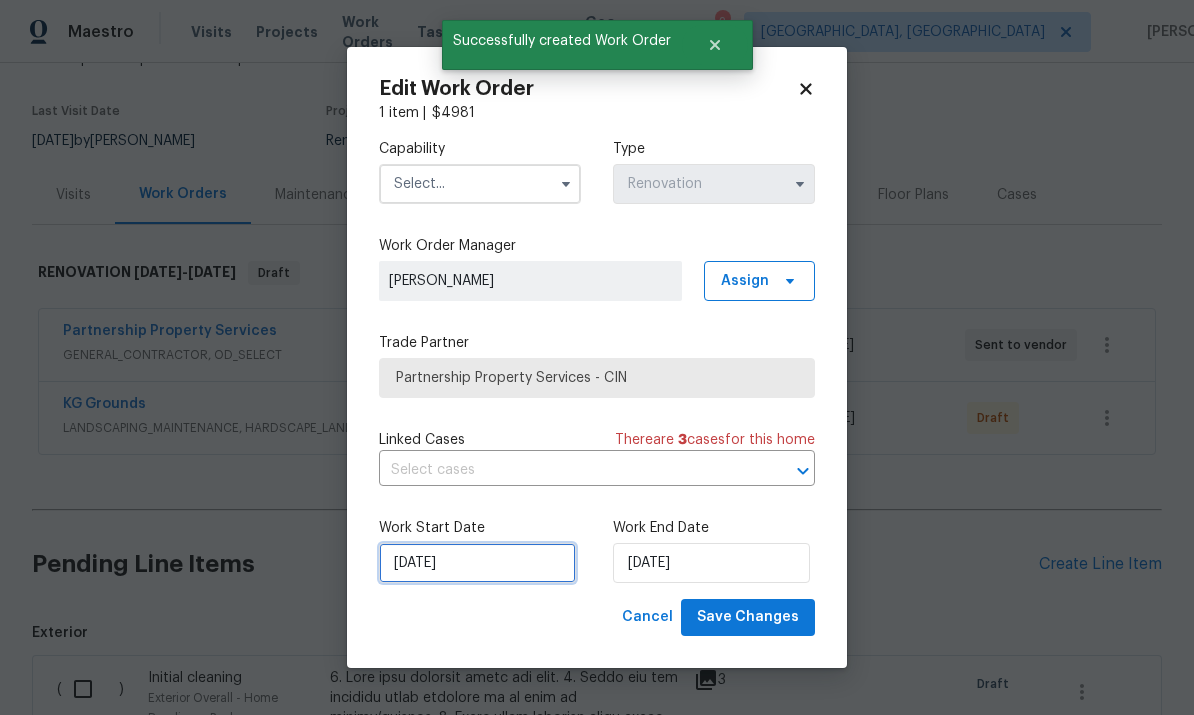 click on "[DATE]" at bounding box center (477, 563) 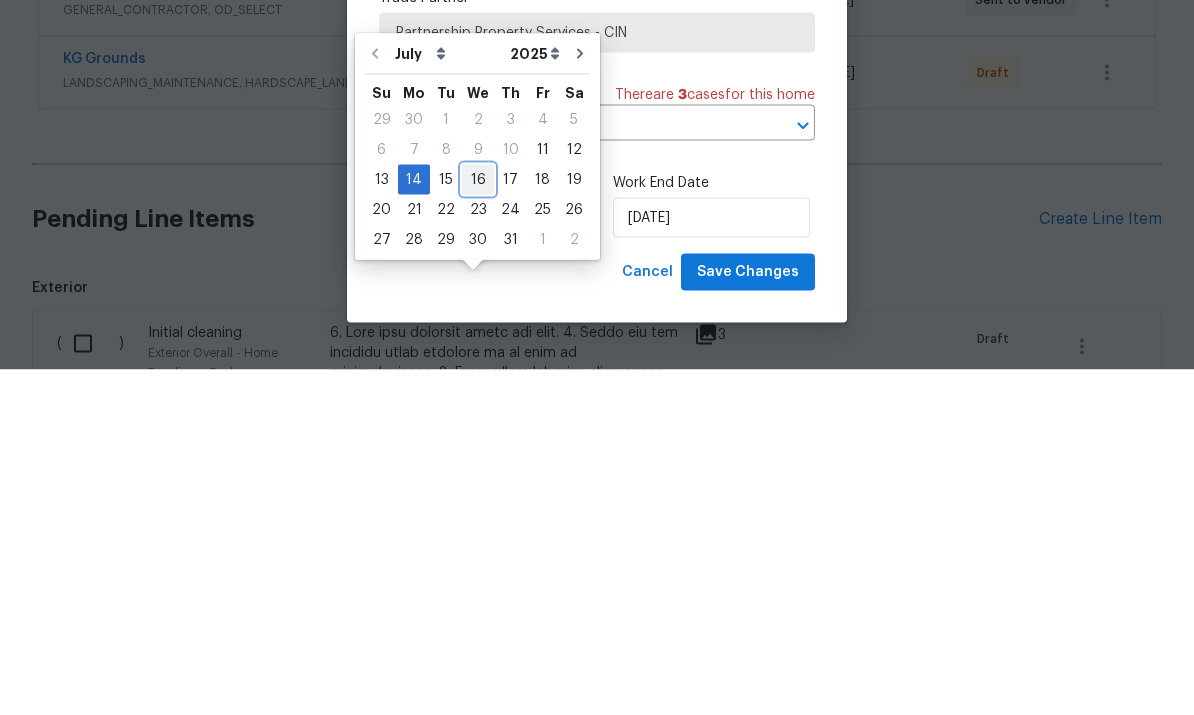click on "16" at bounding box center (478, 525) 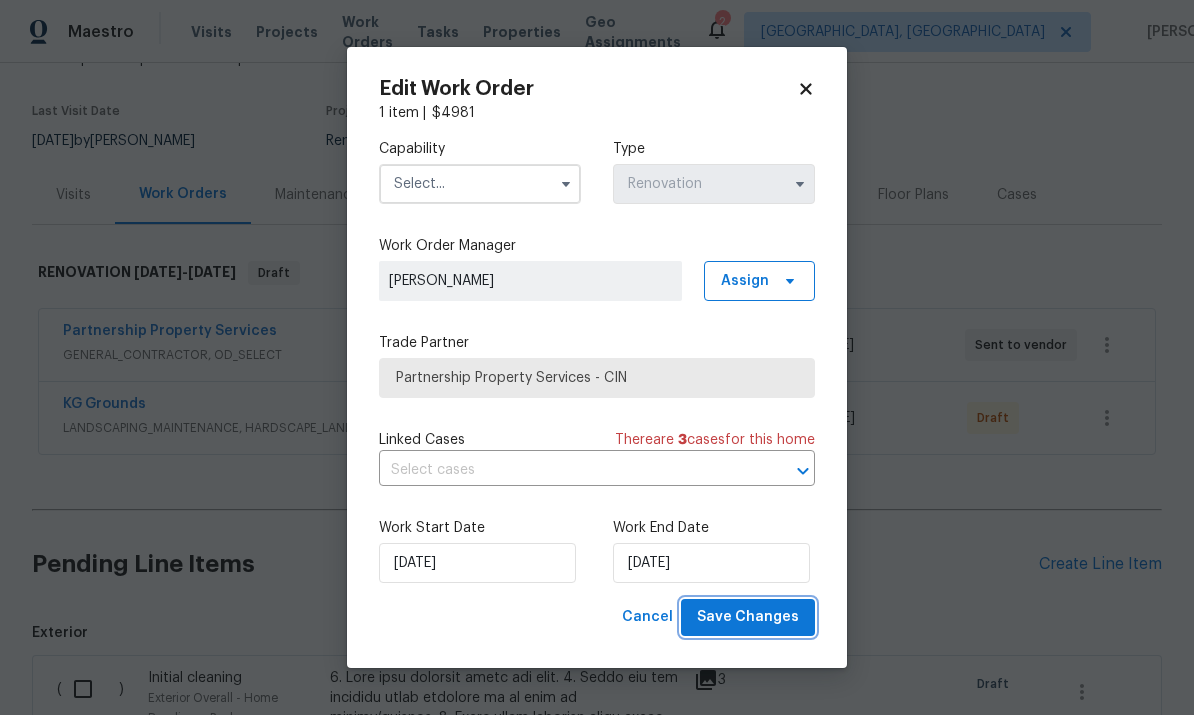 click on "Save Changes" at bounding box center (748, 617) 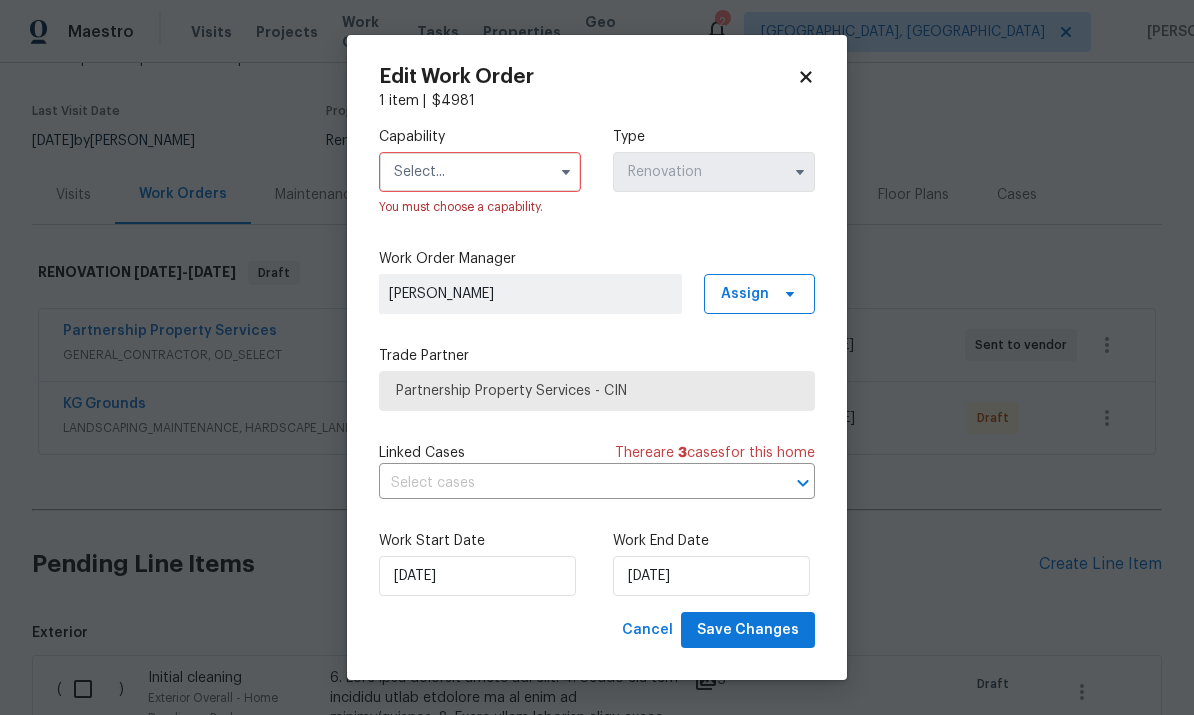 click at bounding box center (480, 172) 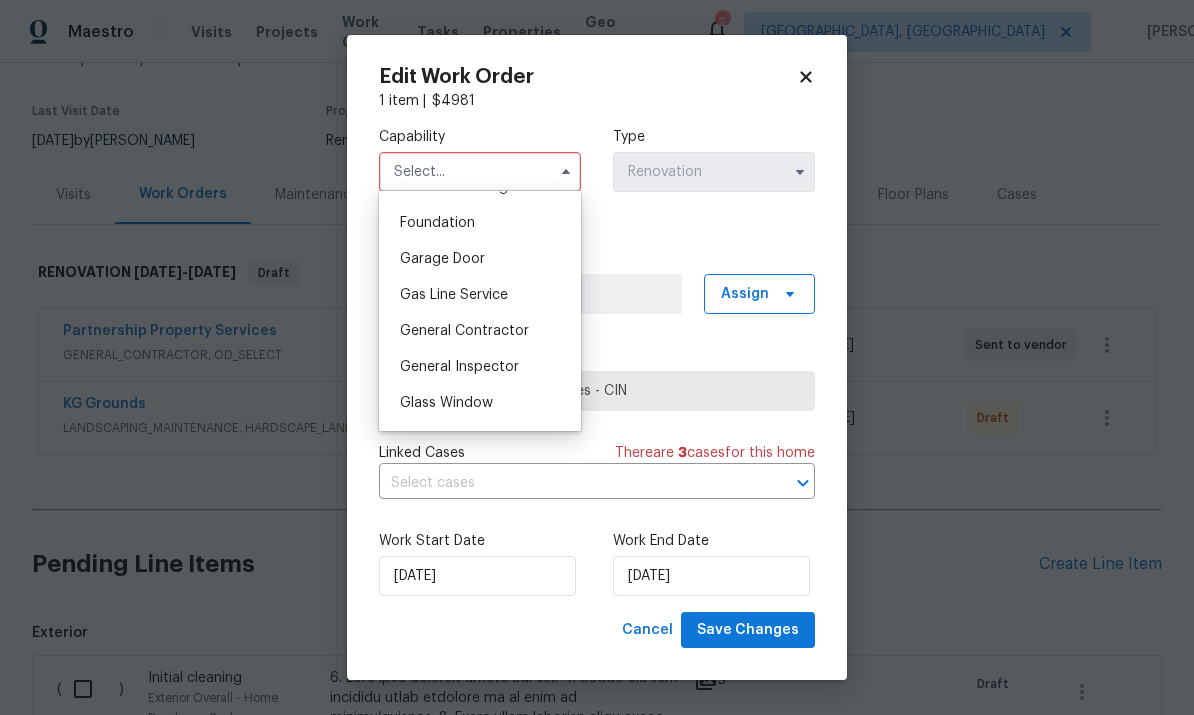 scroll, scrollTop: 876, scrollLeft: 0, axis: vertical 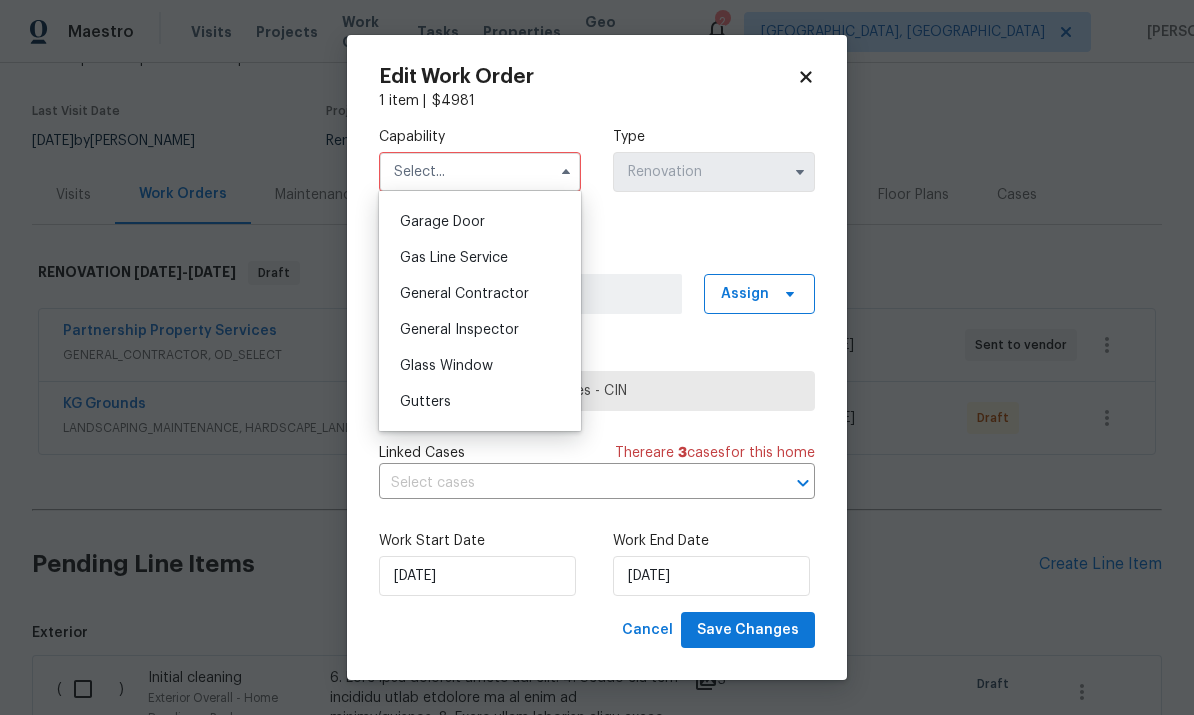 click on "General Contractor" at bounding box center [480, 294] 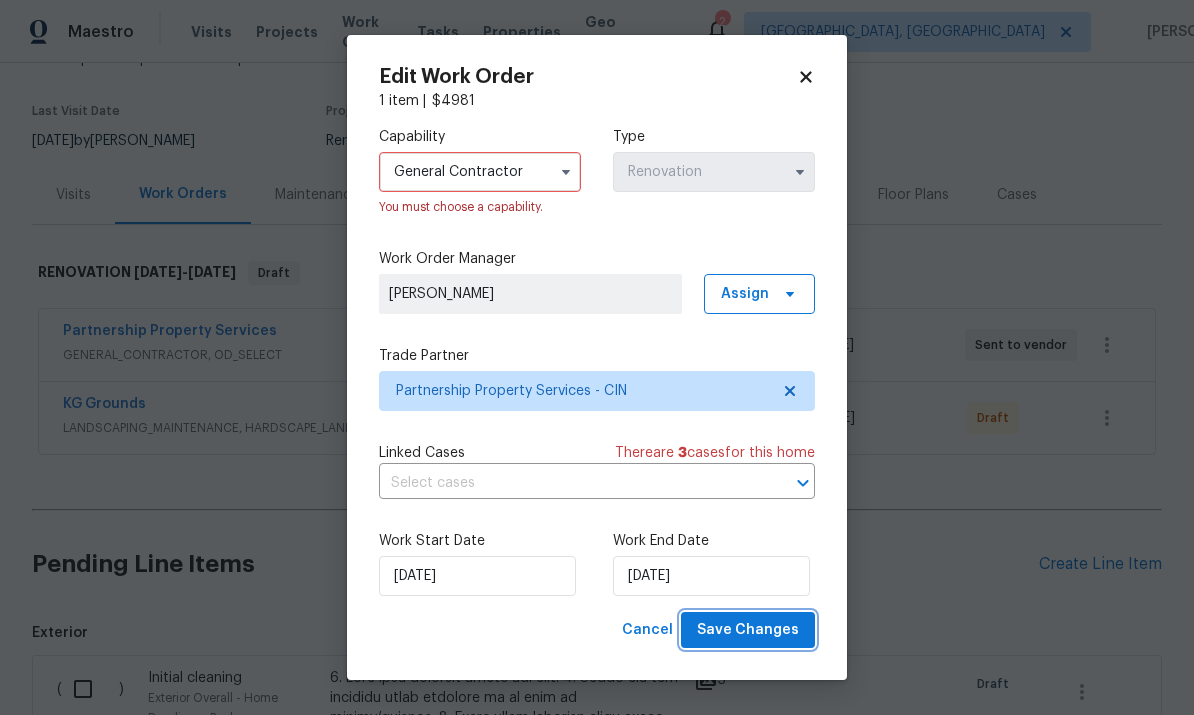 click on "Save Changes" at bounding box center (748, 630) 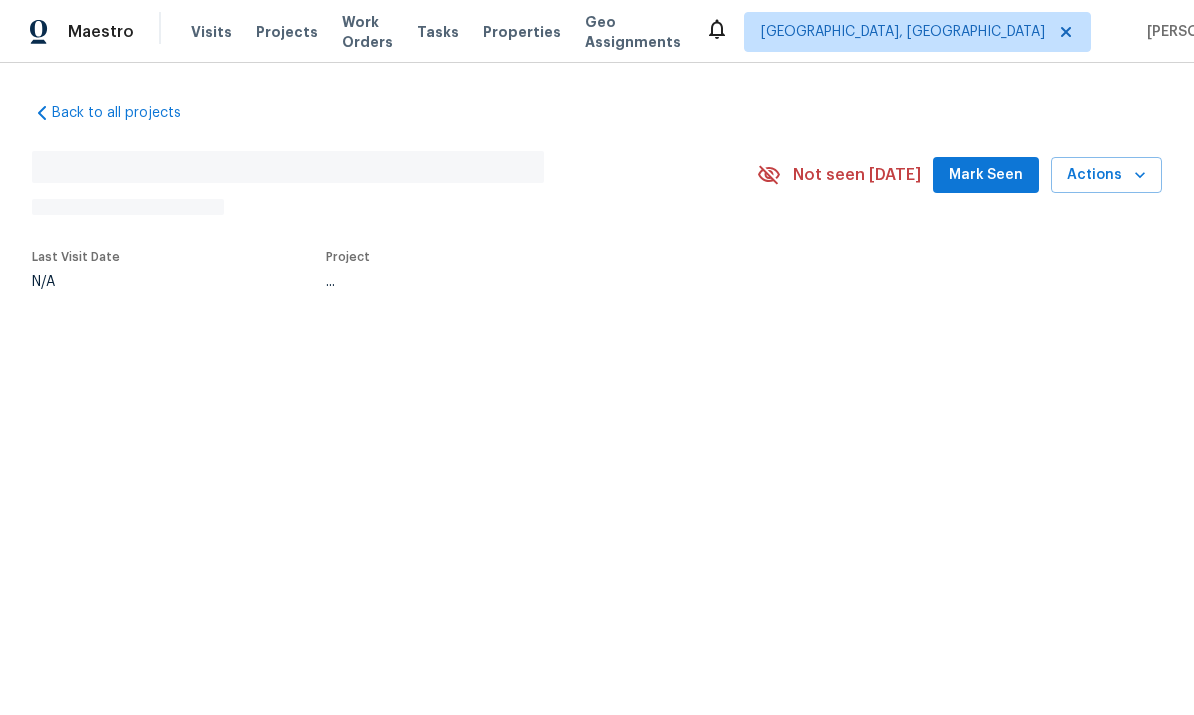 scroll, scrollTop: 0, scrollLeft: 0, axis: both 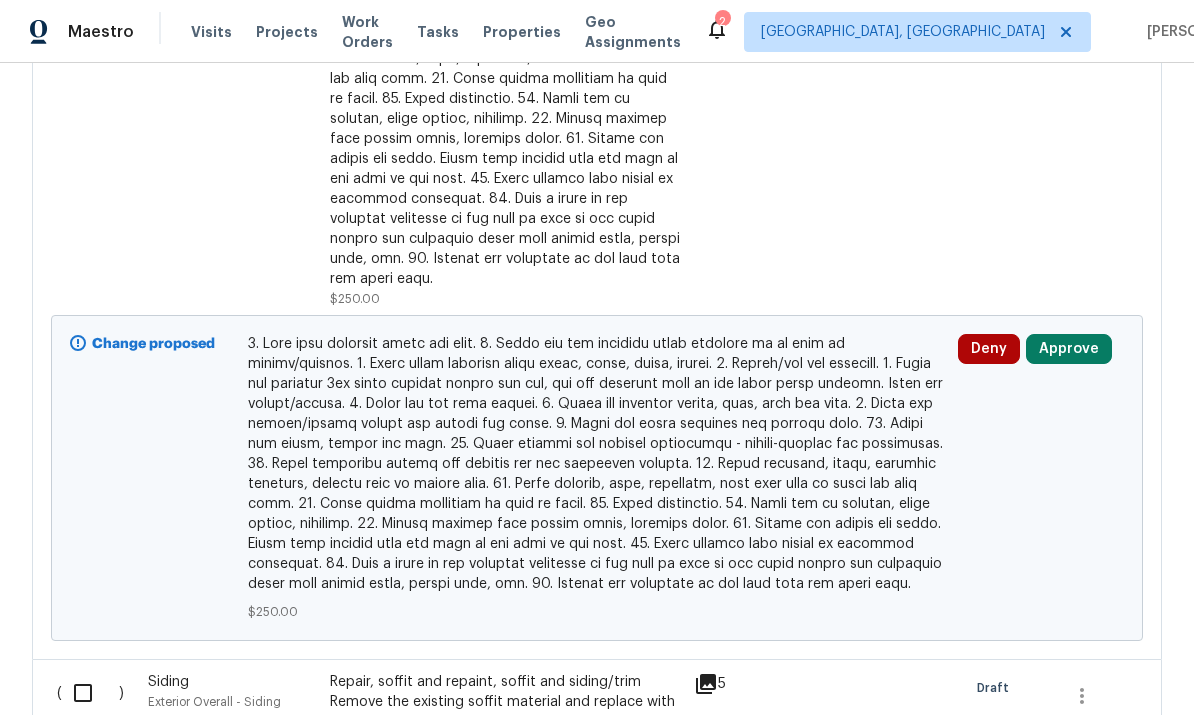 click at bounding box center (90, 693) 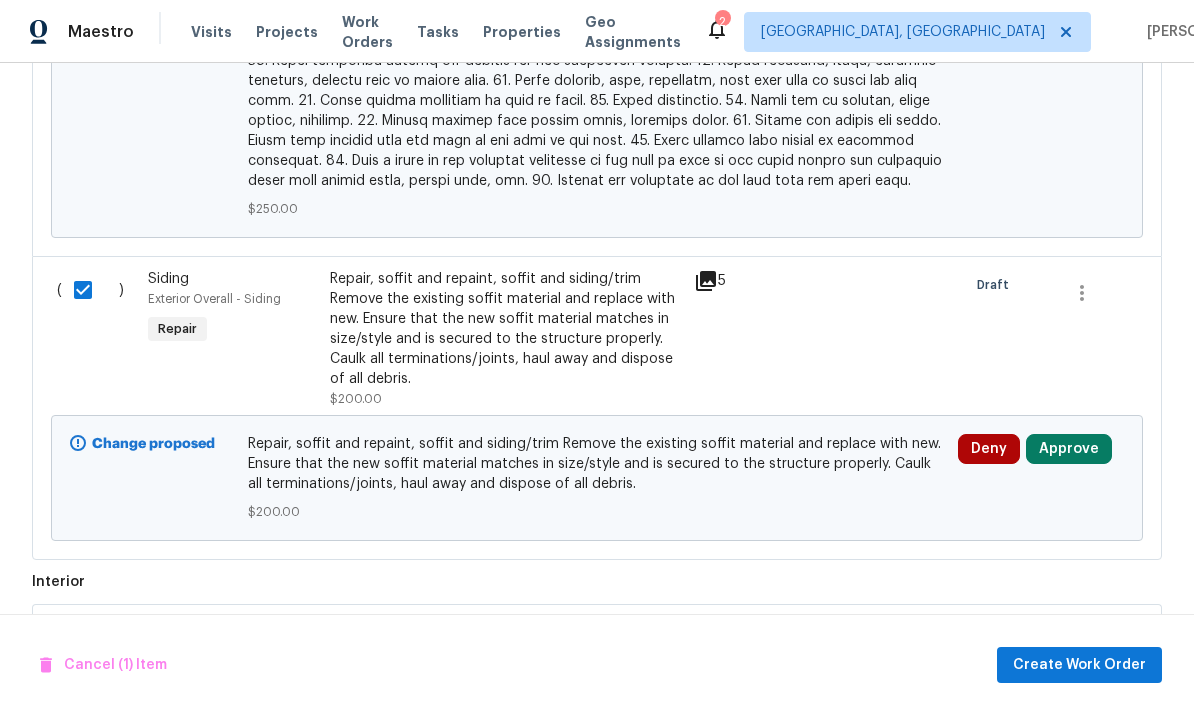 scroll, scrollTop: 1481, scrollLeft: 0, axis: vertical 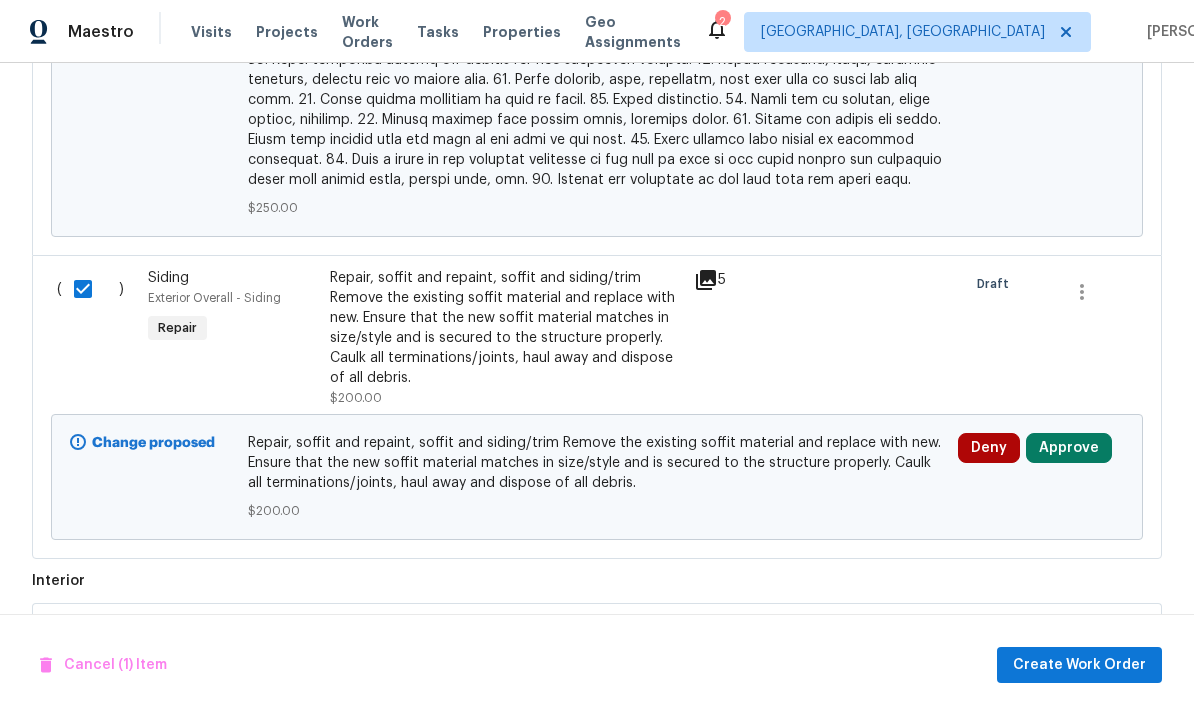 click at bounding box center [90, 637] 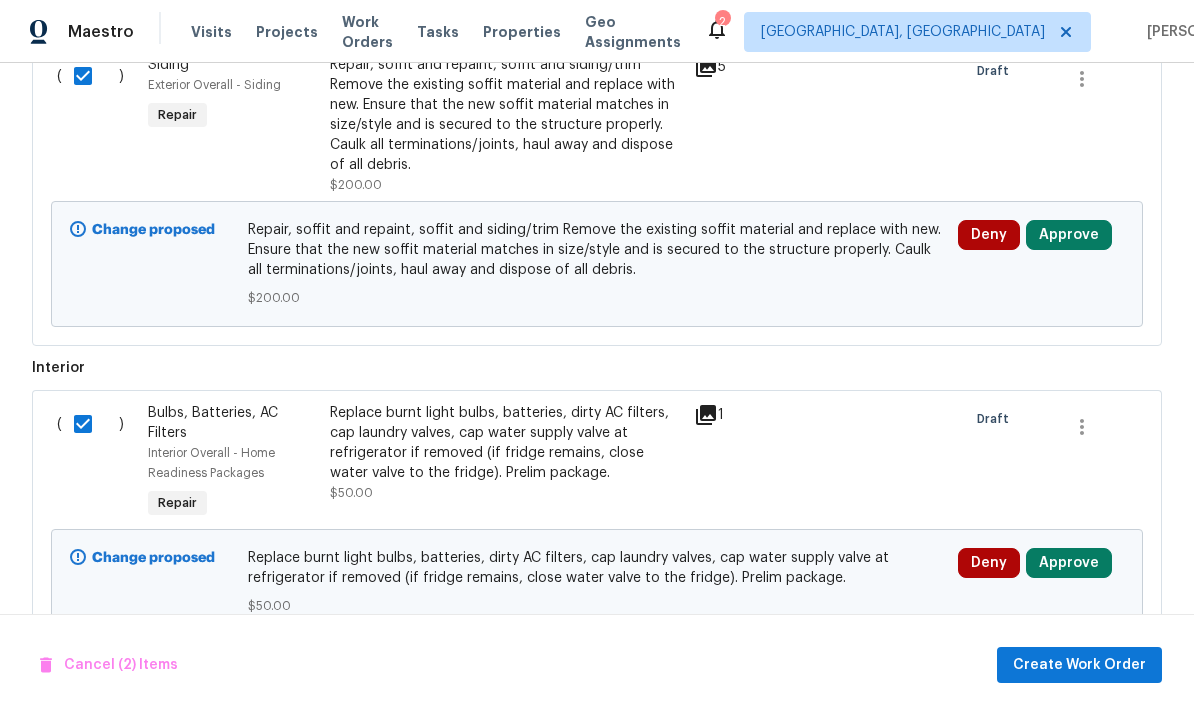 scroll, scrollTop: 1740, scrollLeft: 0, axis: vertical 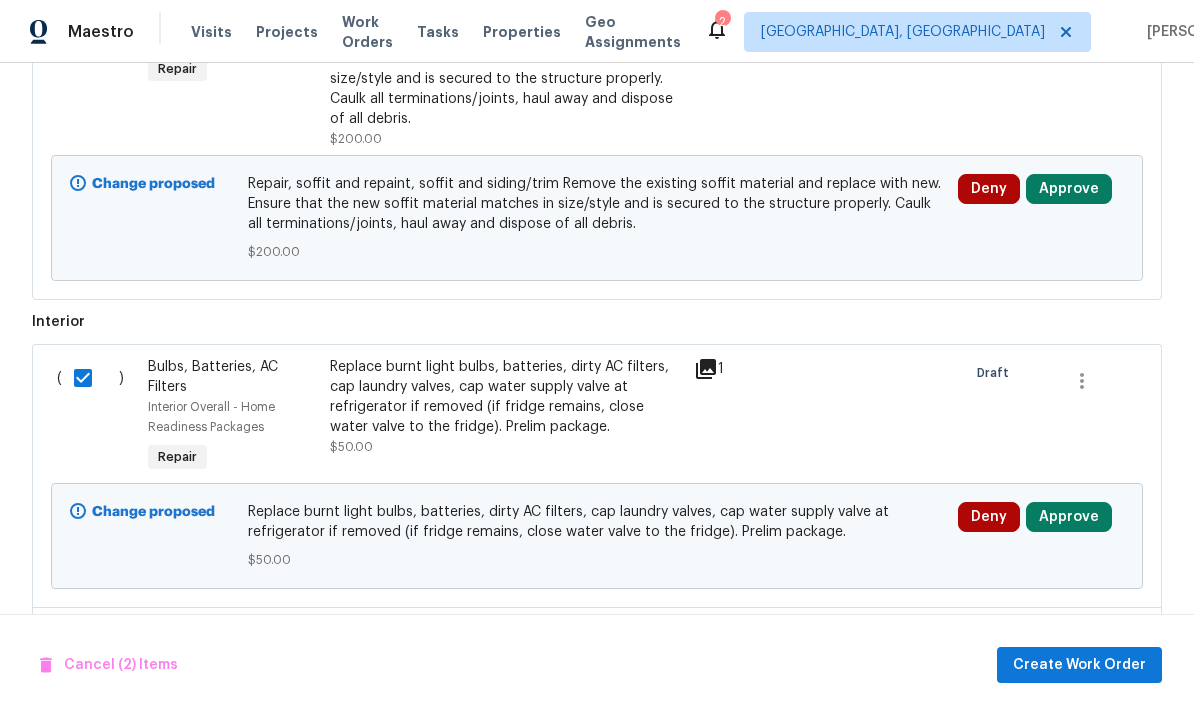 click at bounding box center [90, 641] 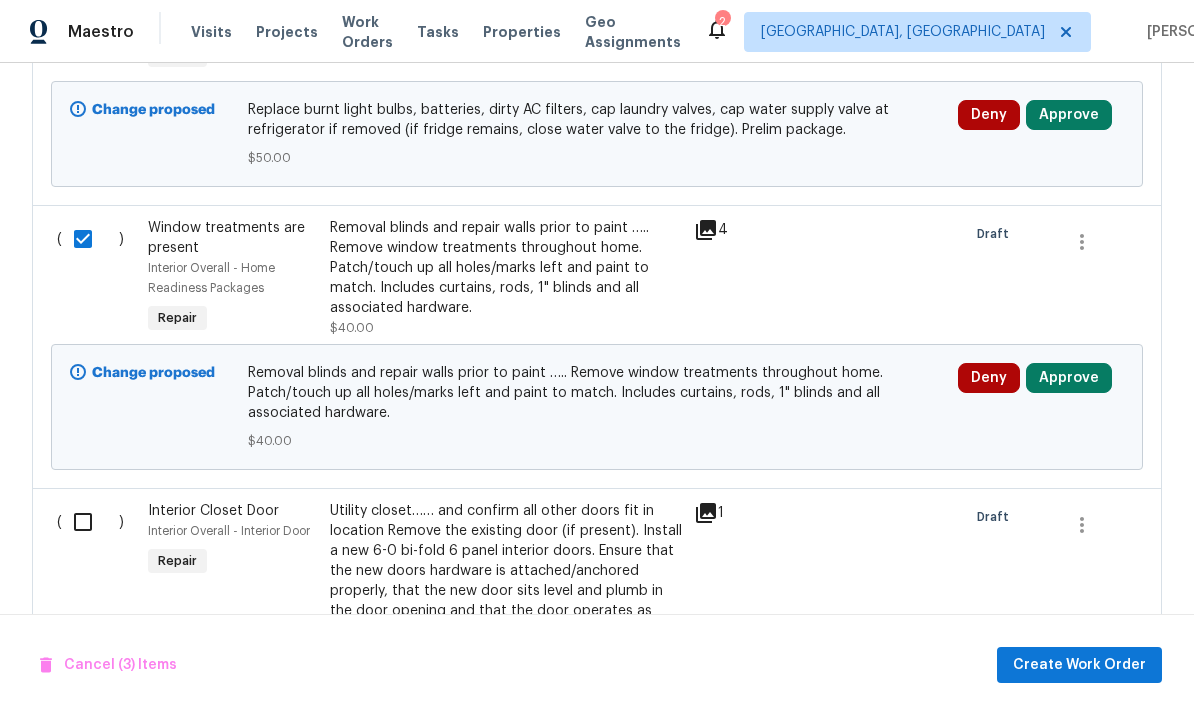 scroll, scrollTop: 2228, scrollLeft: 0, axis: vertical 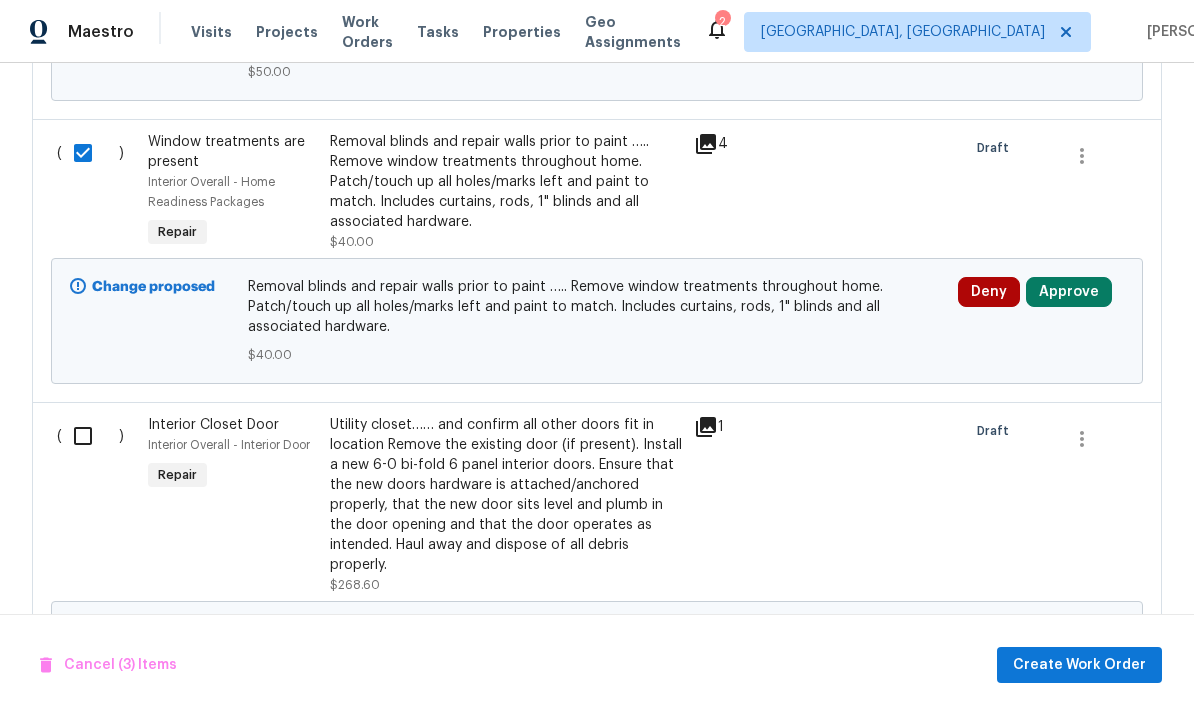 click at bounding box center [90, 436] 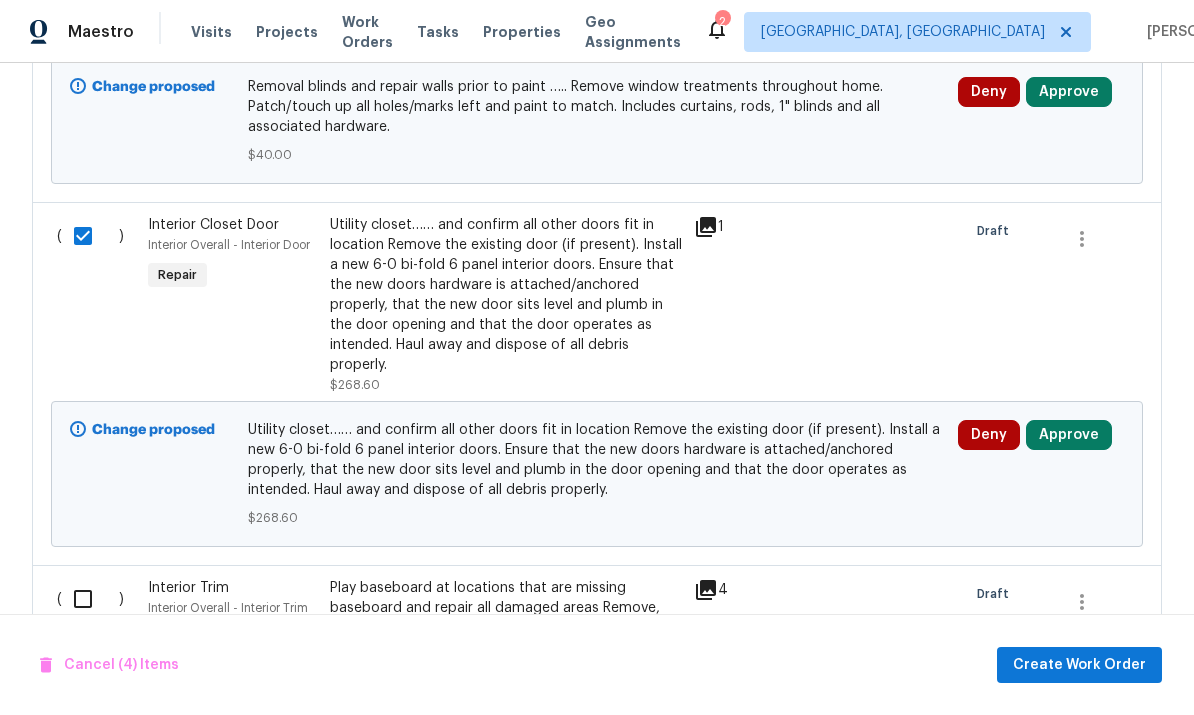 click at bounding box center [90, 599] 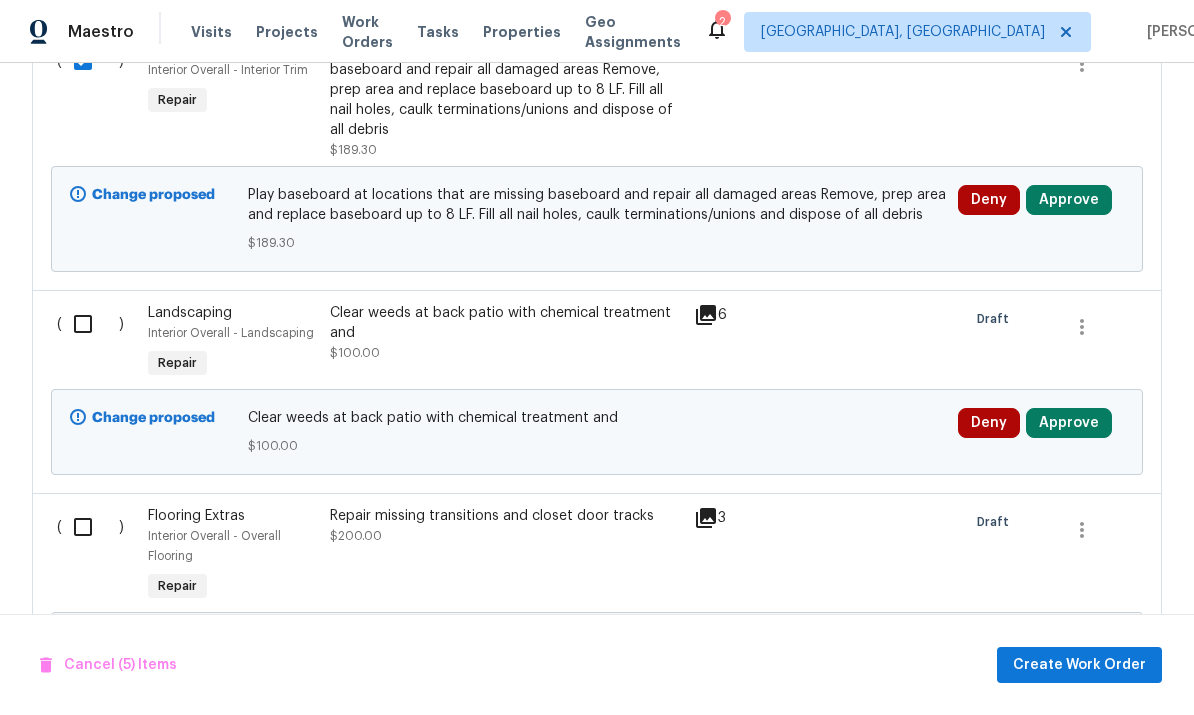 scroll, scrollTop: 2967, scrollLeft: 0, axis: vertical 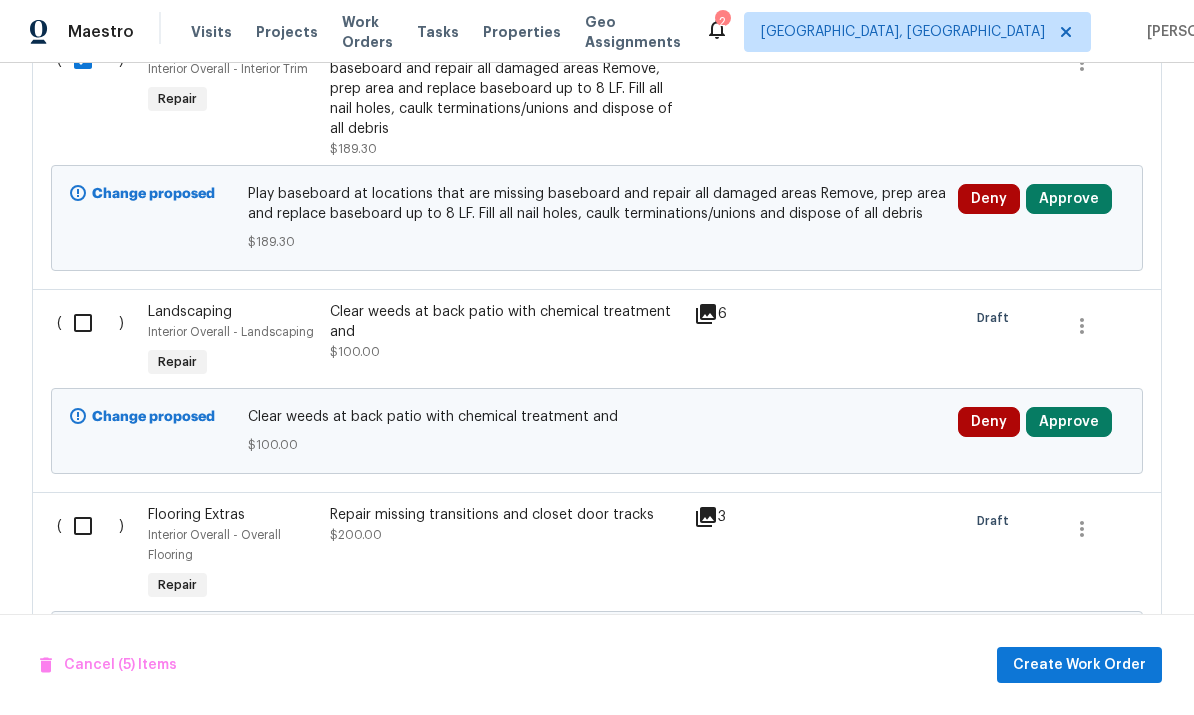 click at bounding box center [90, 526] 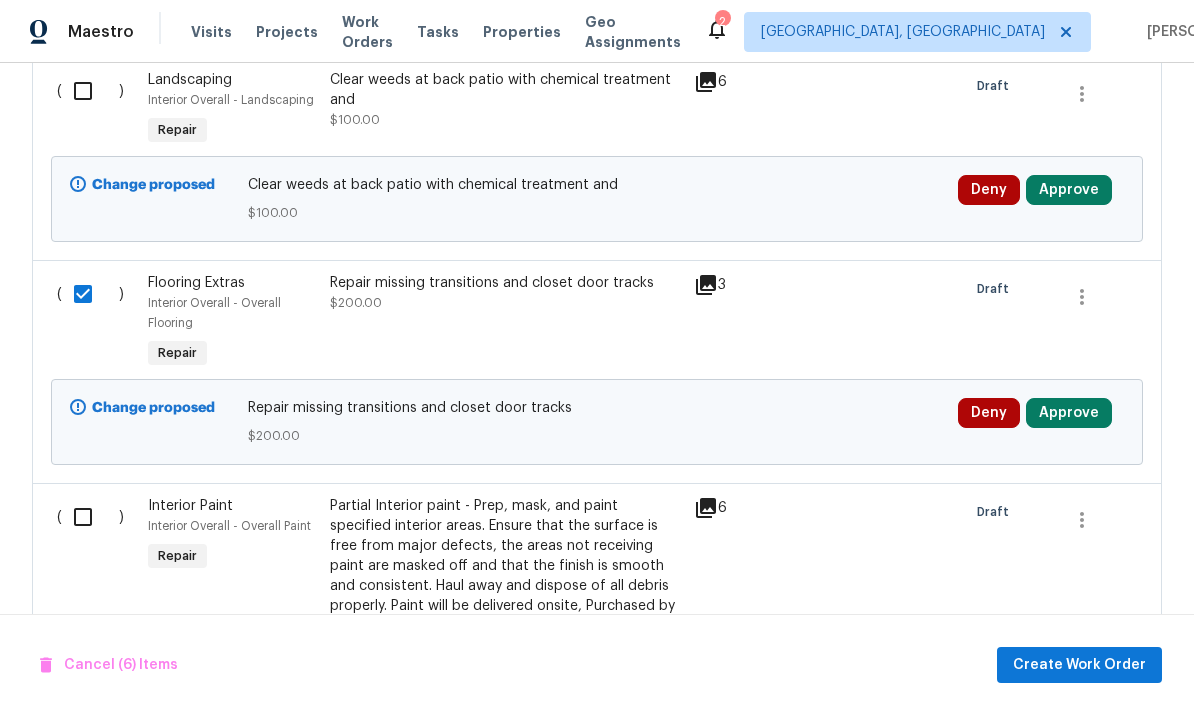 scroll, scrollTop: 3268, scrollLeft: 0, axis: vertical 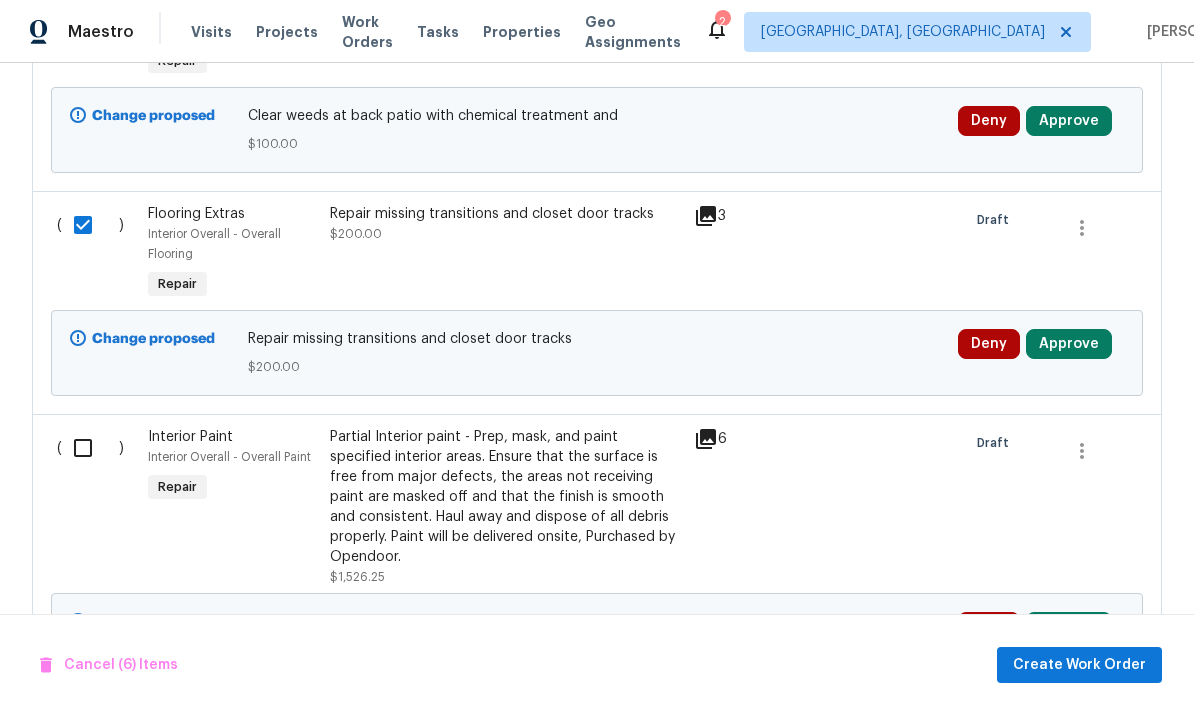 click at bounding box center [90, 448] 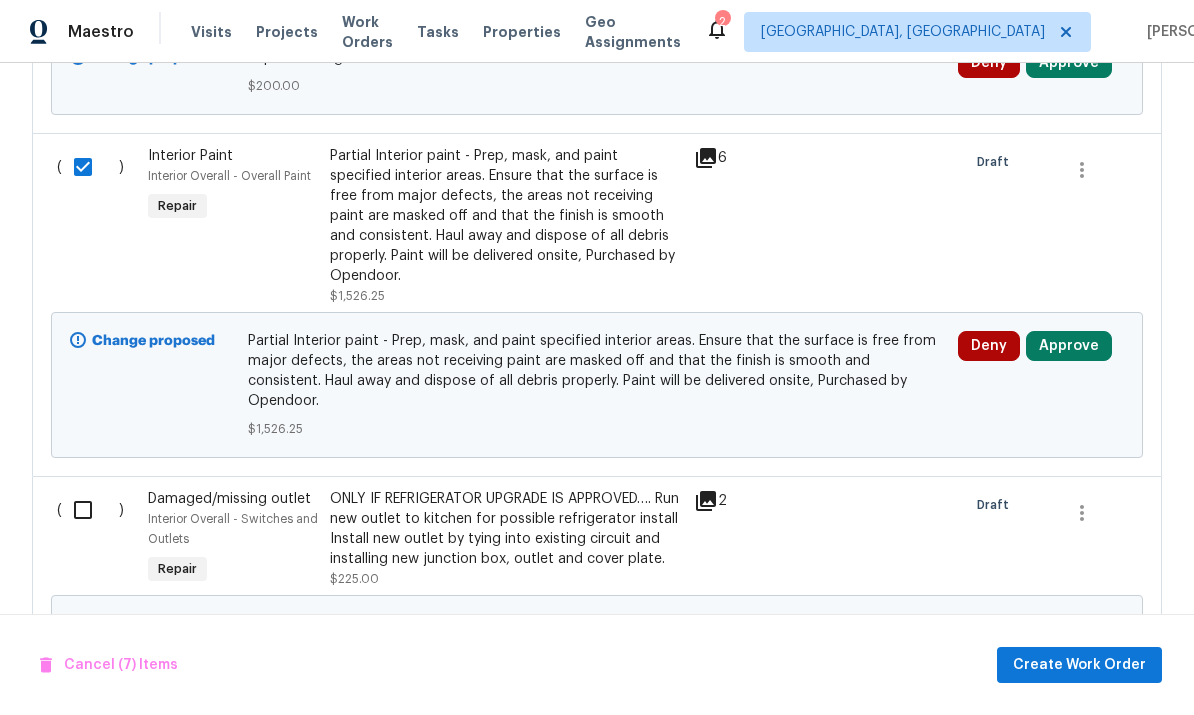 scroll, scrollTop: 3560, scrollLeft: 0, axis: vertical 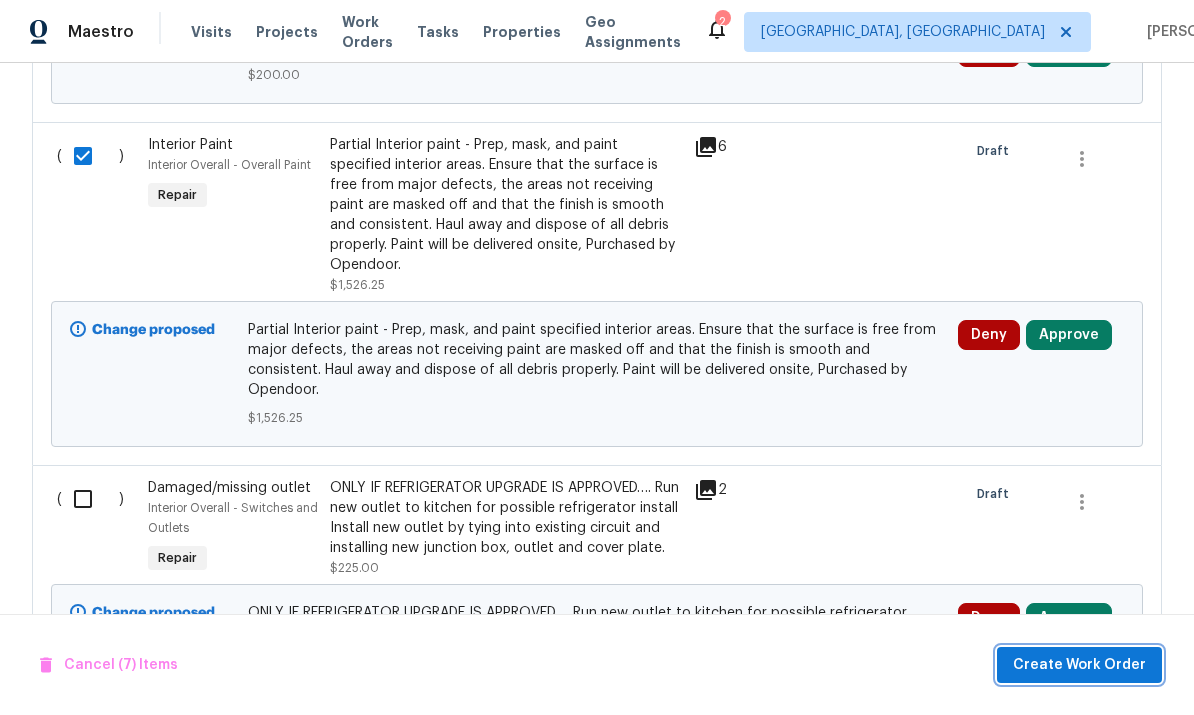 click on "Create Work Order" at bounding box center (1079, 665) 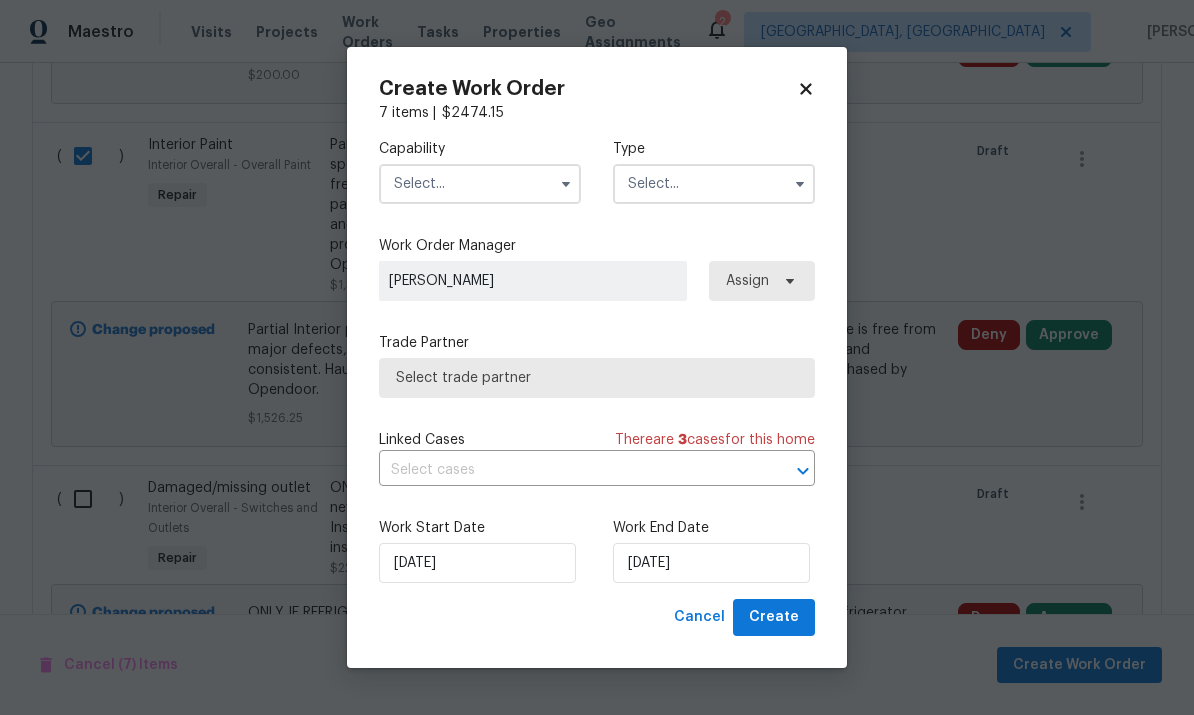 click at bounding box center [480, 184] 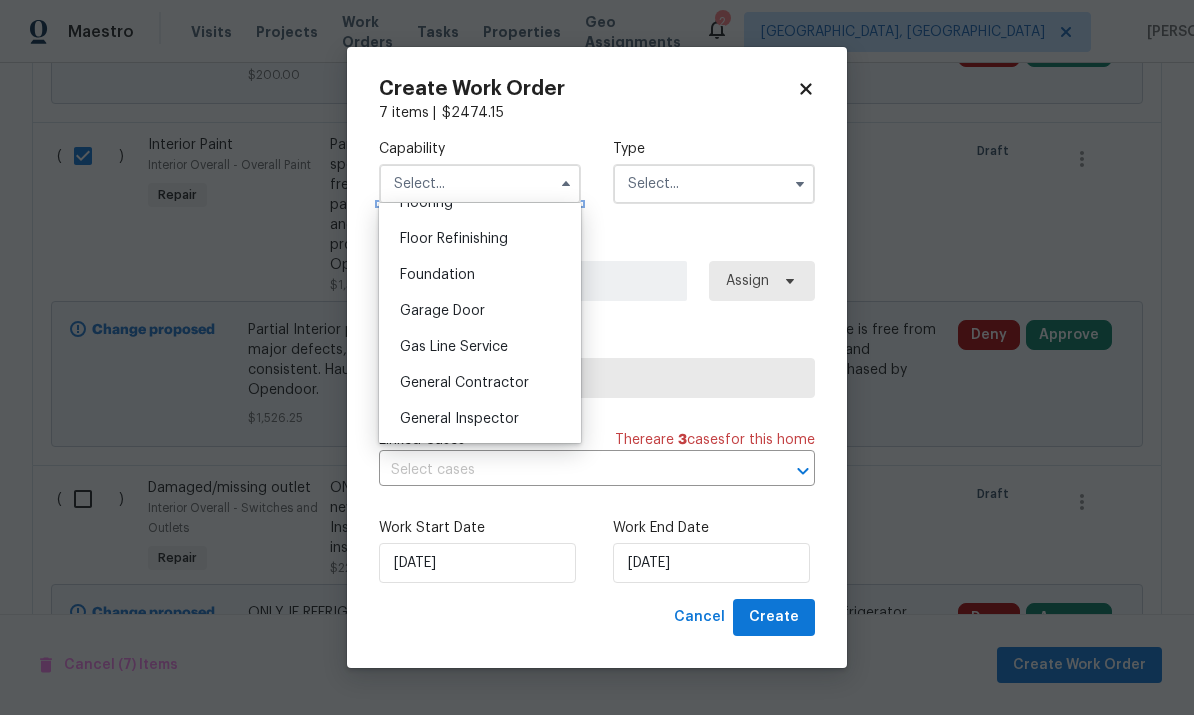 scroll, scrollTop: 800, scrollLeft: 0, axis: vertical 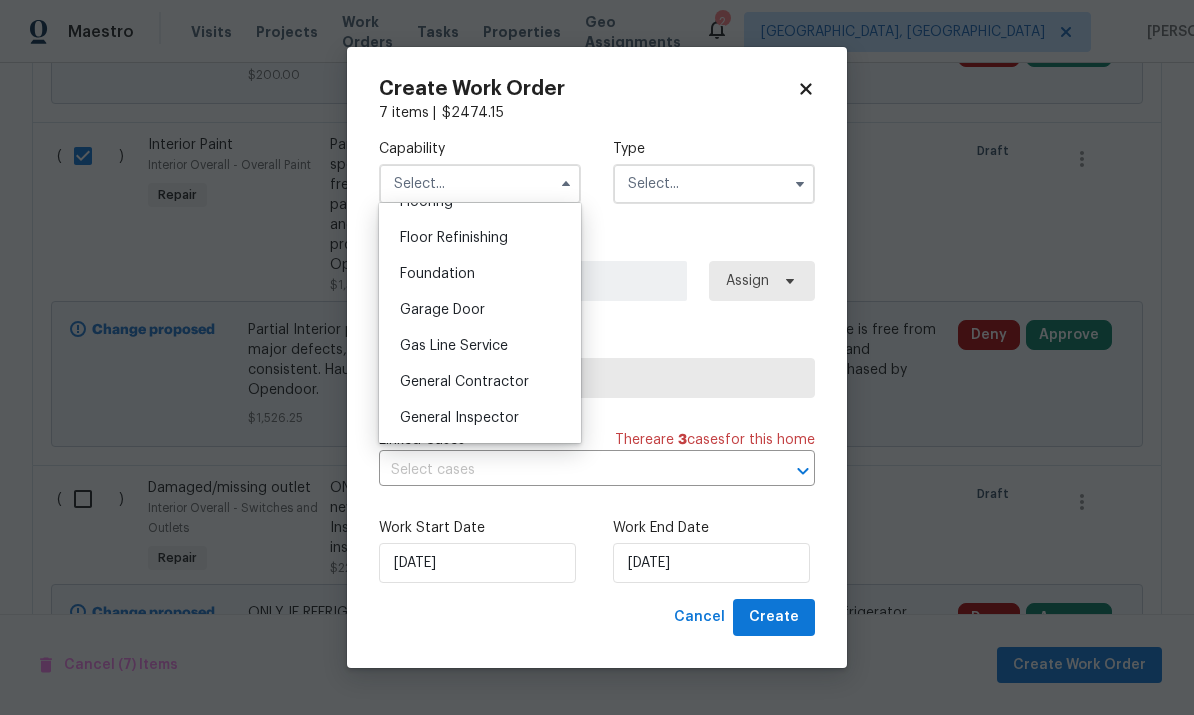 click on "General Contractor" at bounding box center [480, 382] 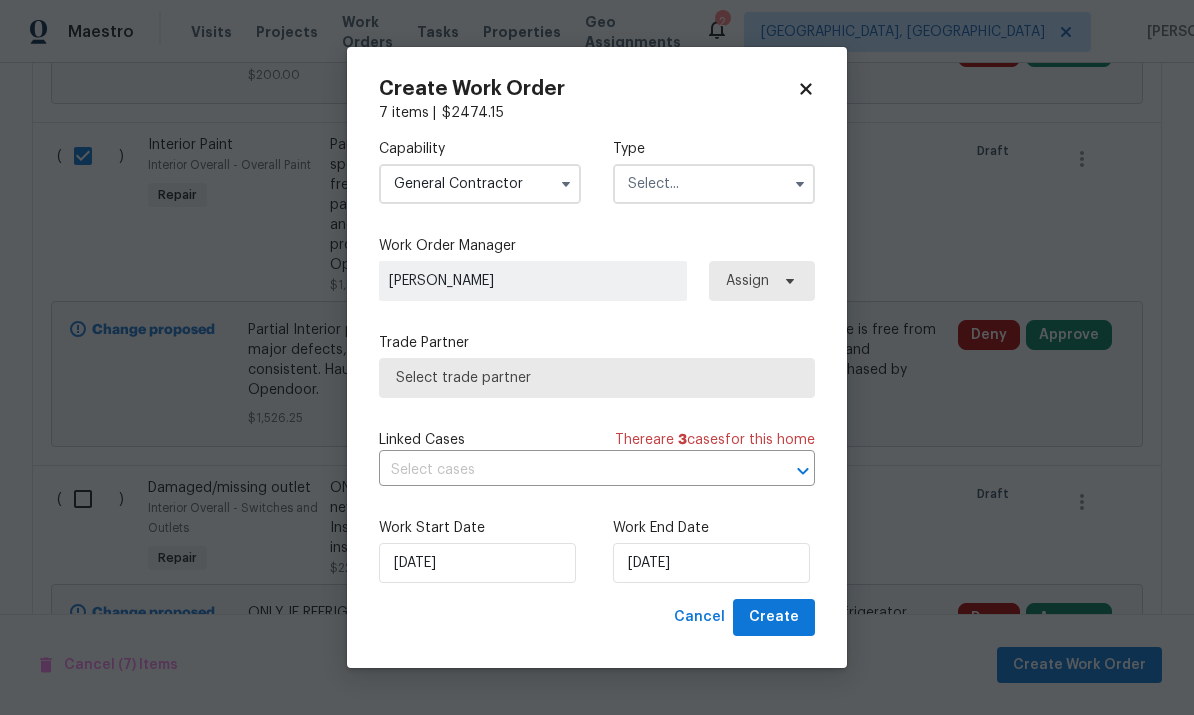 click at bounding box center (714, 184) 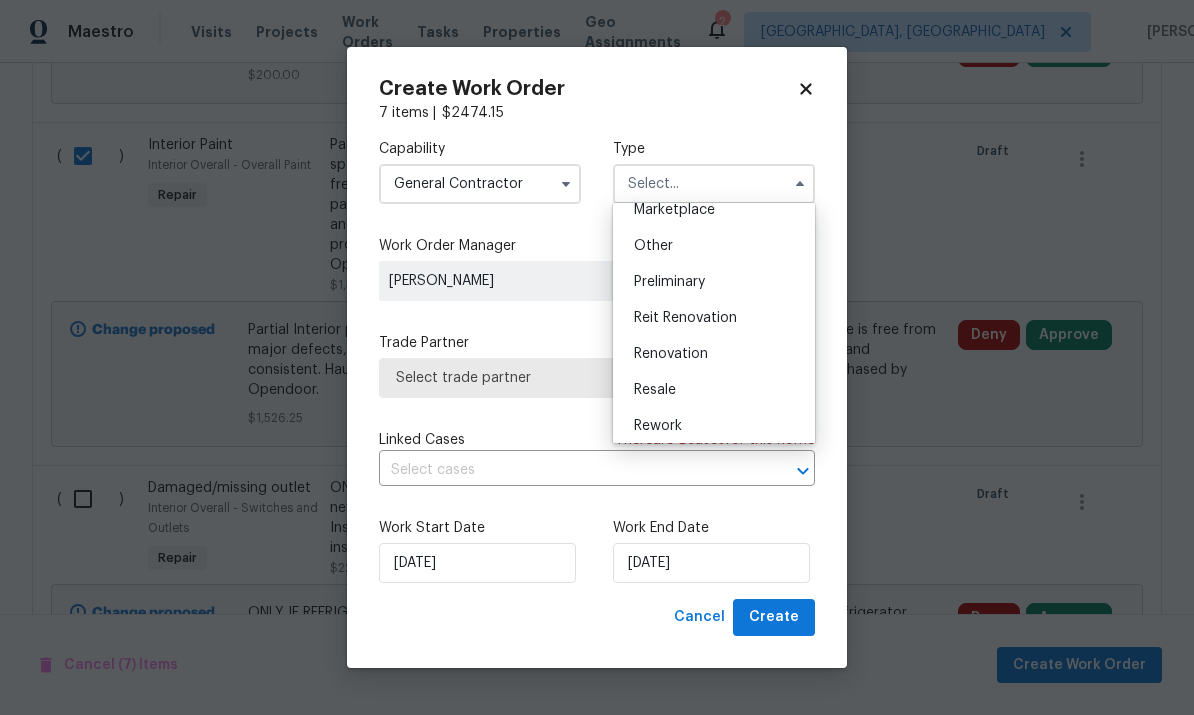 scroll, scrollTop: 375, scrollLeft: 0, axis: vertical 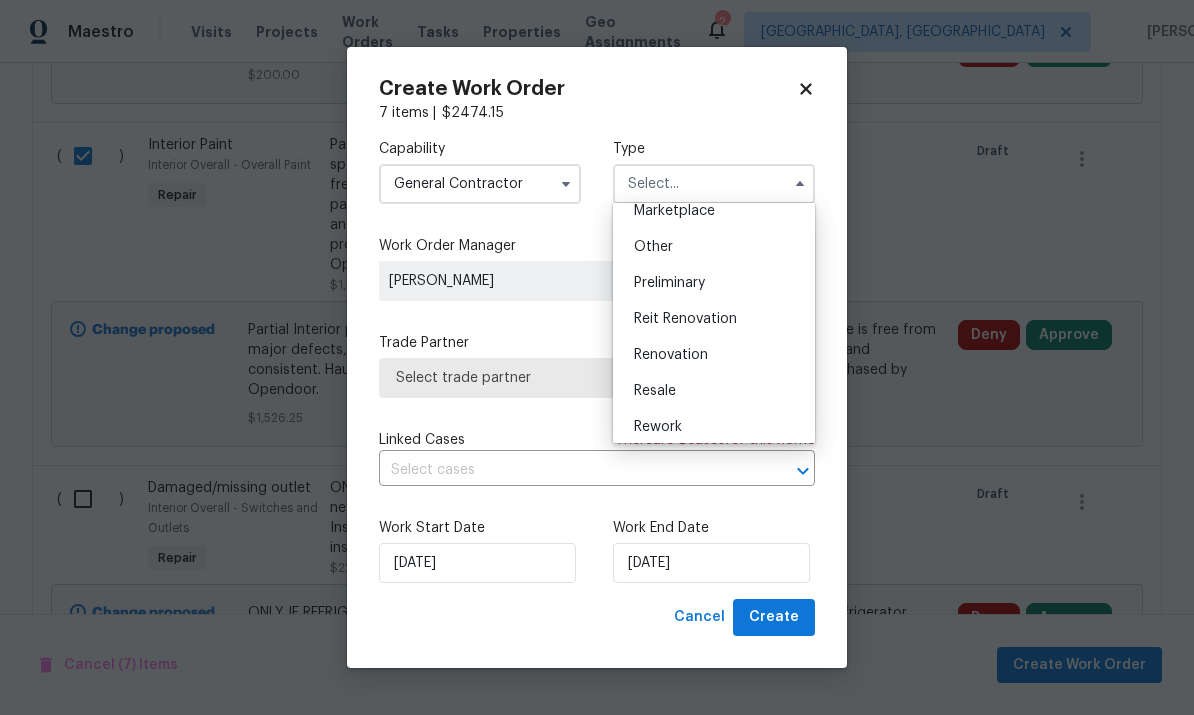click on "Renovation" at bounding box center (714, 355) 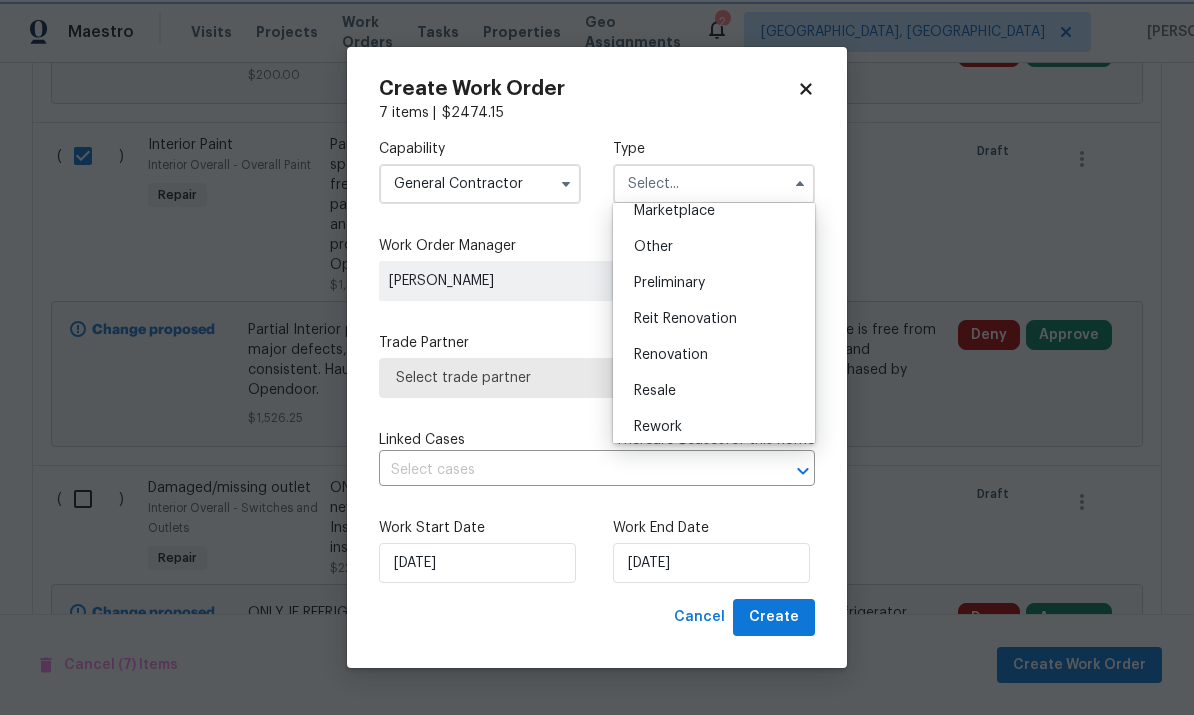 type on "Renovation" 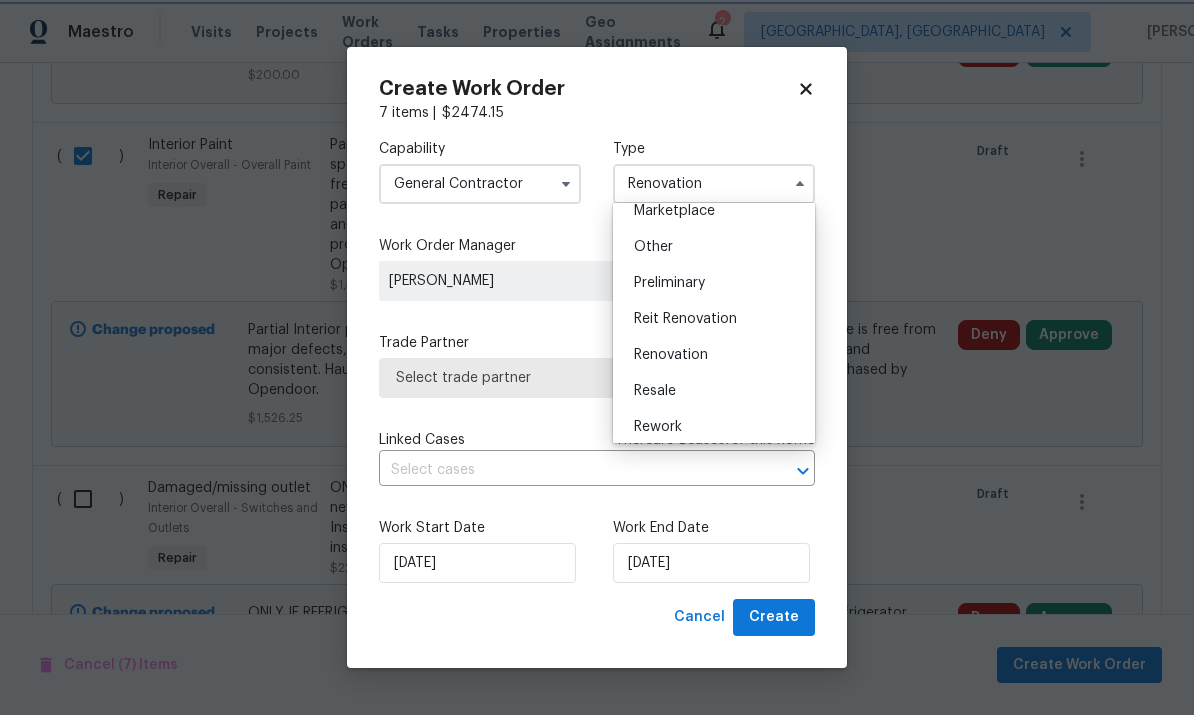 scroll, scrollTop: 0, scrollLeft: 0, axis: both 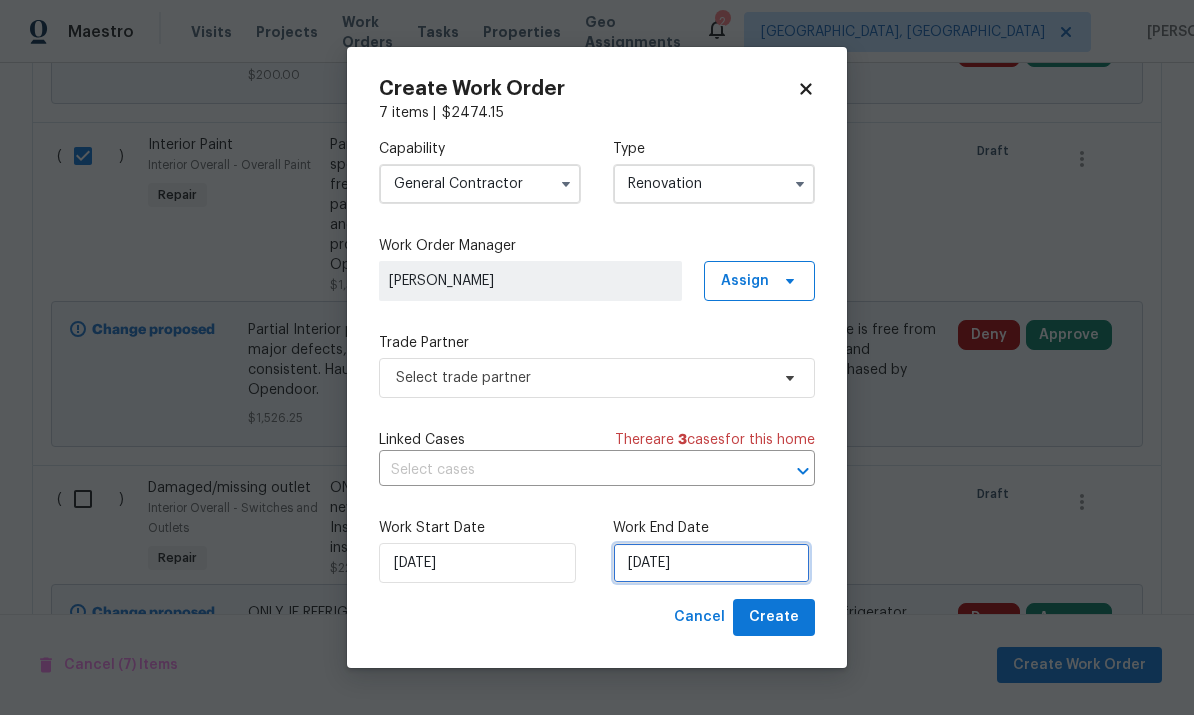 click on "7/14/2025" at bounding box center [711, 563] 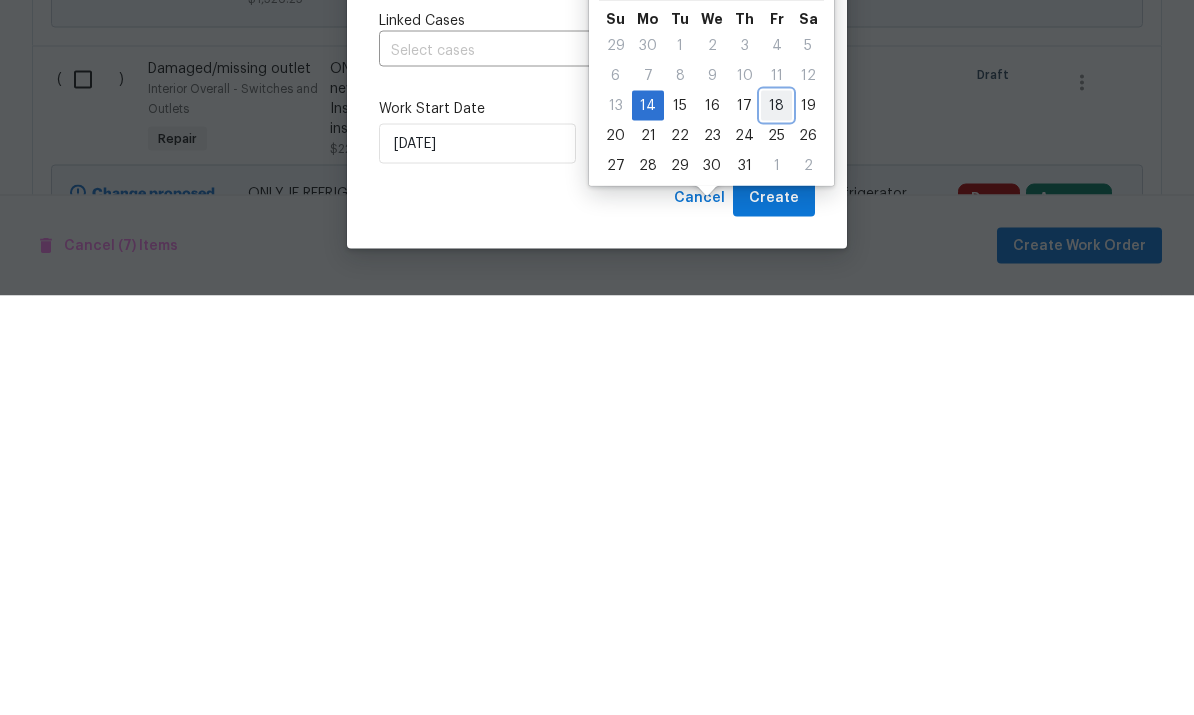 click on "18" at bounding box center (776, 525) 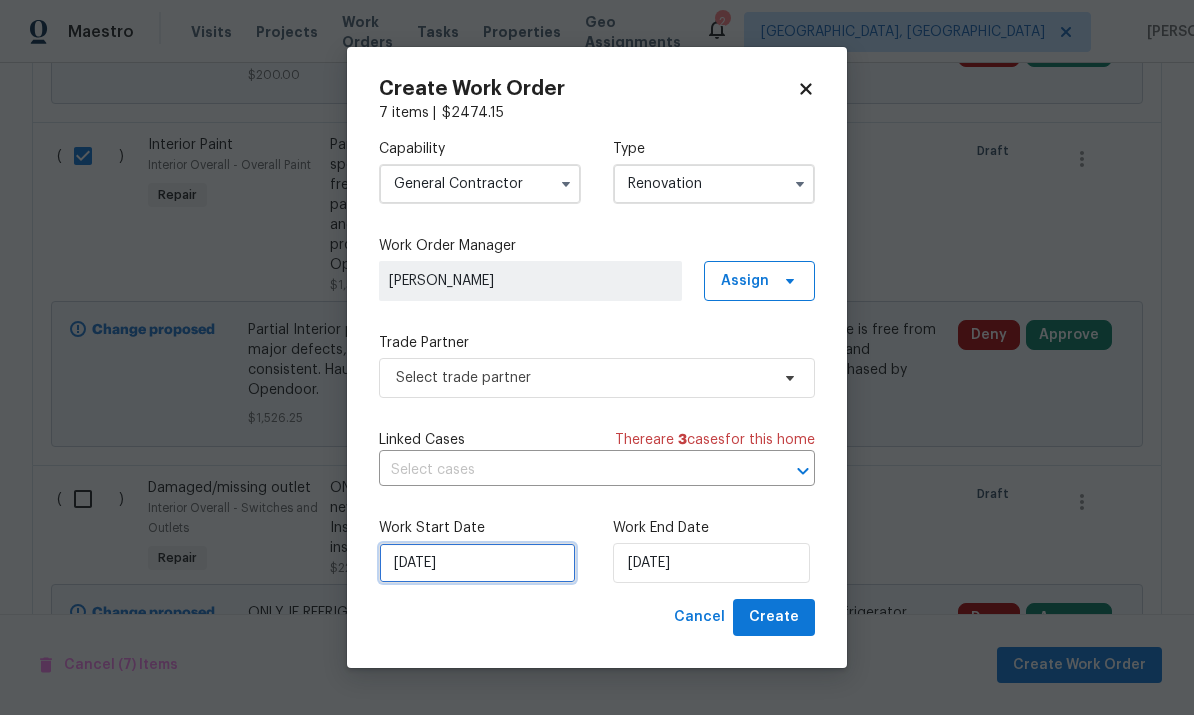 click on "7/14/2025" at bounding box center (477, 563) 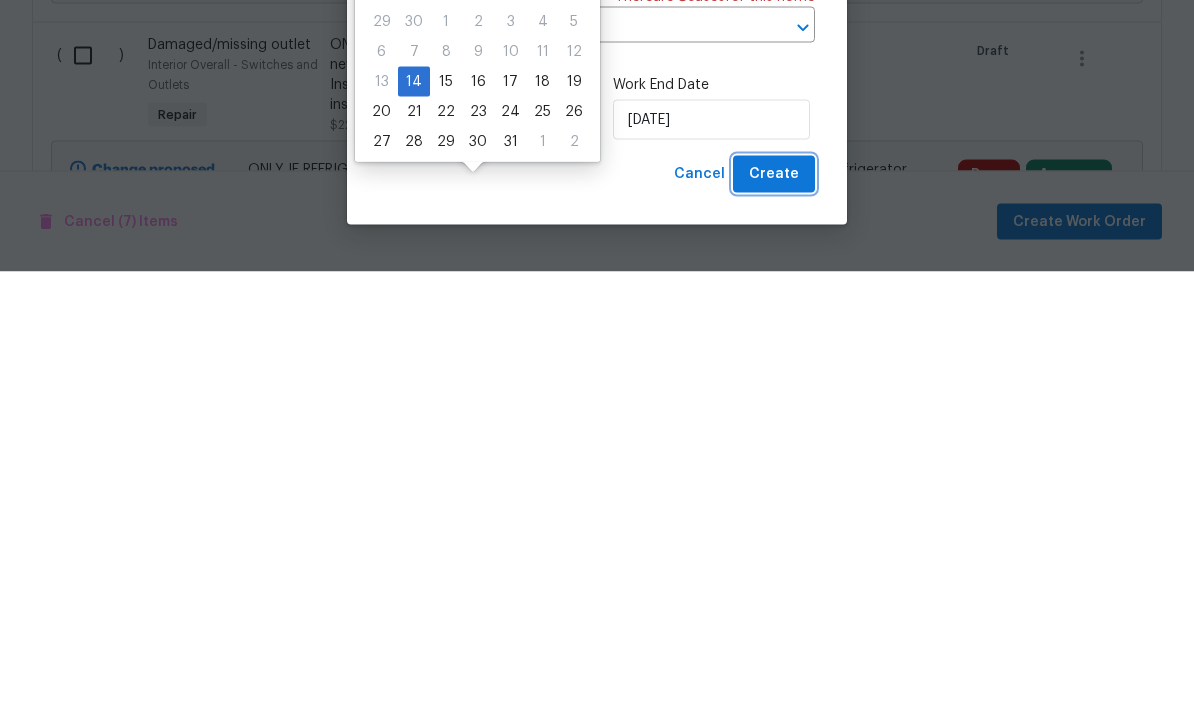 click on "Create" at bounding box center (774, 617) 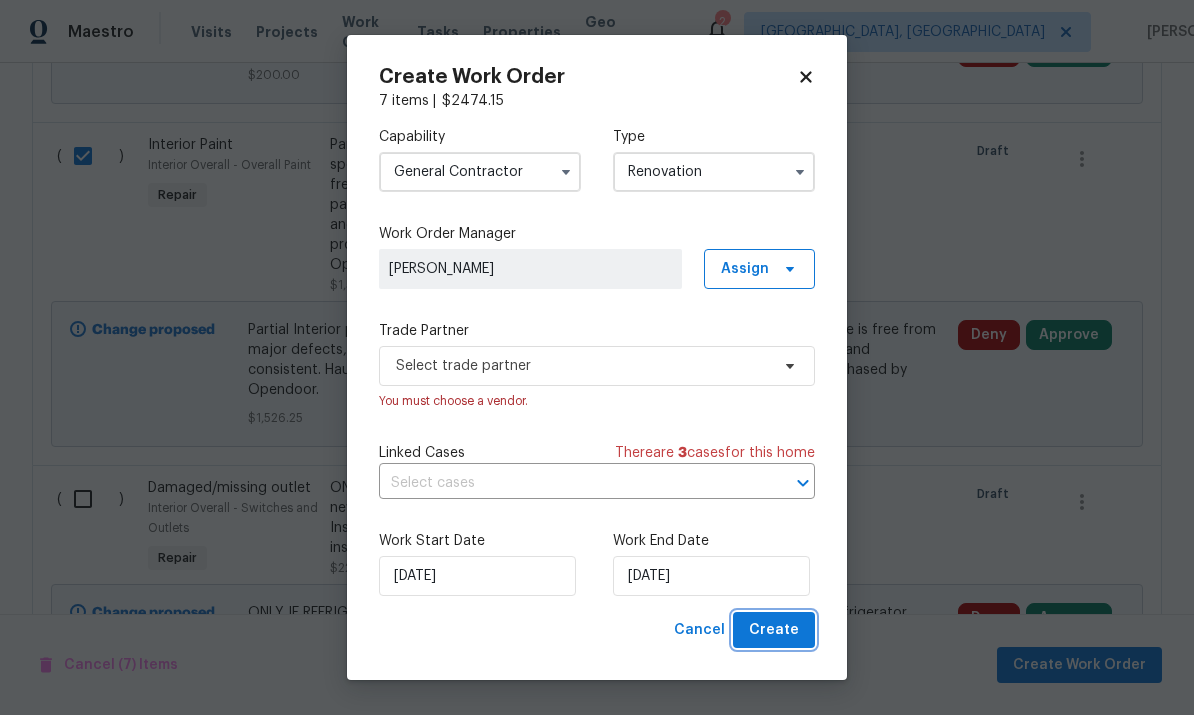 click on "Create" at bounding box center [774, 630] 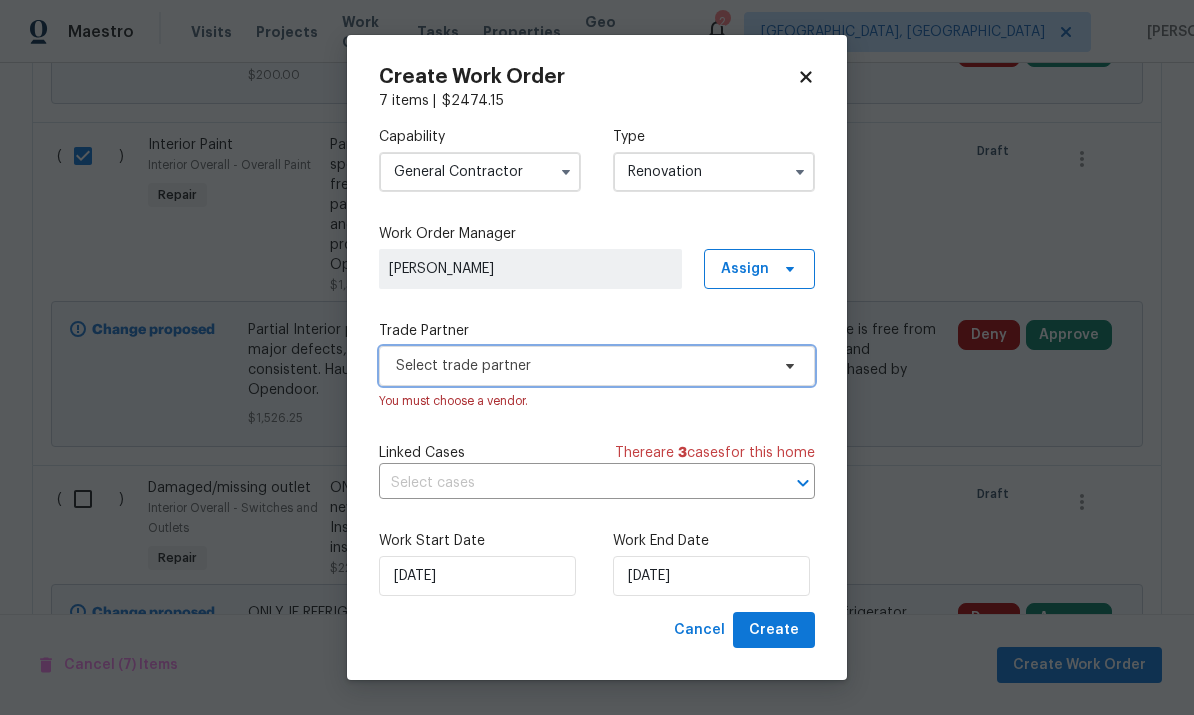 click on "Select trade partner" at bounding box center (582, 366) 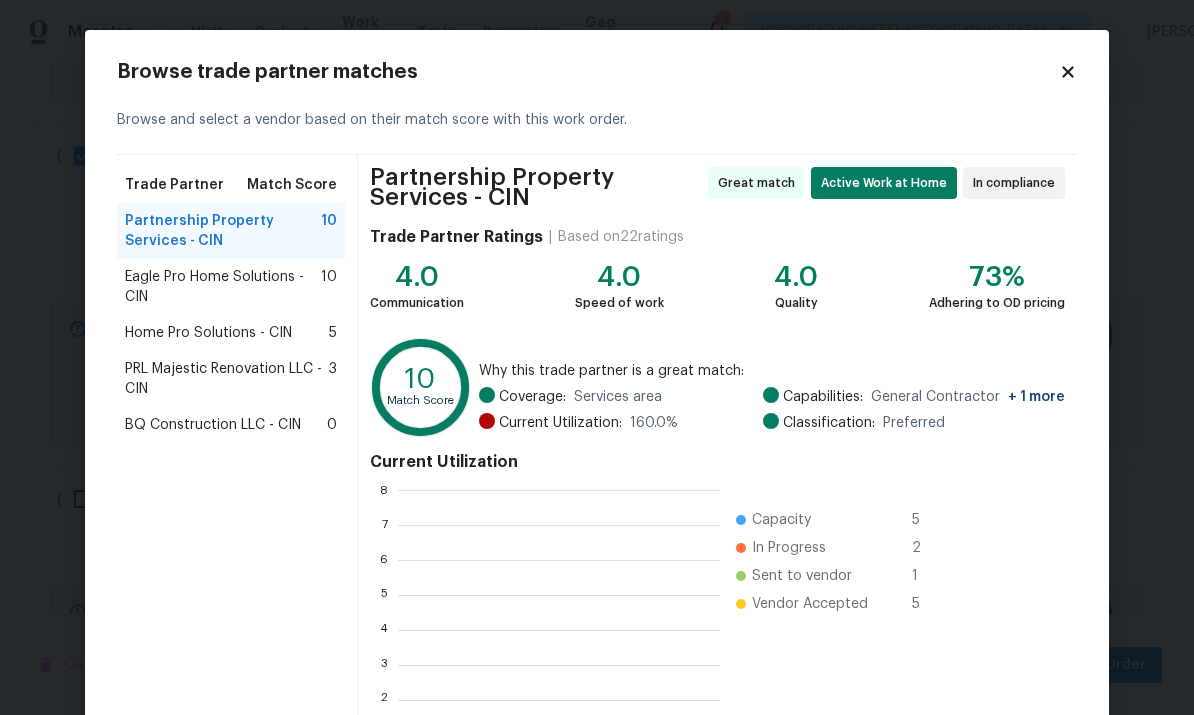 scroll, scrollTop: 2, scrollLeft: 2, axis: both 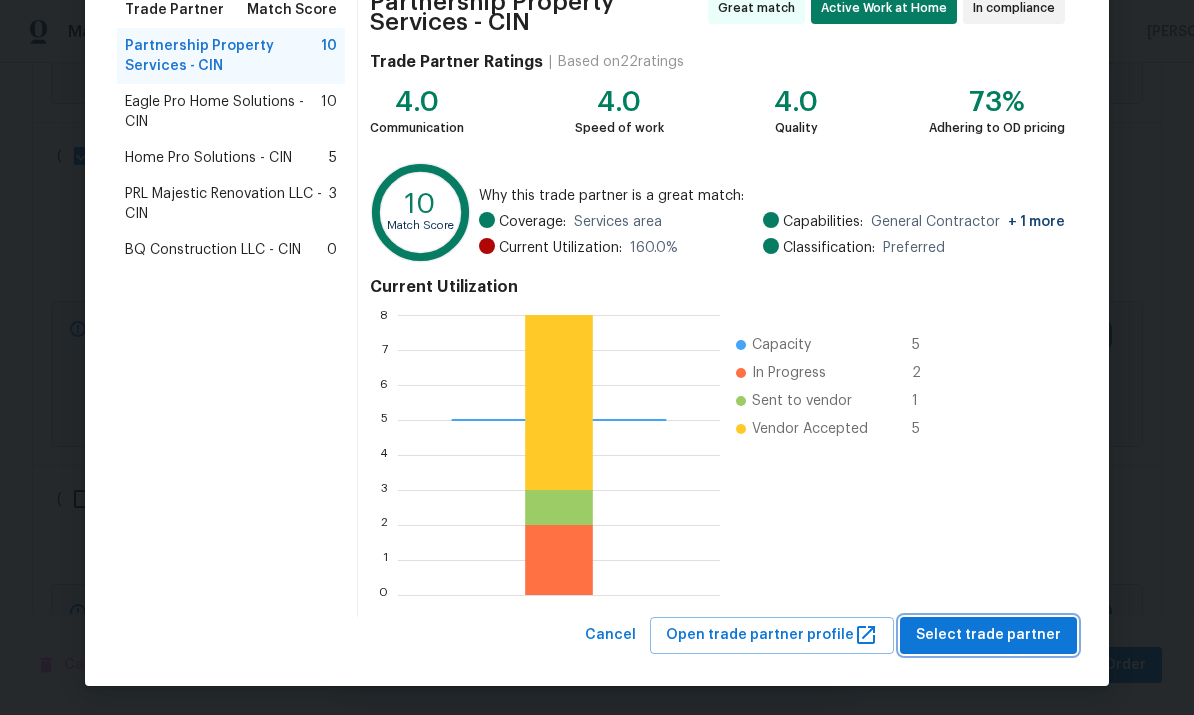 click on "Select trade partner" at bounding box center [988, 635] 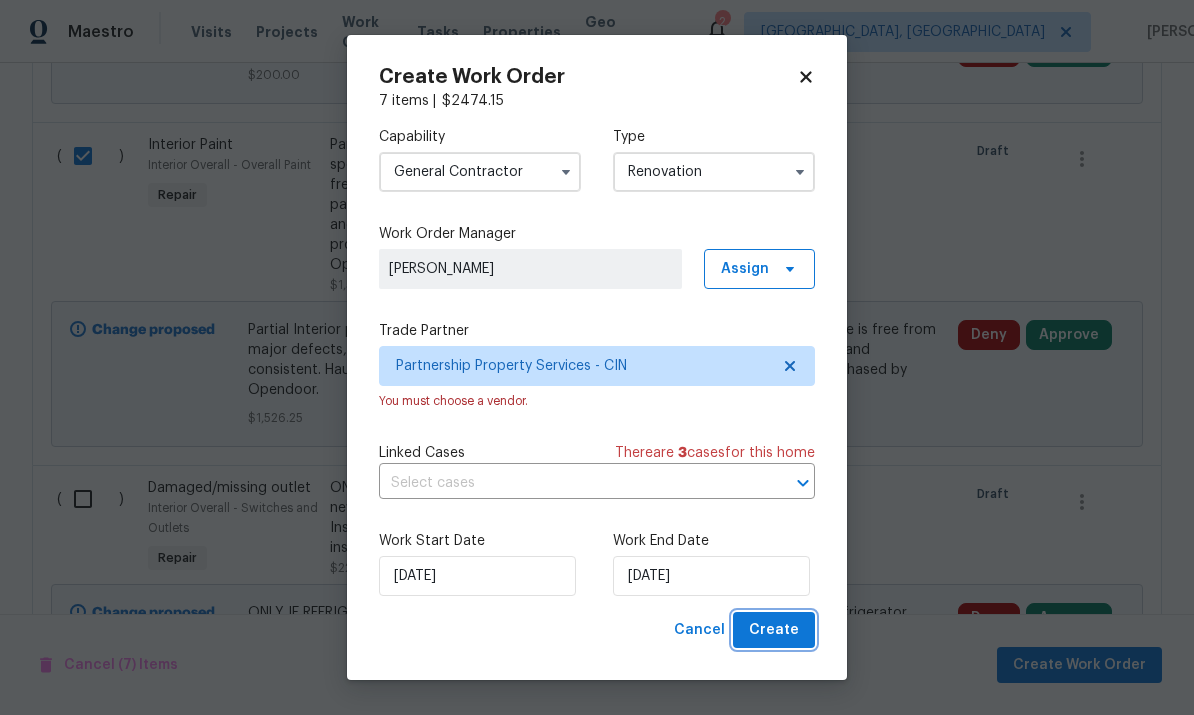 click on "Create" at bounding box center [774, 630] 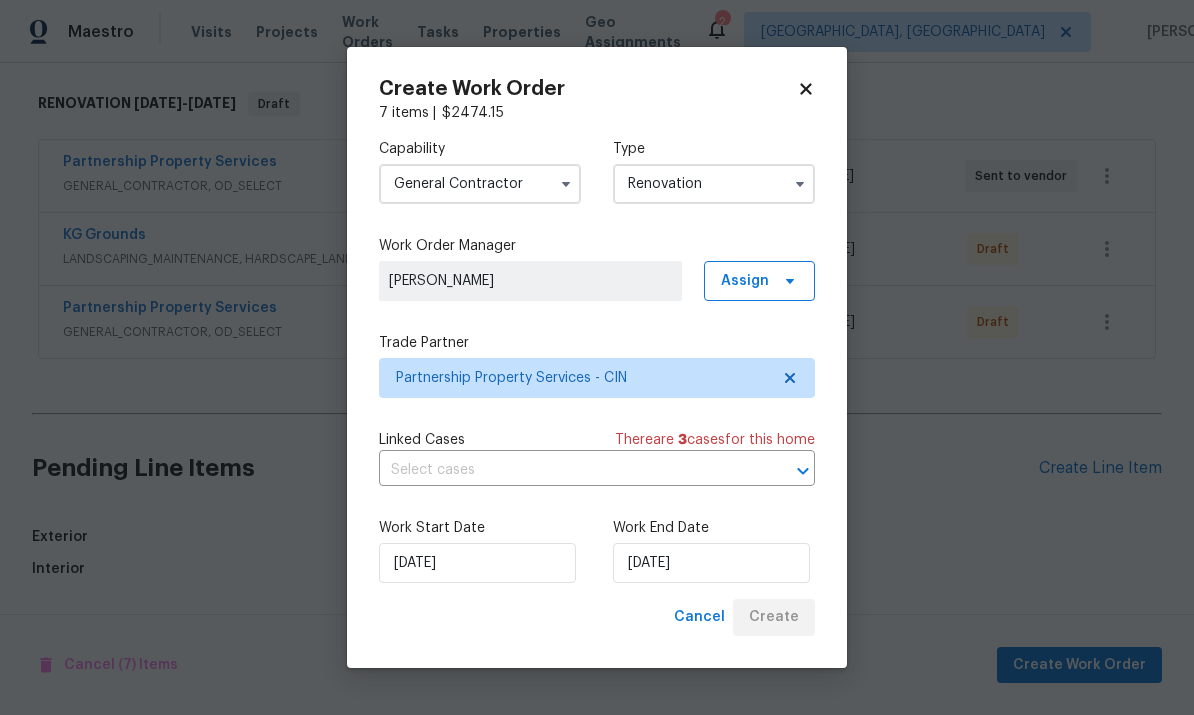 scroll, scrollTop: 231, scrollLeft: 0, axis: vertical 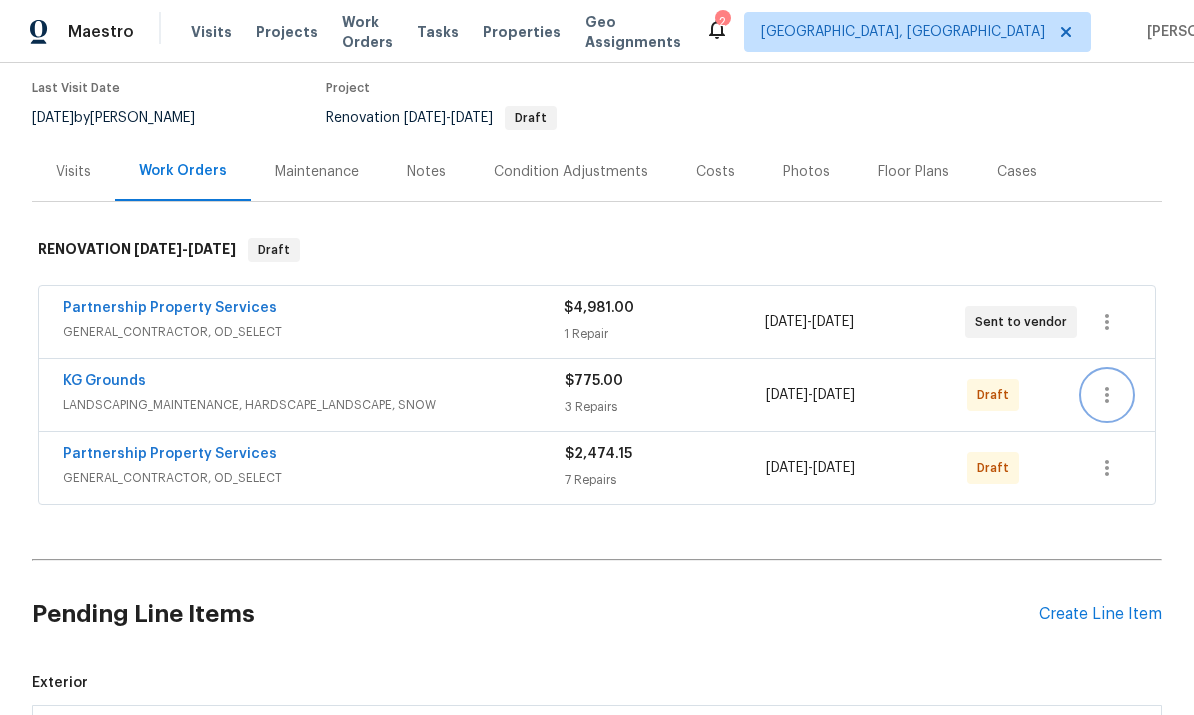 click at bounding box center (1107, 395) 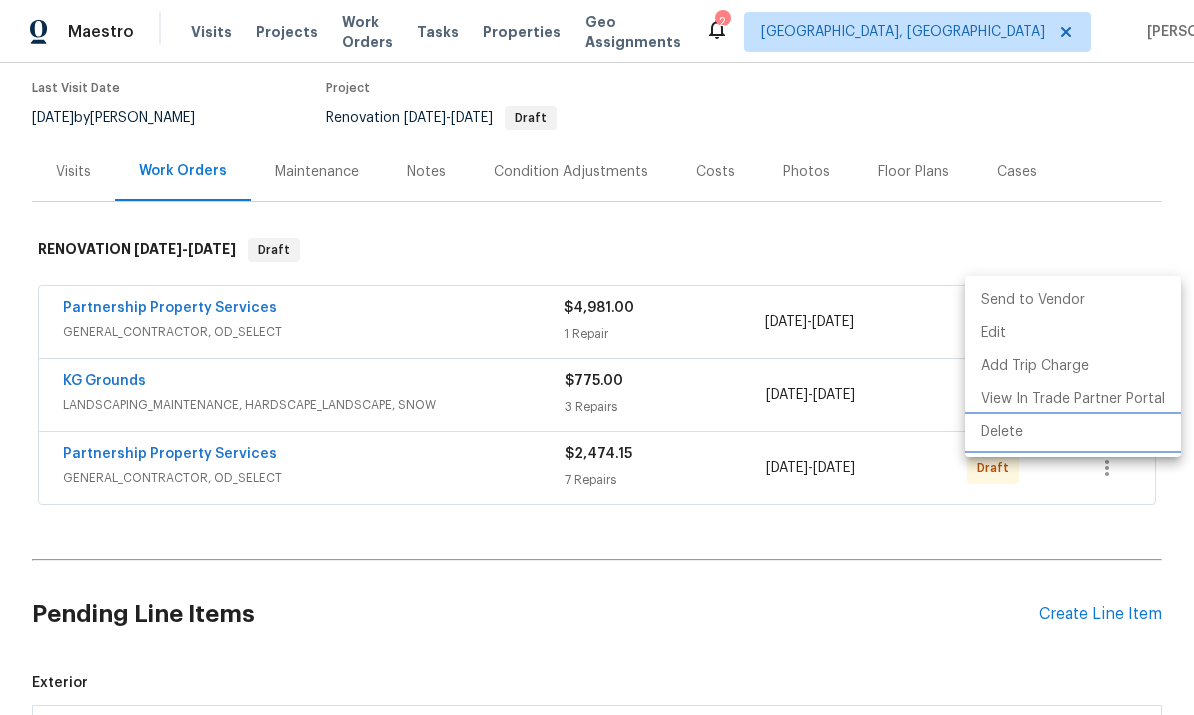 click on "Delete" at bounding box center (1073, 432) 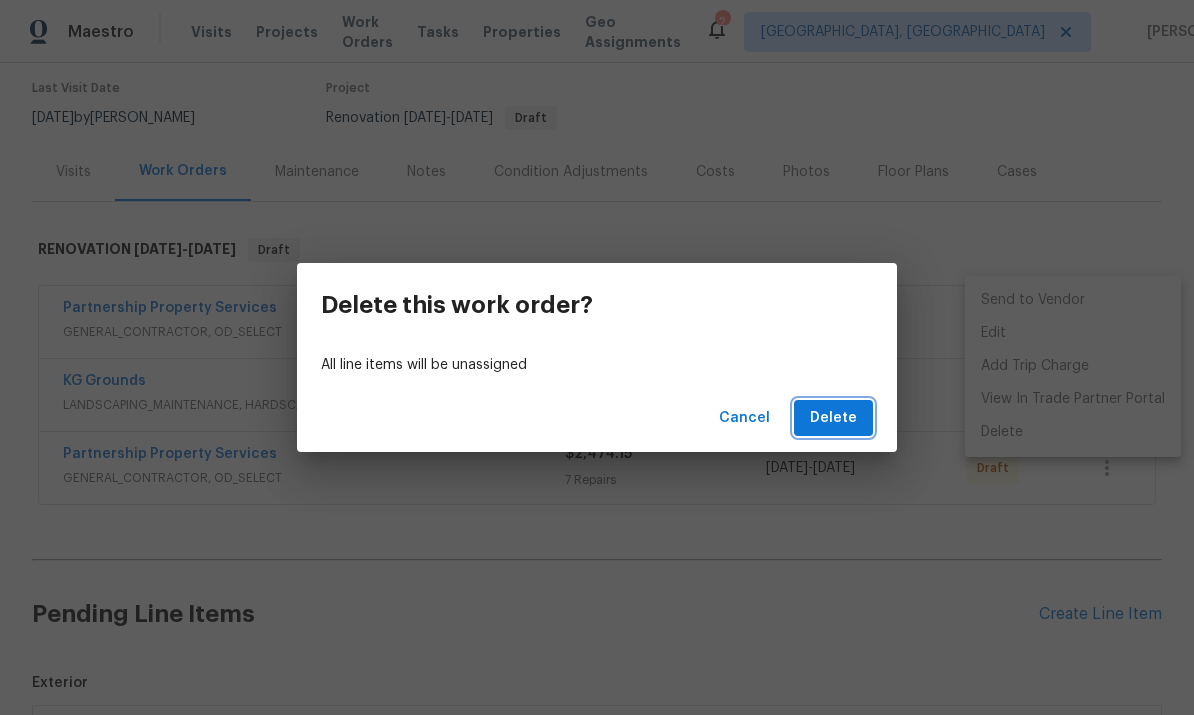 click on "Delete" at bounding box center (833, 418) 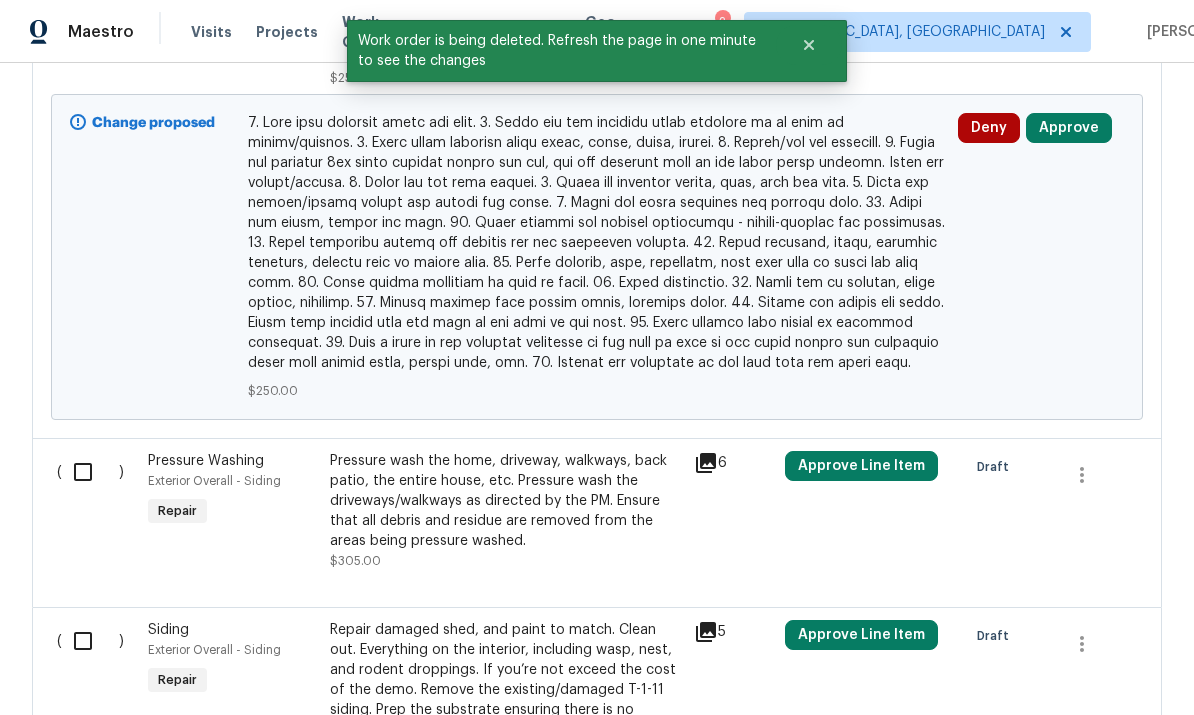 scroll, scrollTop: 1363, scrollLeft: 0, axis: vertical 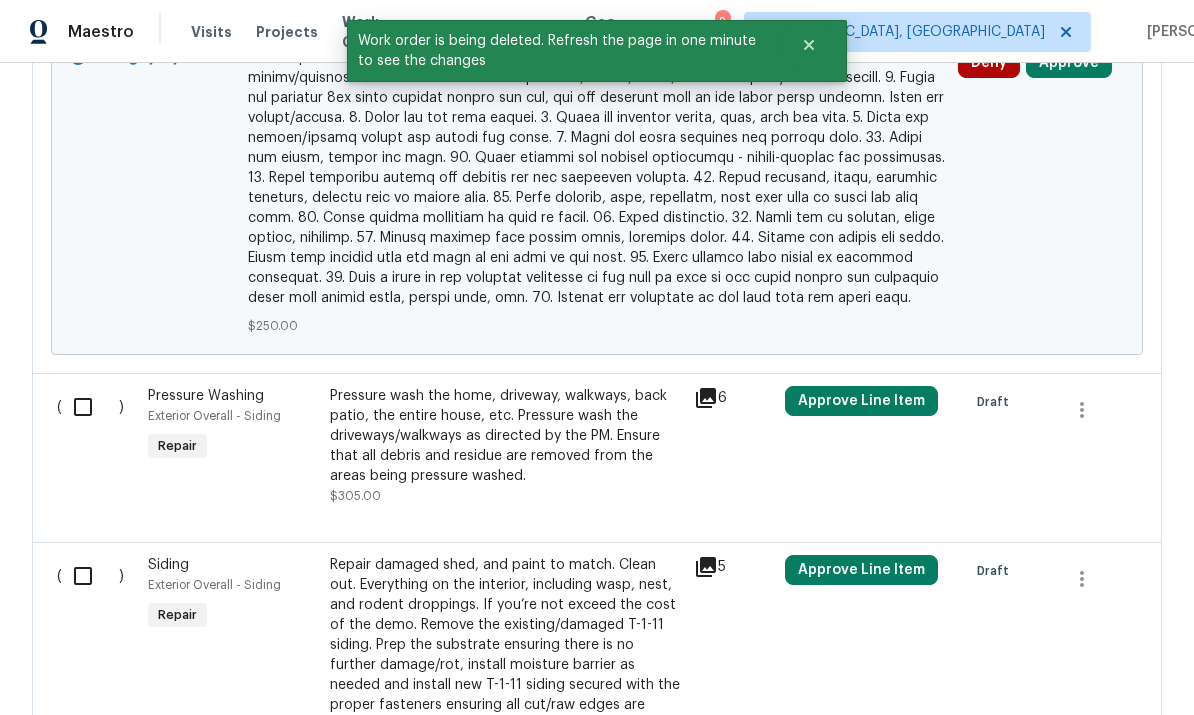 click at bounding box center (90, 407) 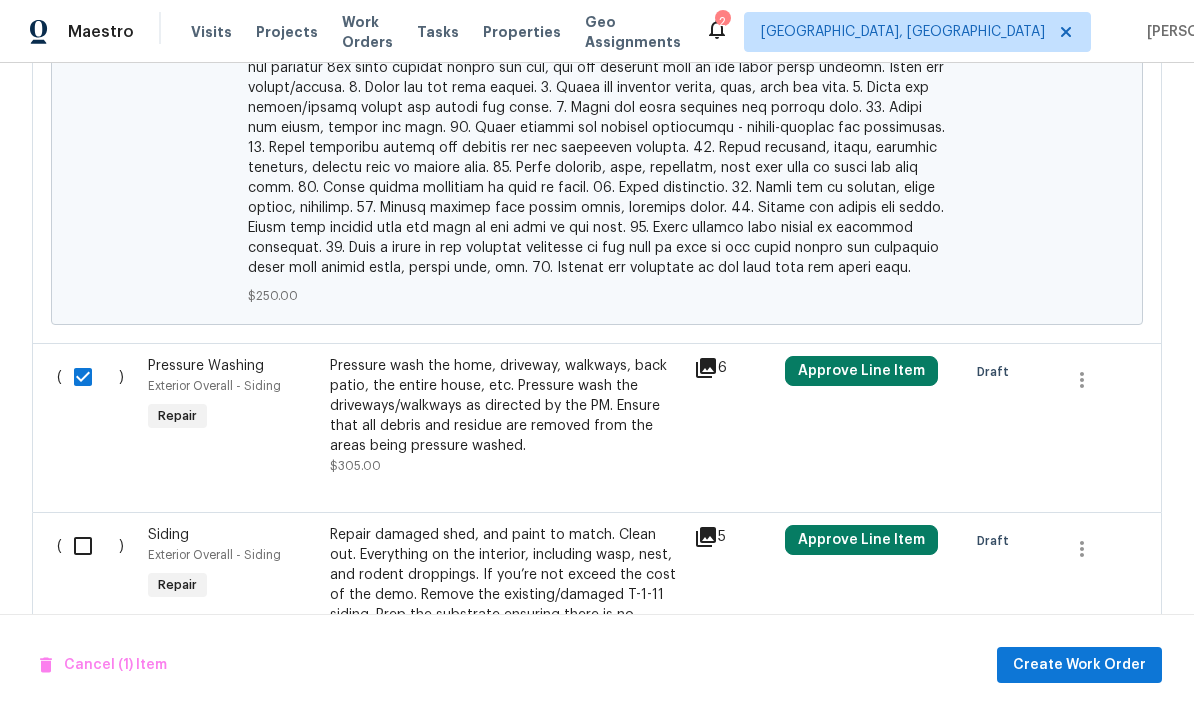 scroll, scrollTop: 1397, scrollLeft: 0, axis: vertical 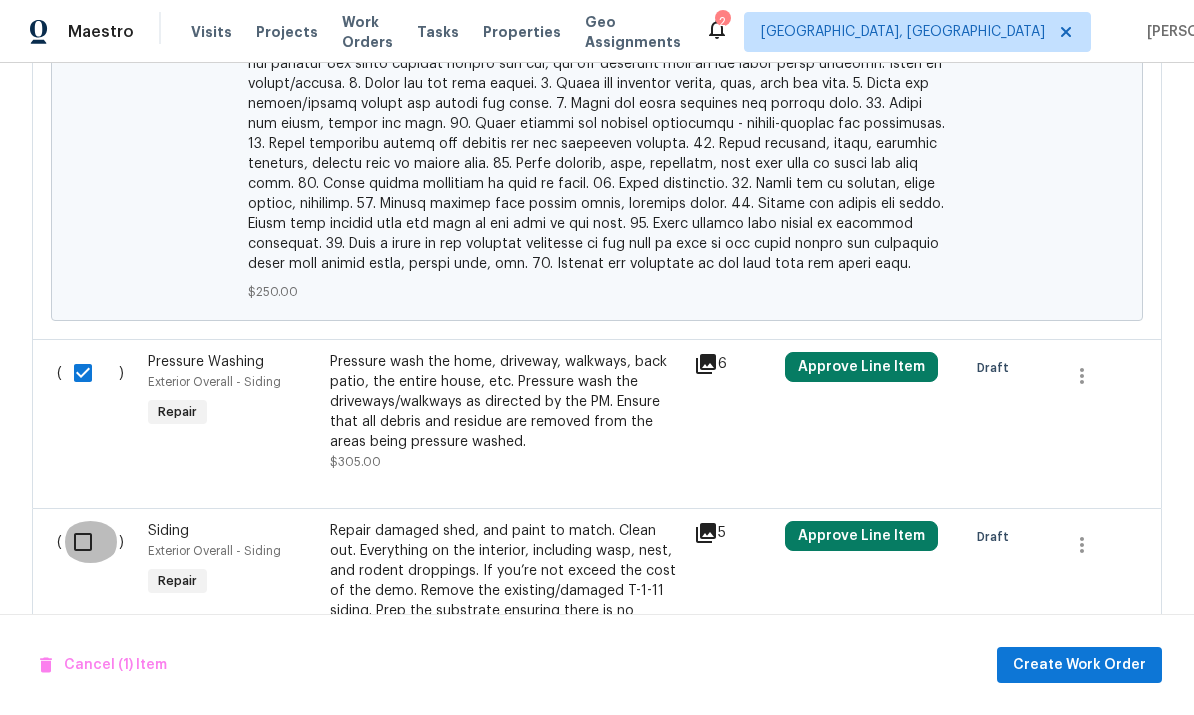 click at bounding box center [90, 542] 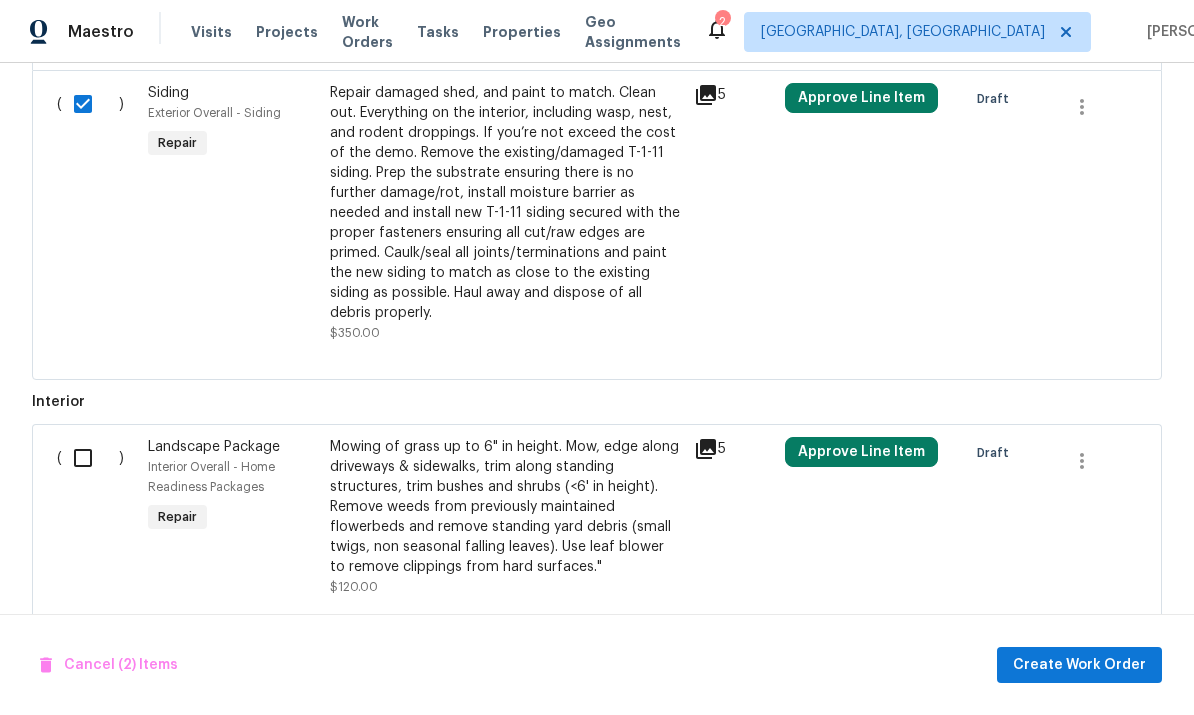 scroll, scrollTop: 1852, scrollLeft: 0, axis: vertical 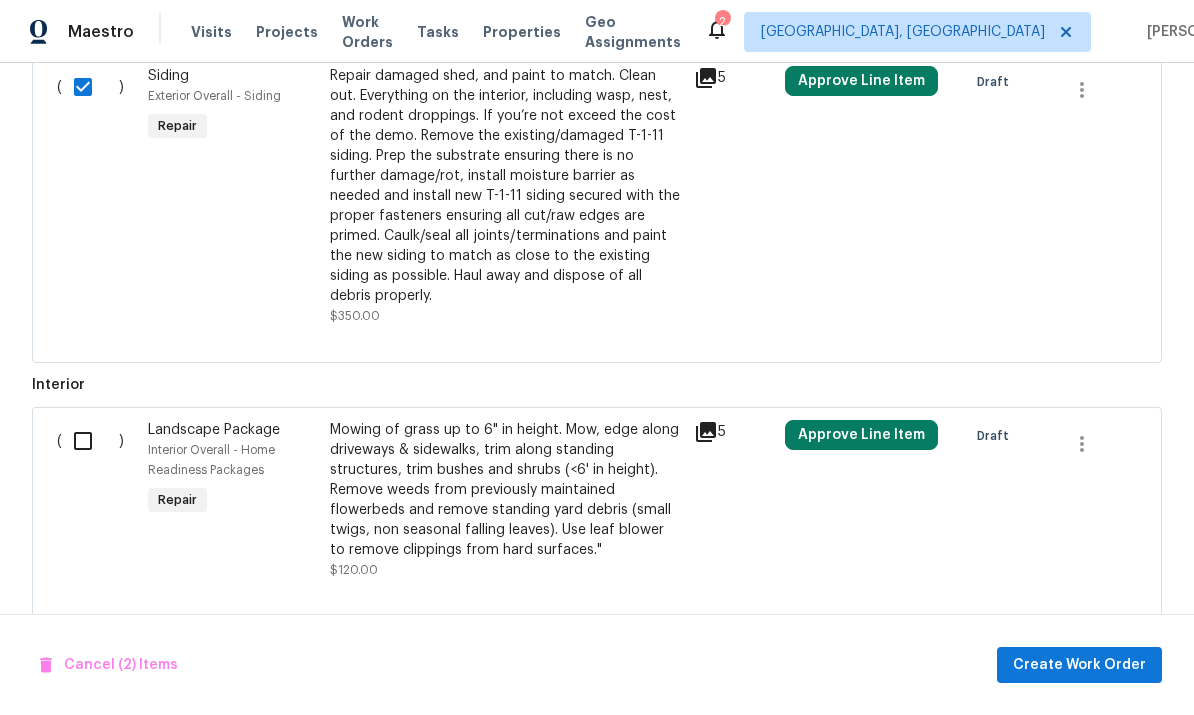 click at bounding box center (90, 441) 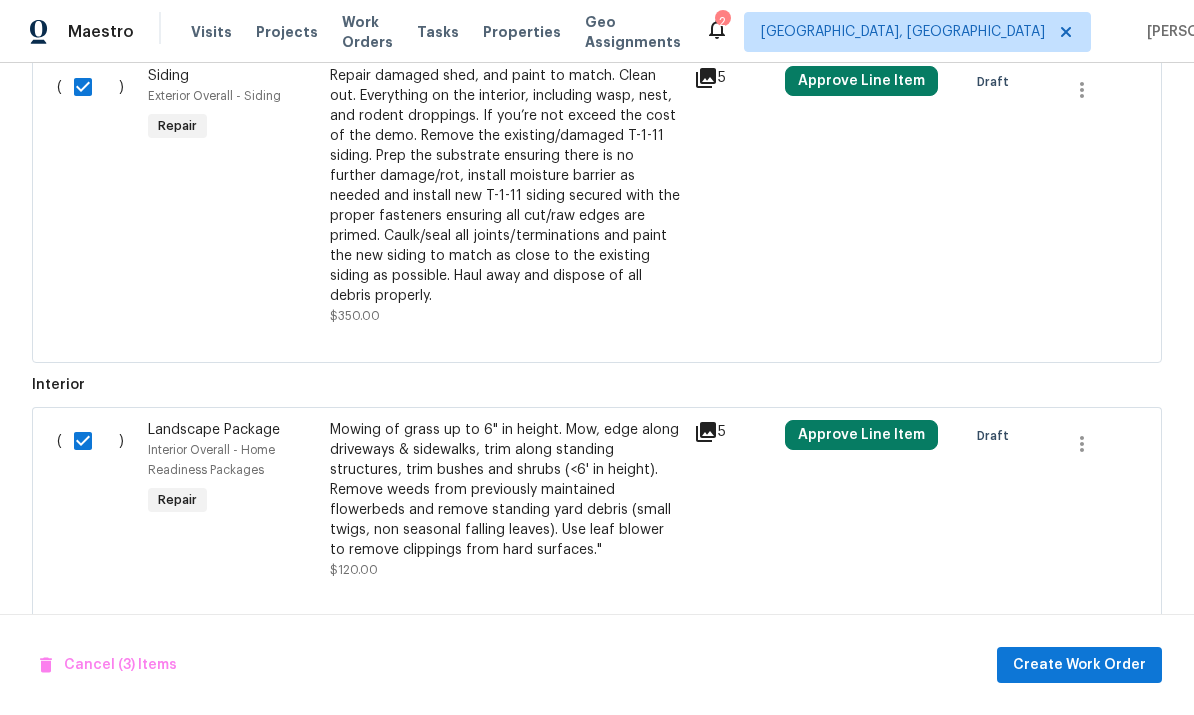 click at bounding box center (90, 650) 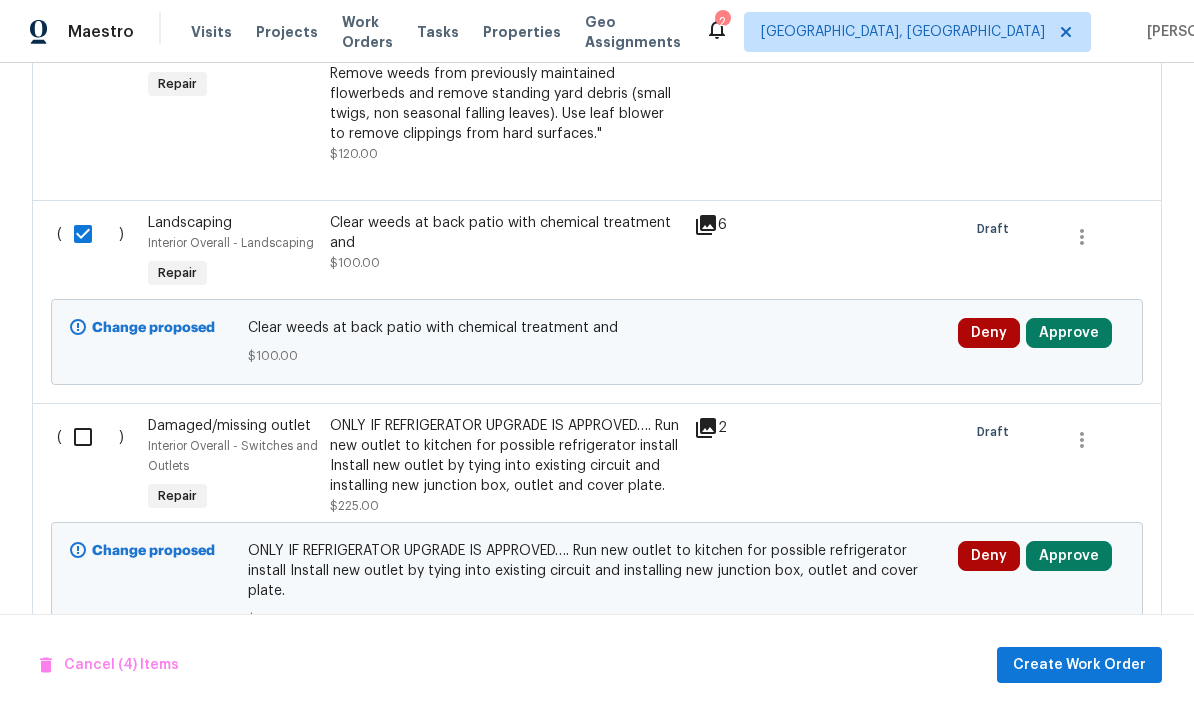 scroll, scrollTop: 2266, scrollLeft: 0, axis: vertical 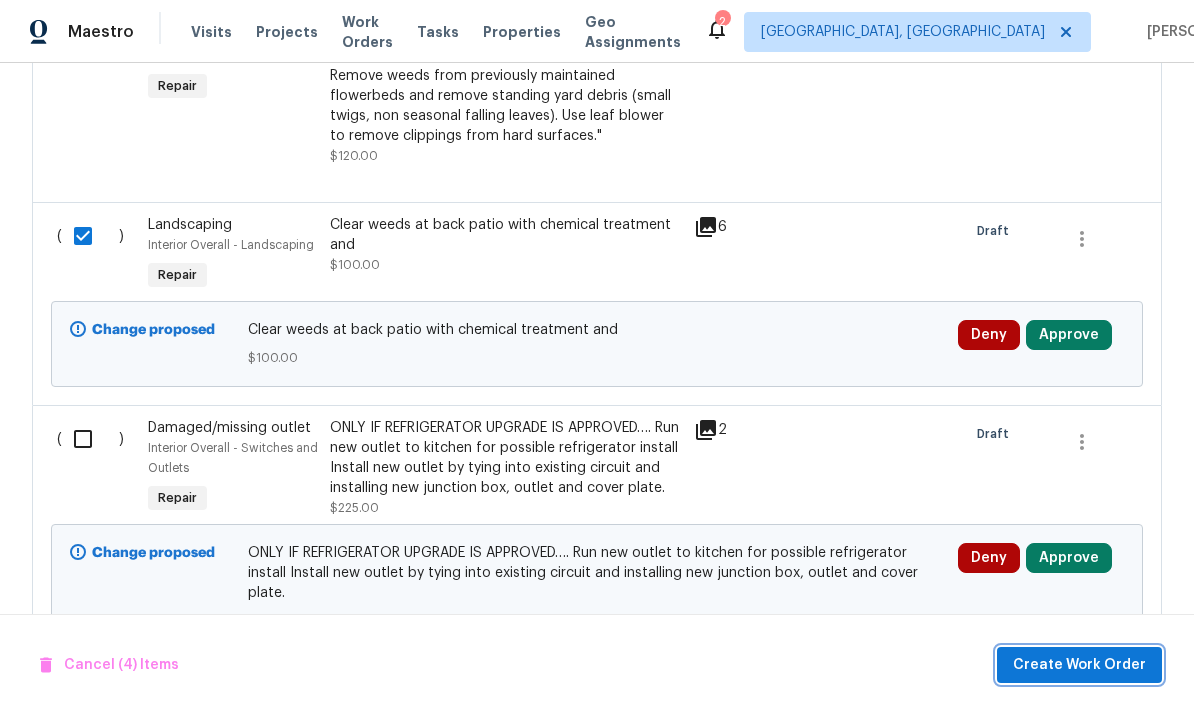 click on "Create Work Order" at bounding box center (1079, 665) 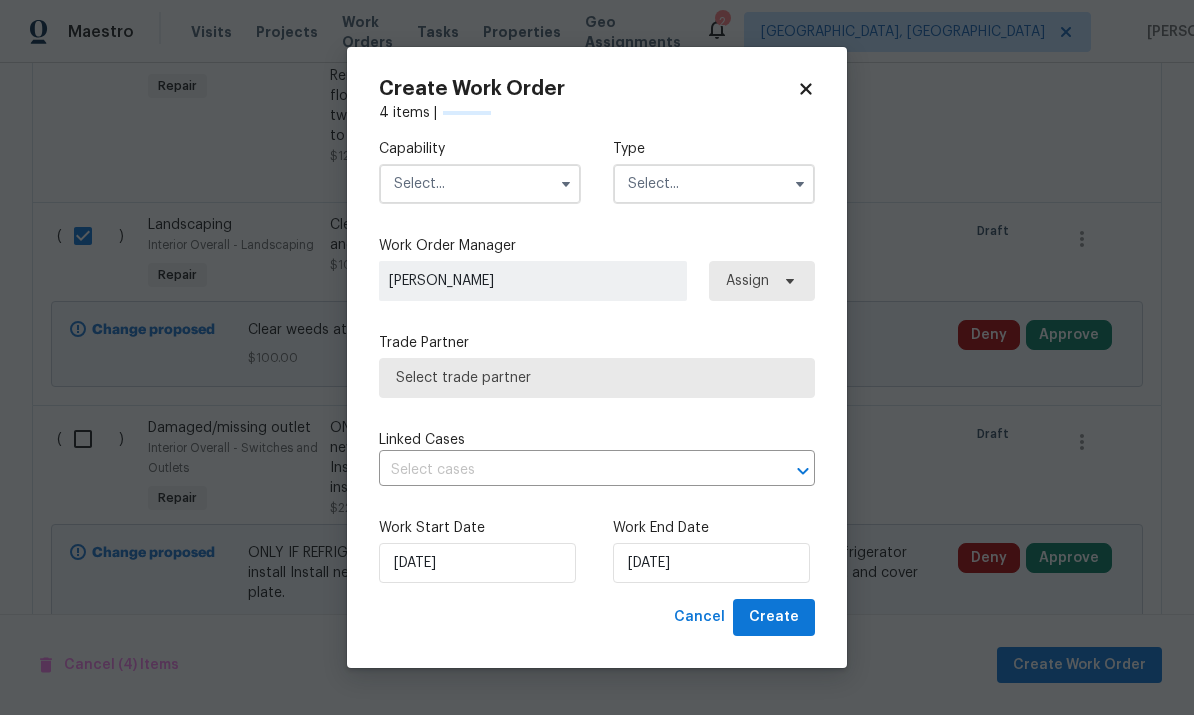 checkbox on "false" 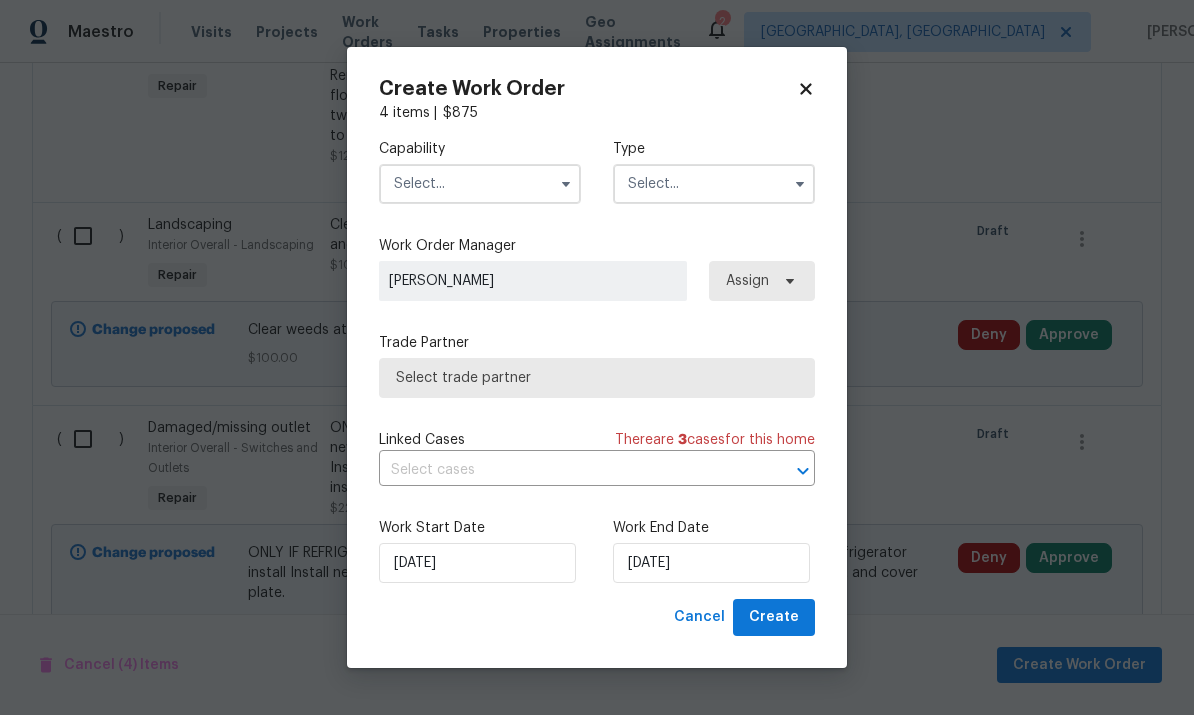 click at bounding box center [480, 184] 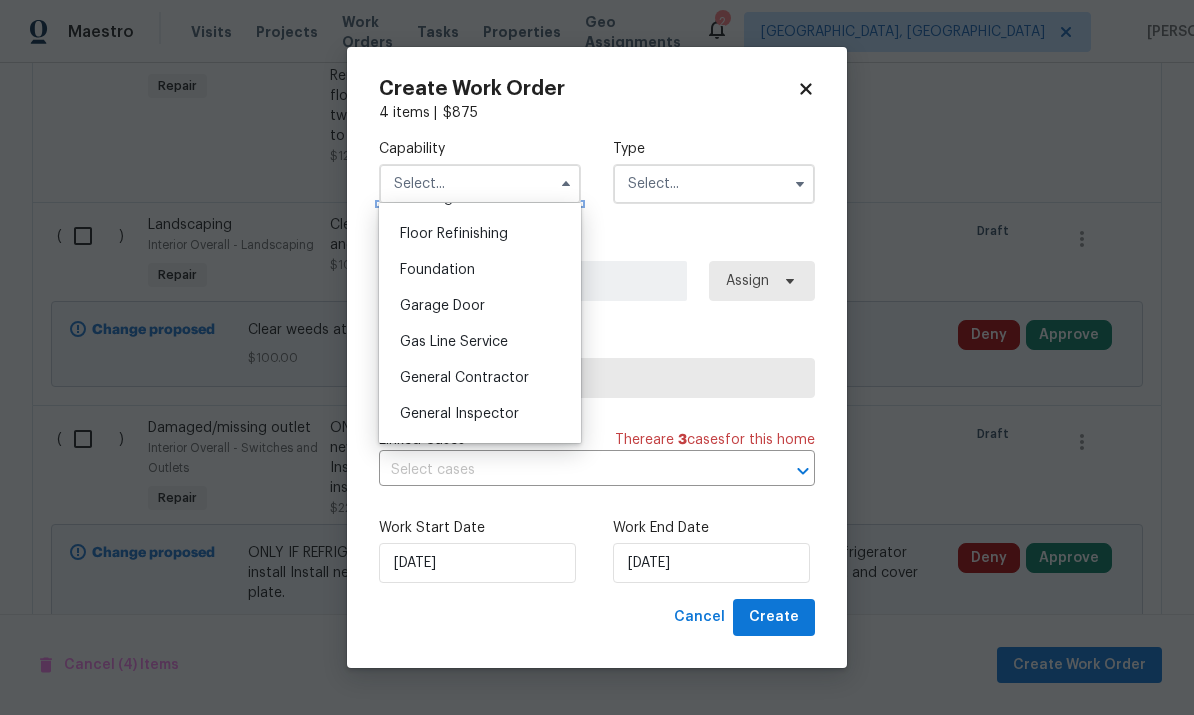 scroll, scrollTop: 805, scrollLeft: 0, axis: vertical 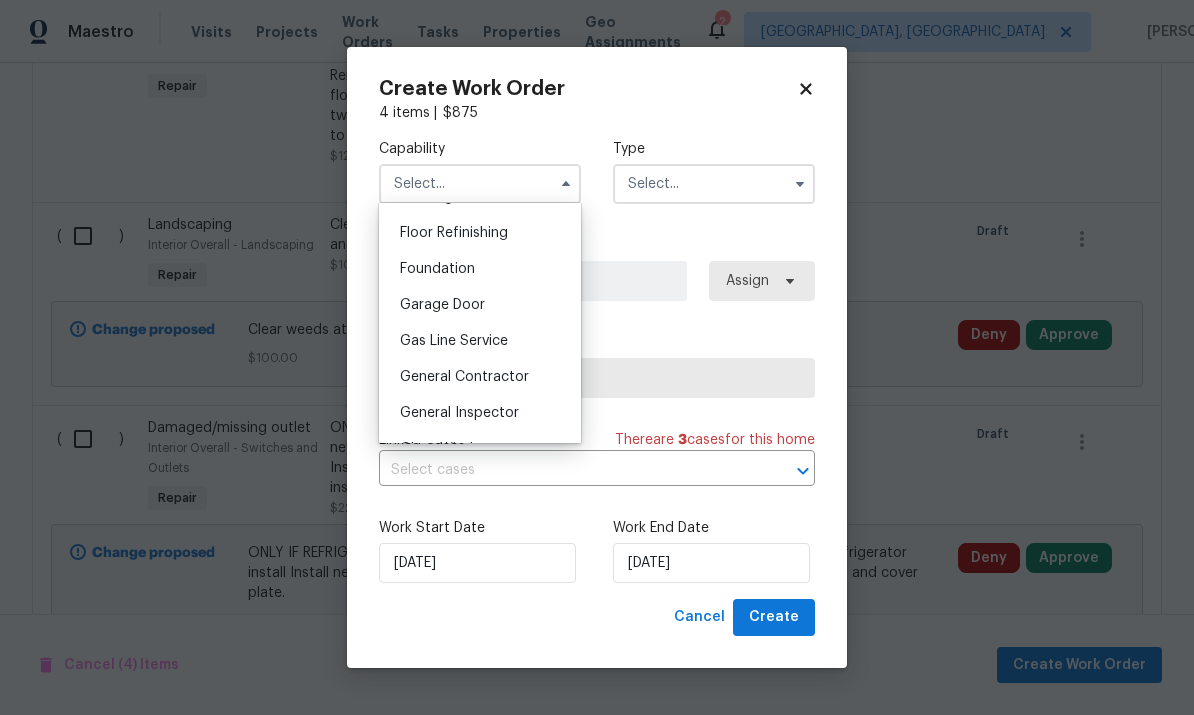 click on "General Contractor" at bounding box center [464, 377] 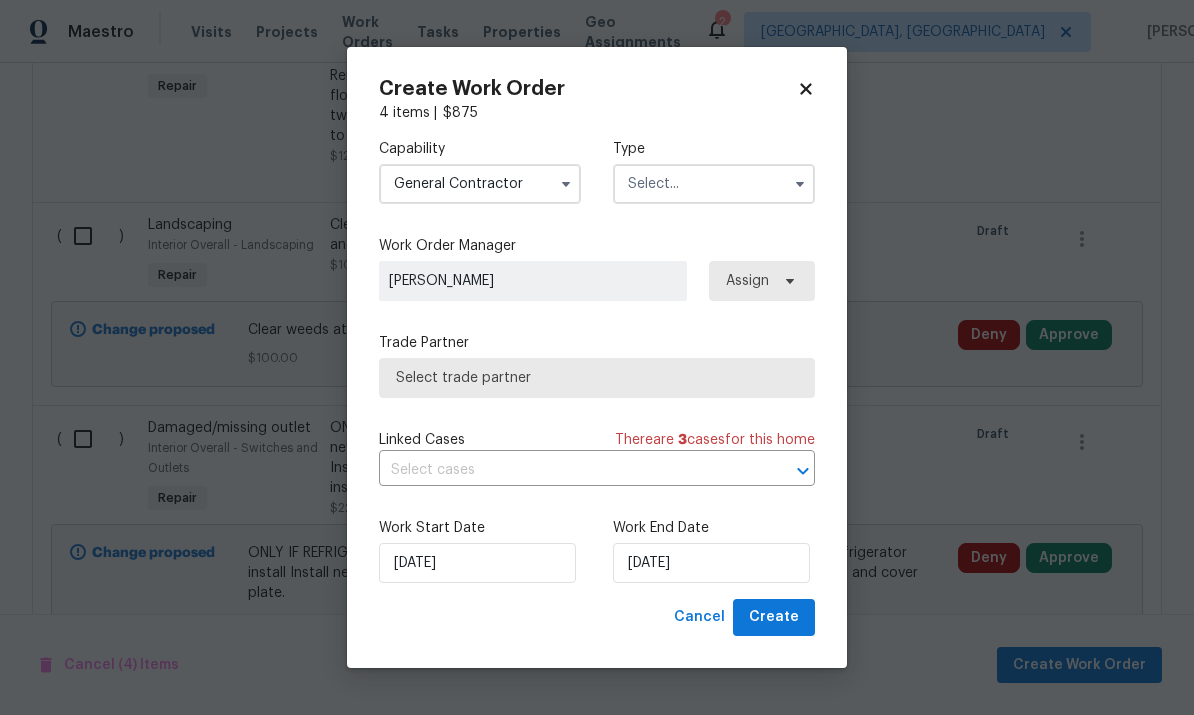 click on "General Contractor" at bounding box center [480, 184] 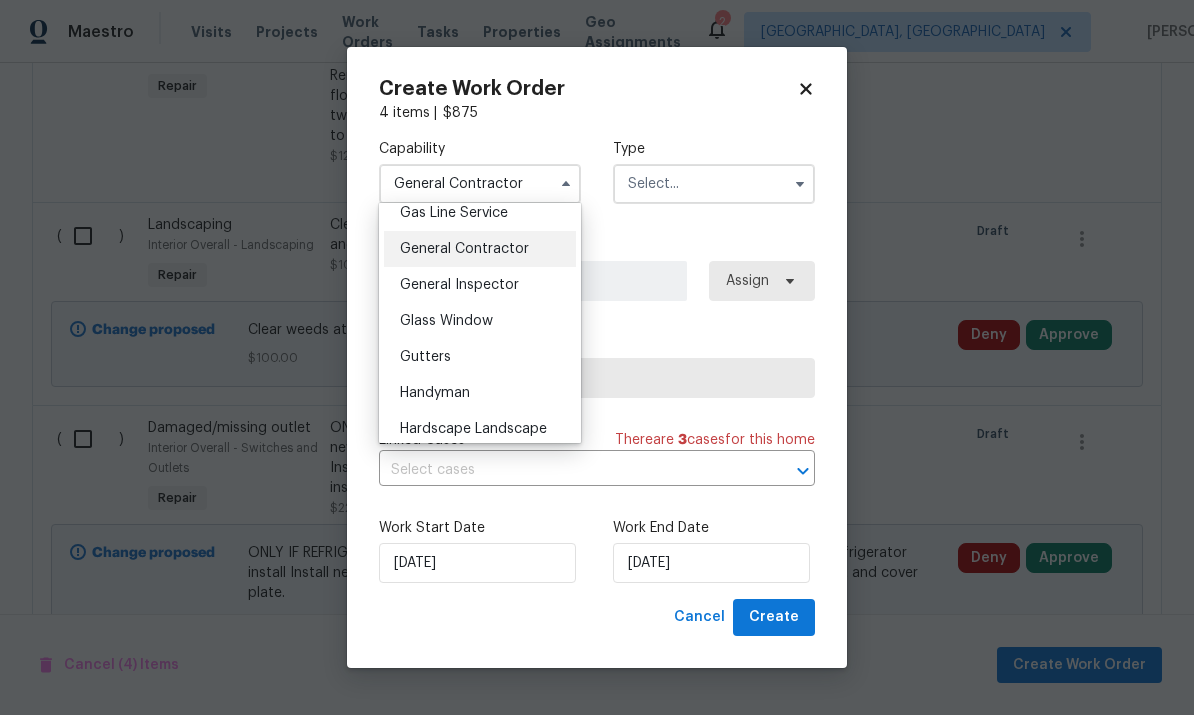 scroll, scrollTop: 962, scrollLeft: 0, axis: vertical 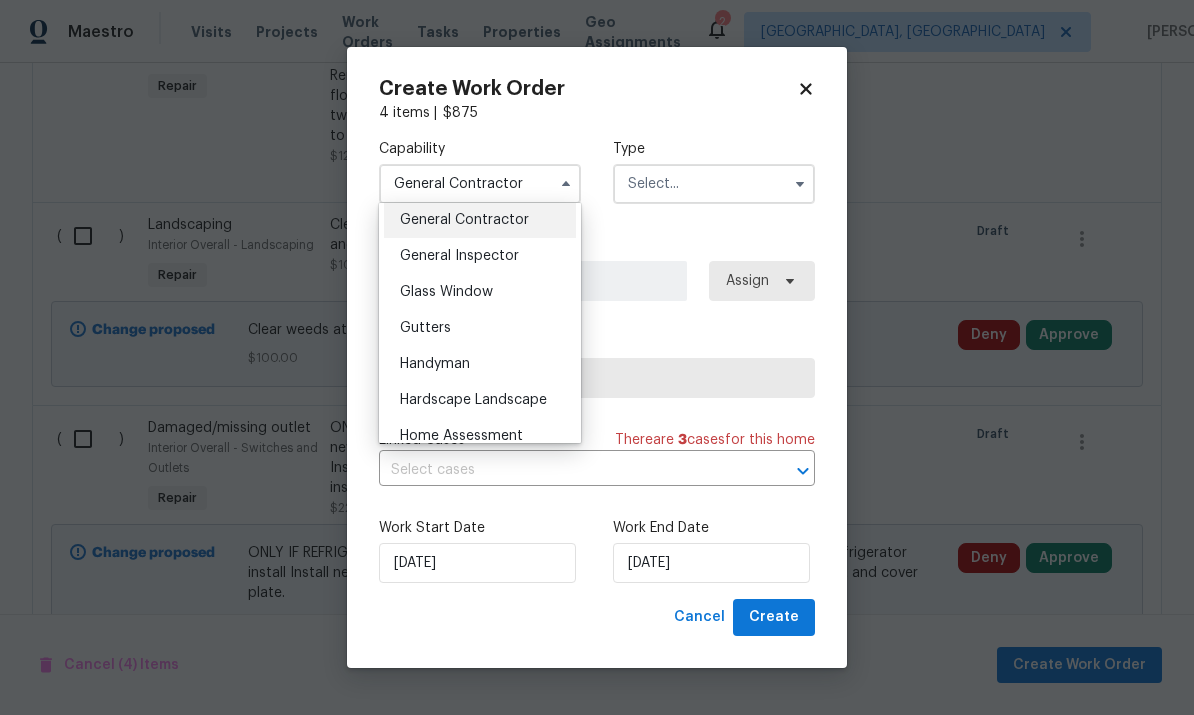 click on "Hardscape Landscape" at bounding box center [473, 400] 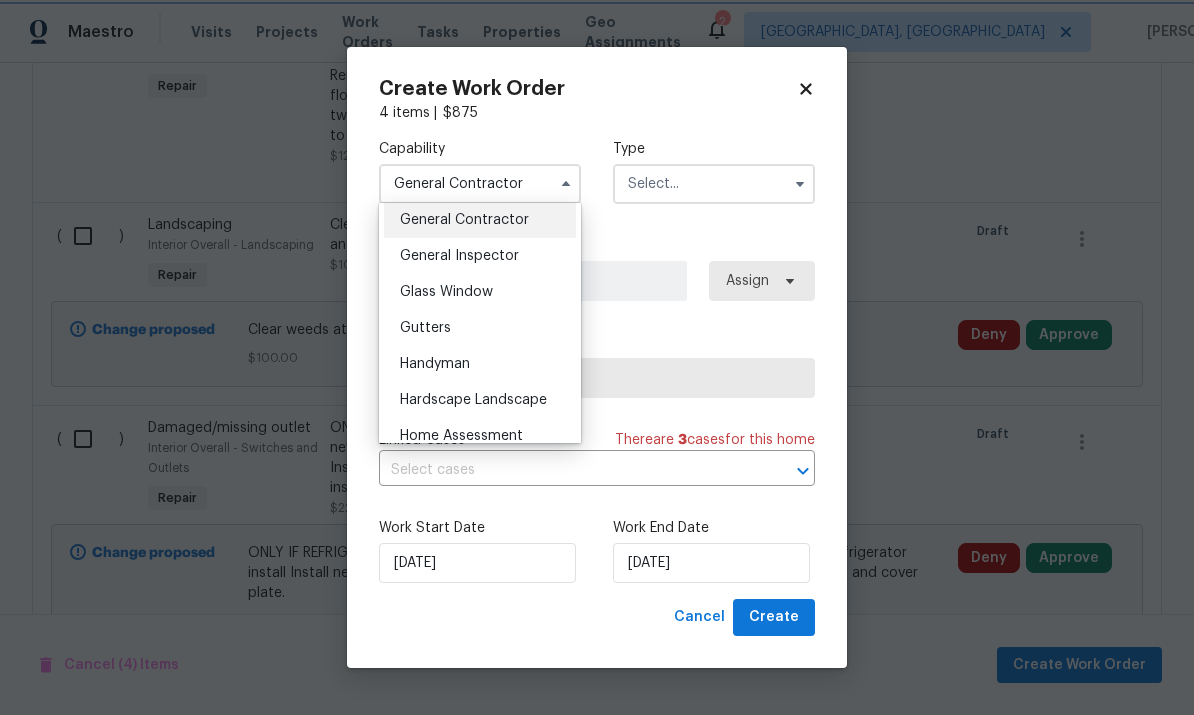 type on "Hardscape Landscape" 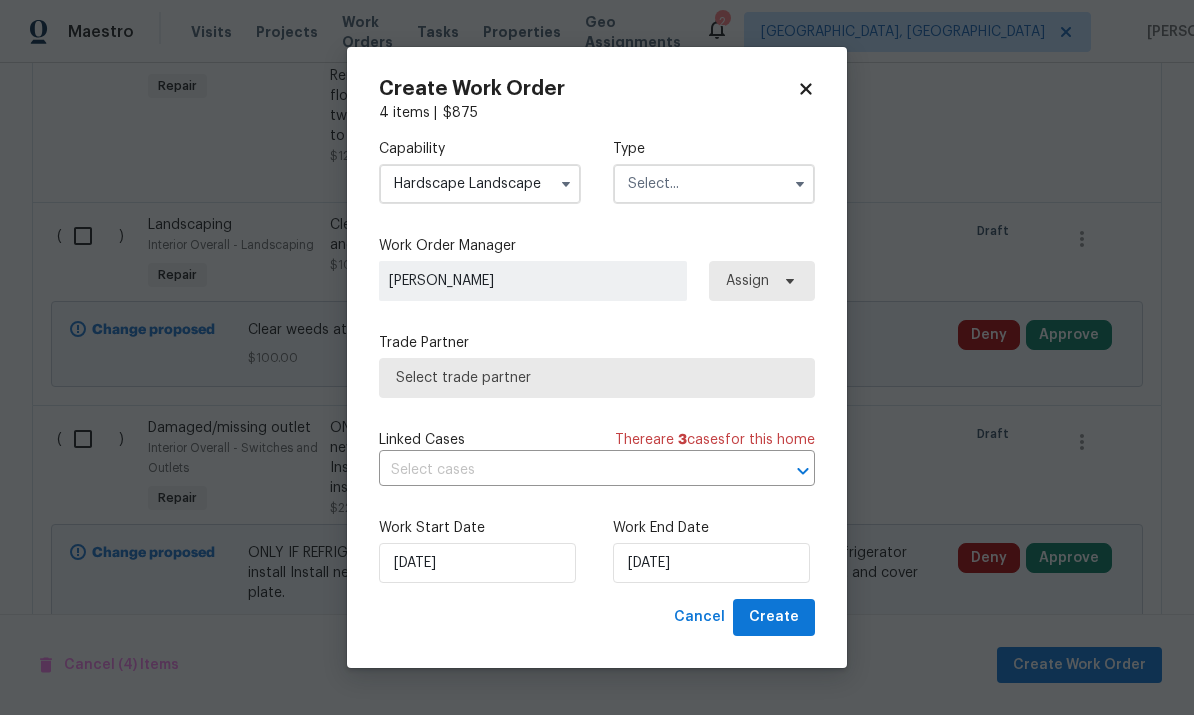 click at bounding box center [714, 184] 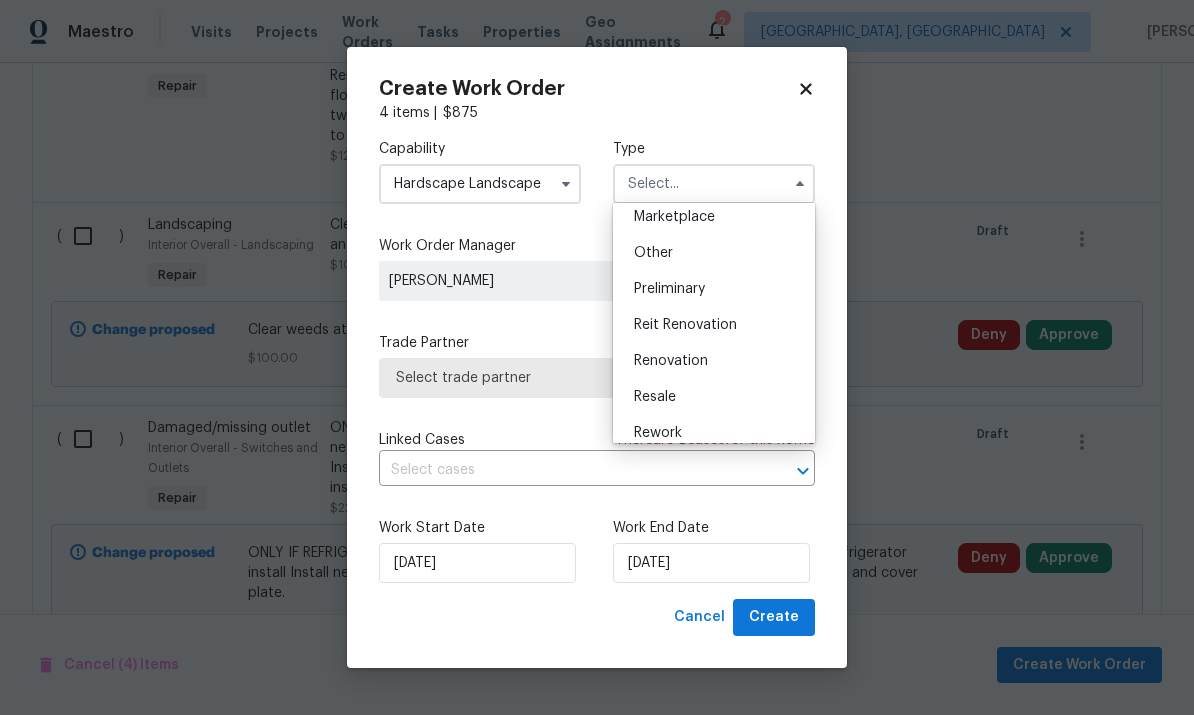 scroll, scrollTop: 370, scrollLeft: 0, axis: vertical 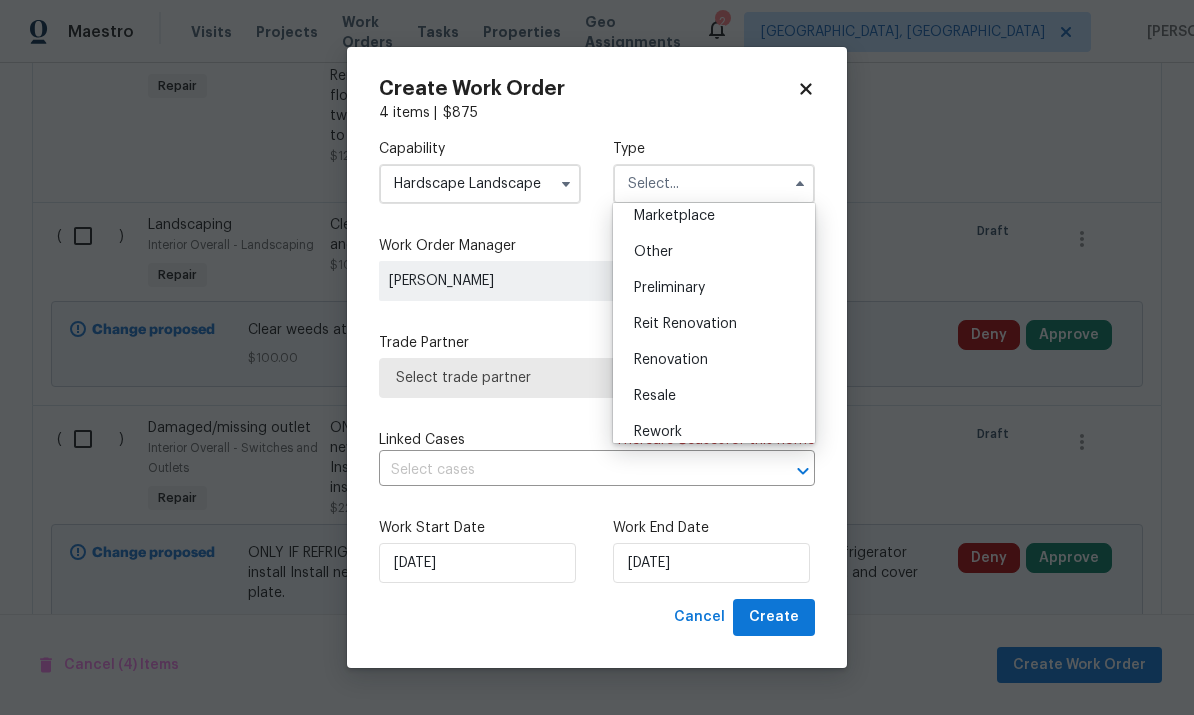 click on "Renovation" at bounding box center (714, 360) 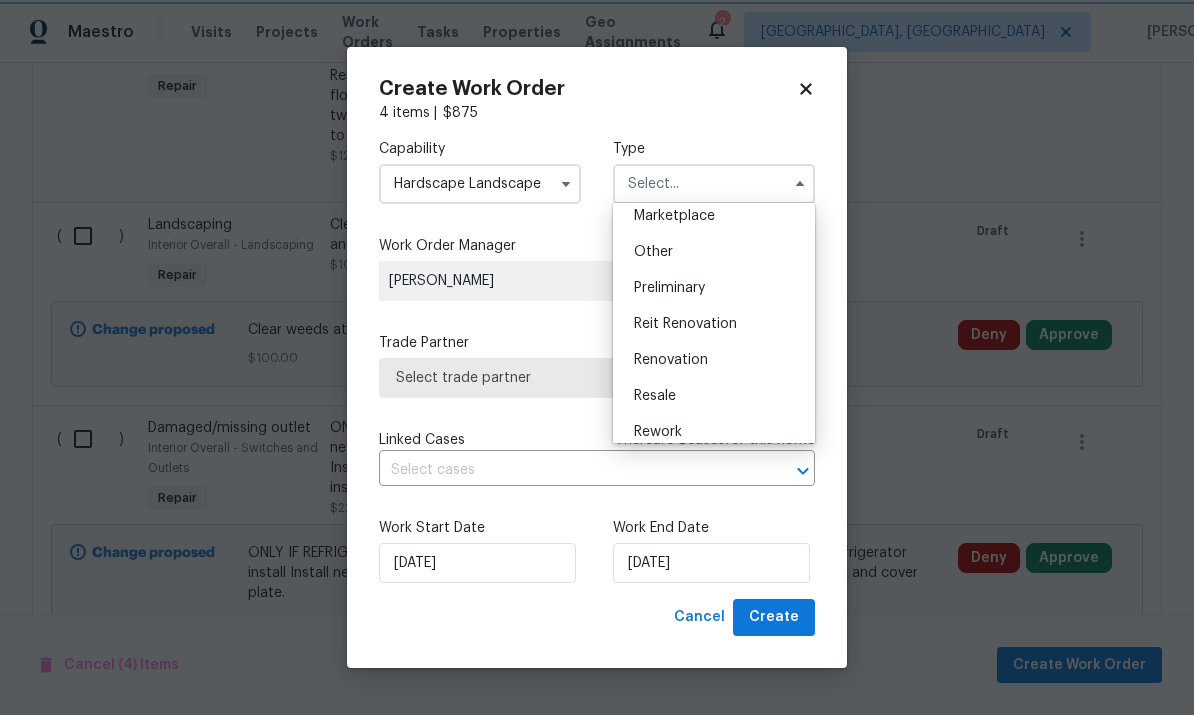 type on "Renovation" 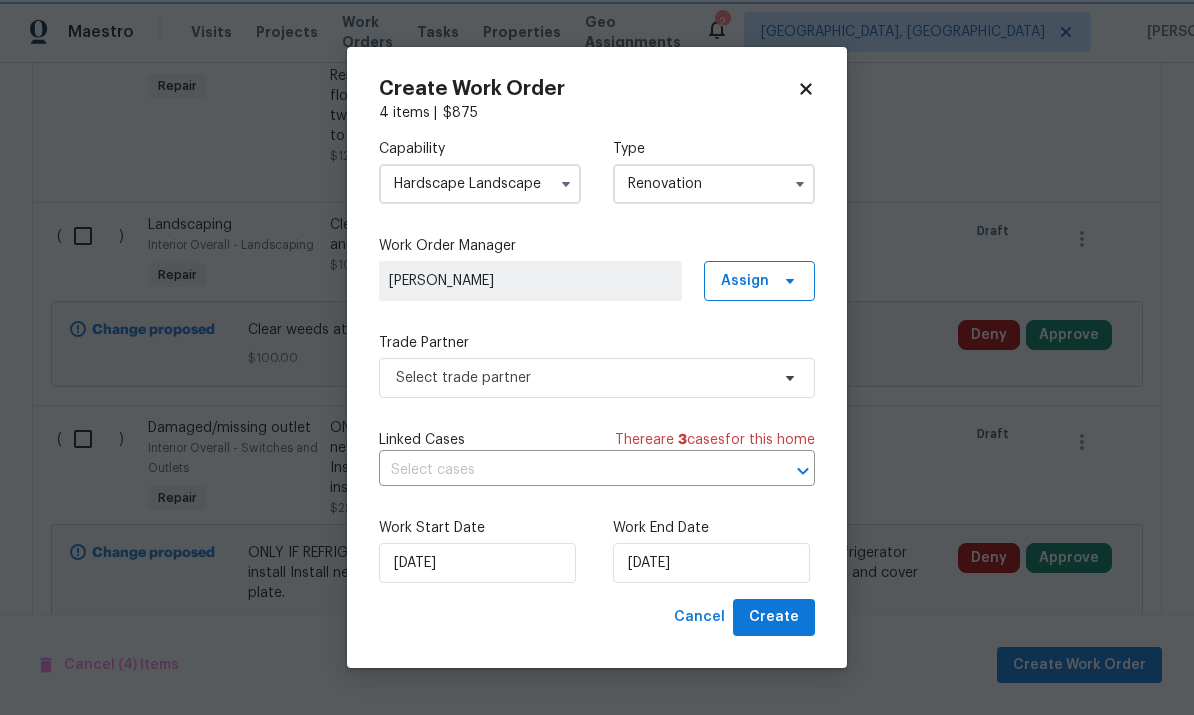 scroll, scrollTop: 0, scrollLeft: 0, axis: both 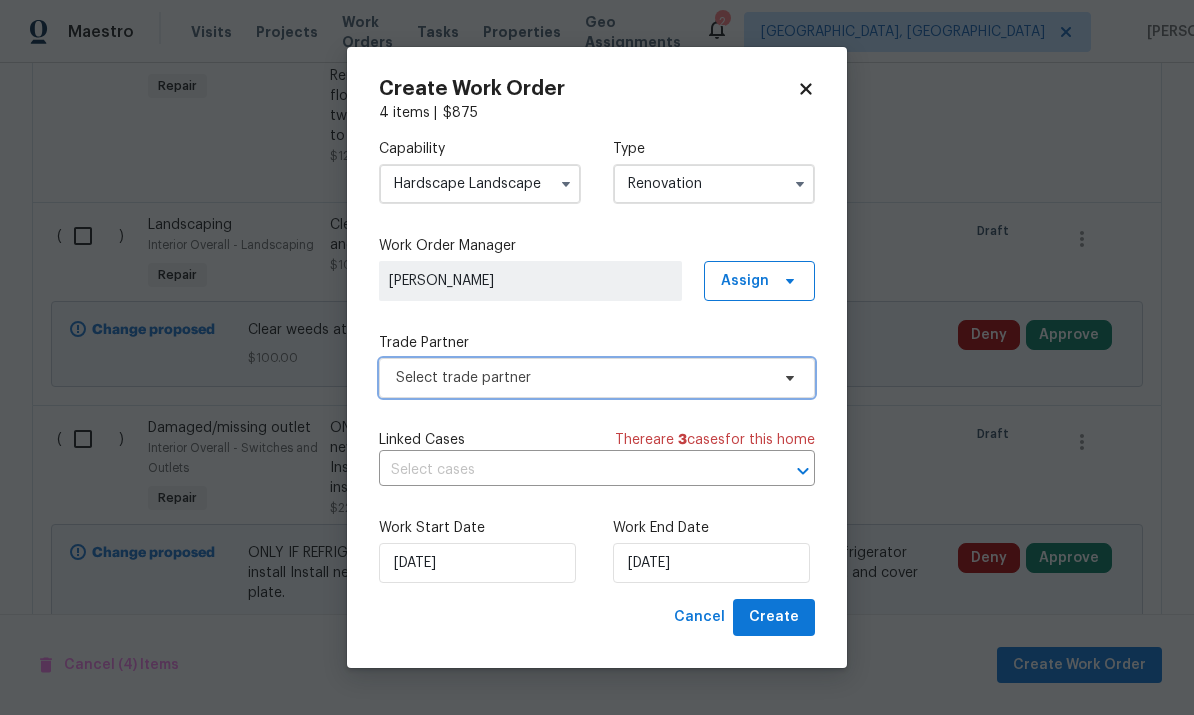 click on "Select trade partner" at bounding box center [582, 378] 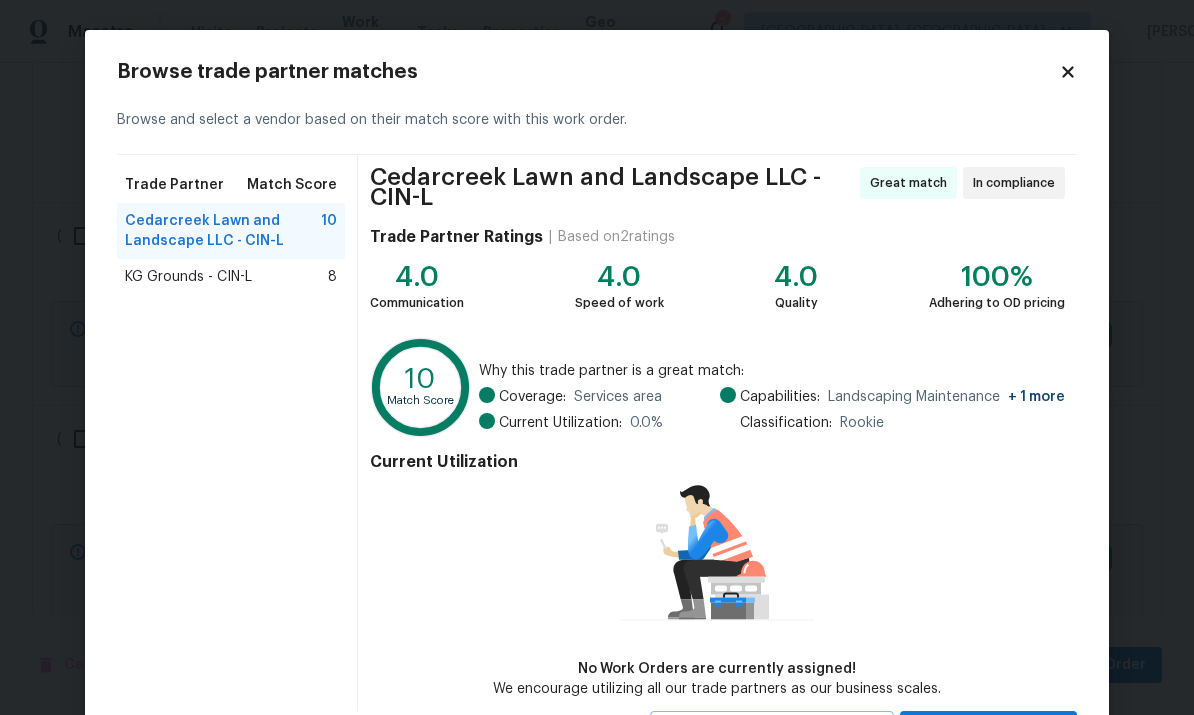 click on "KG Grounds - CIN-L" at bounding box center [188, 277] 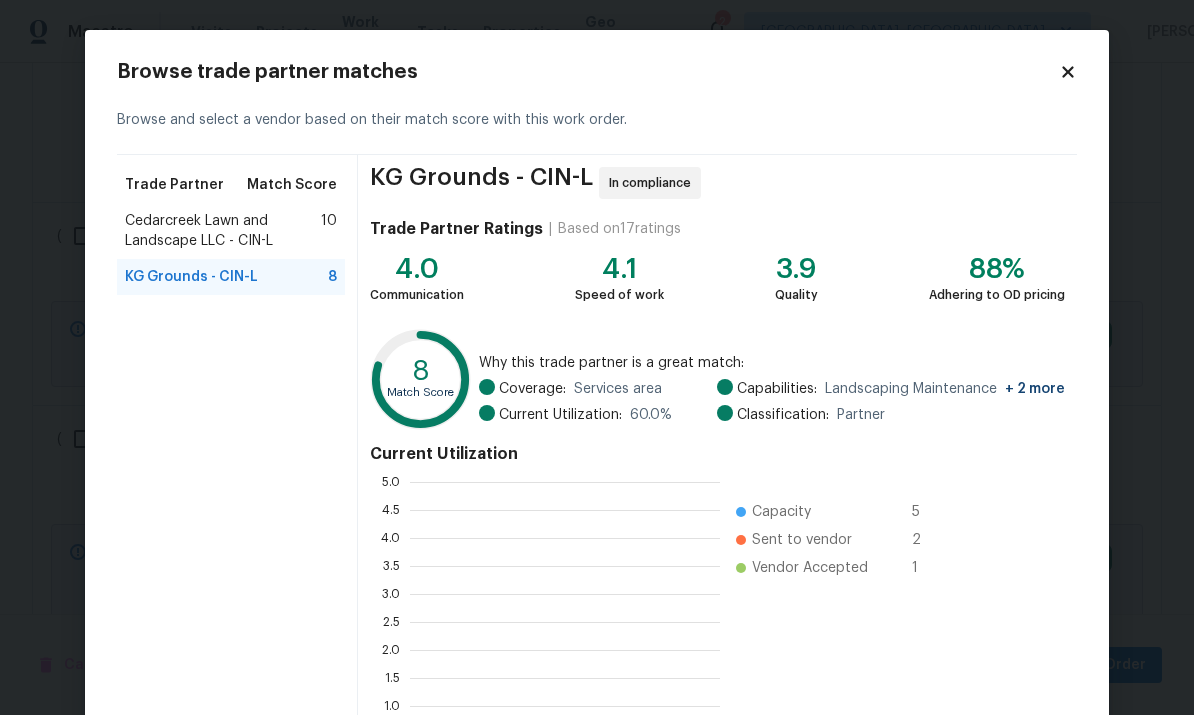 scroll, scrollTop: 2, scrollLeft: 2, axis: both 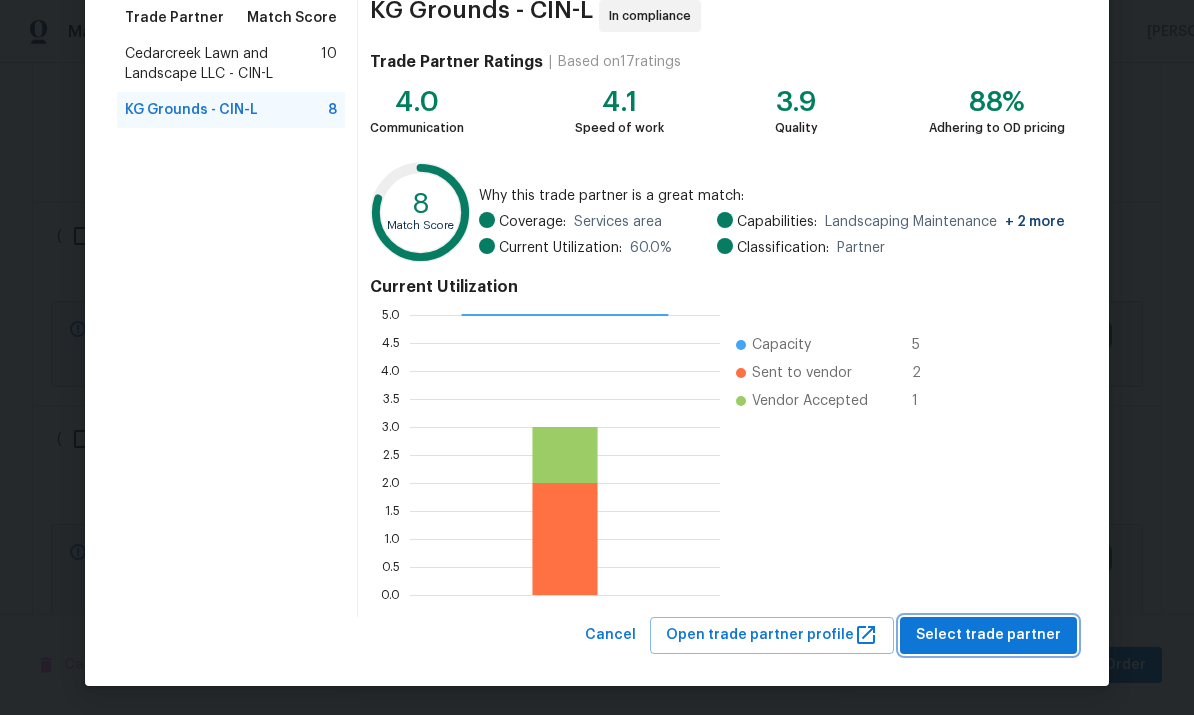 click on "Select trade partner" at bounding box center (988, 635) 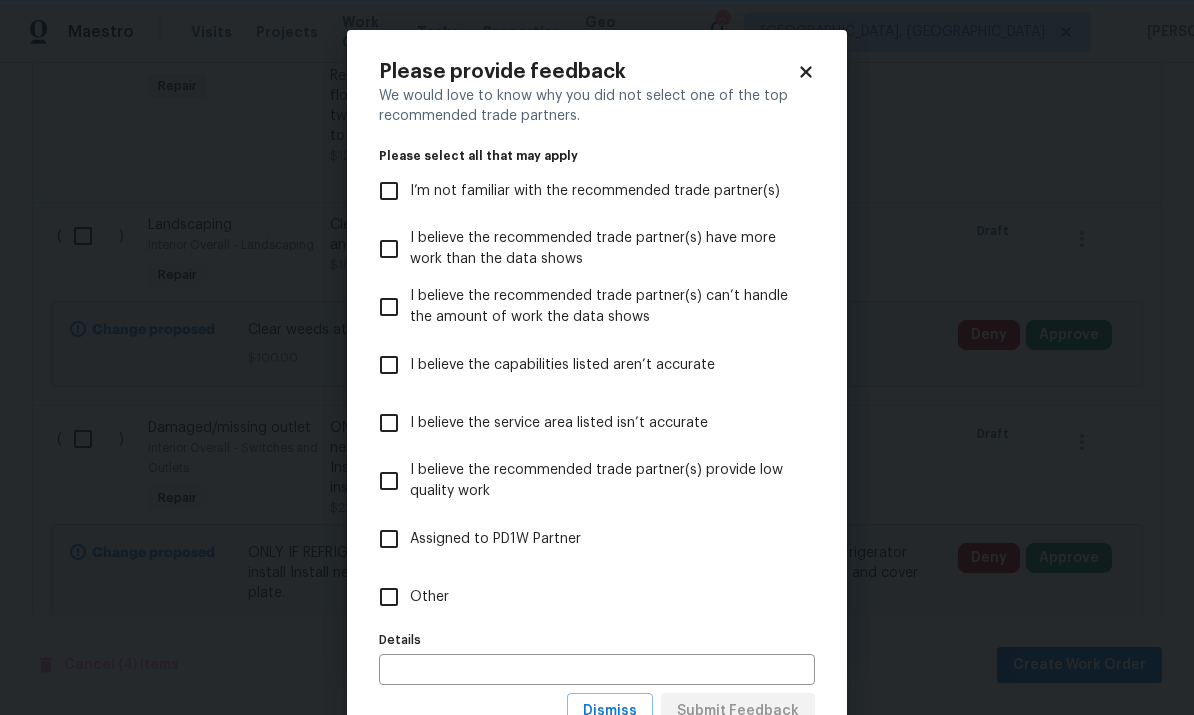 scroll, scrollTop: 0, scrollLeft: 0, axis: both 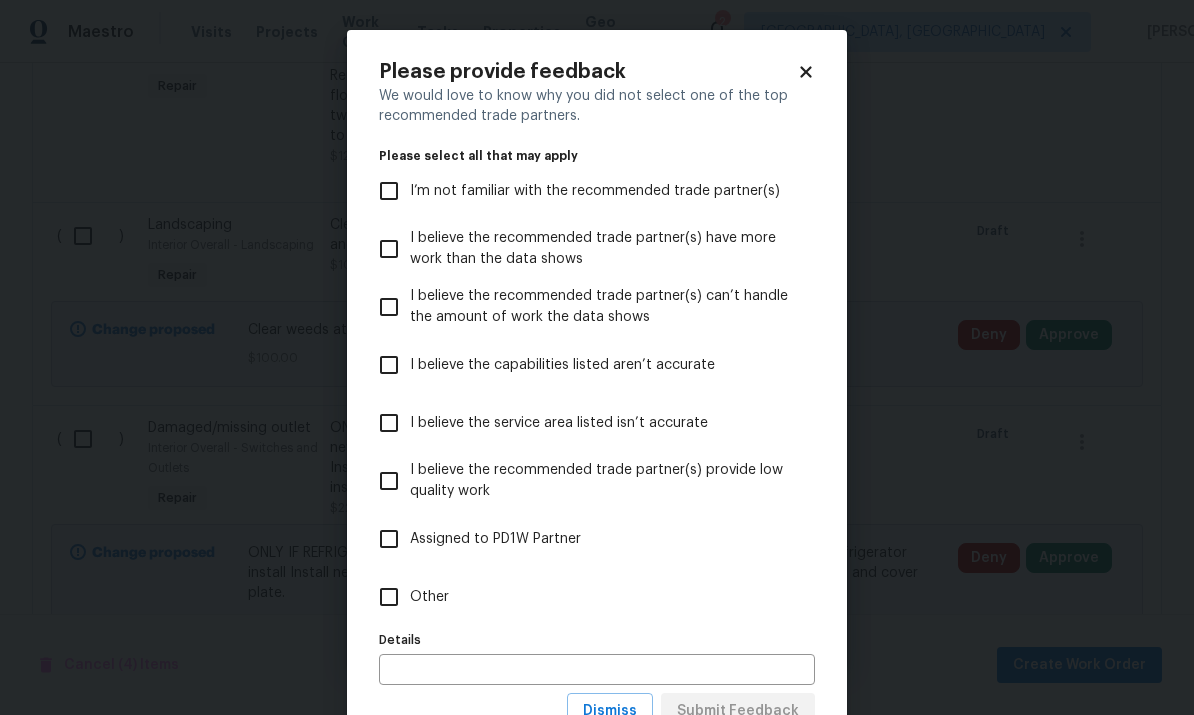 click on "Other" at bounding box center (389, 597) 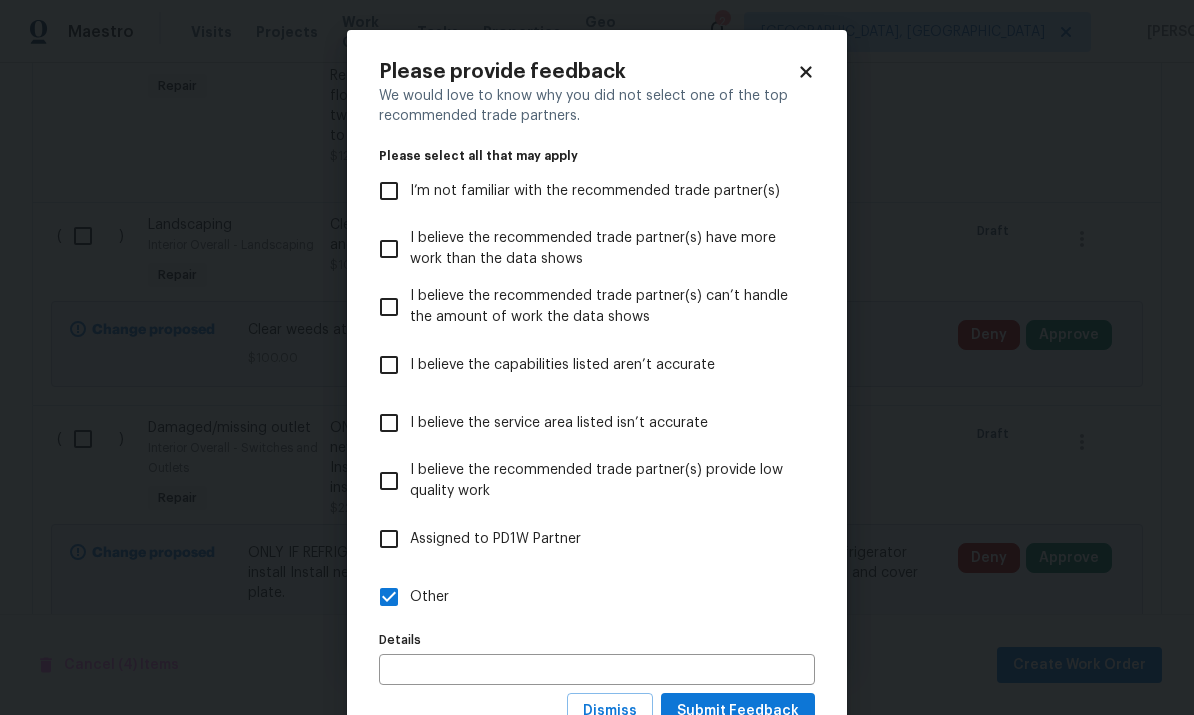 click at bounding box center [597, 669] 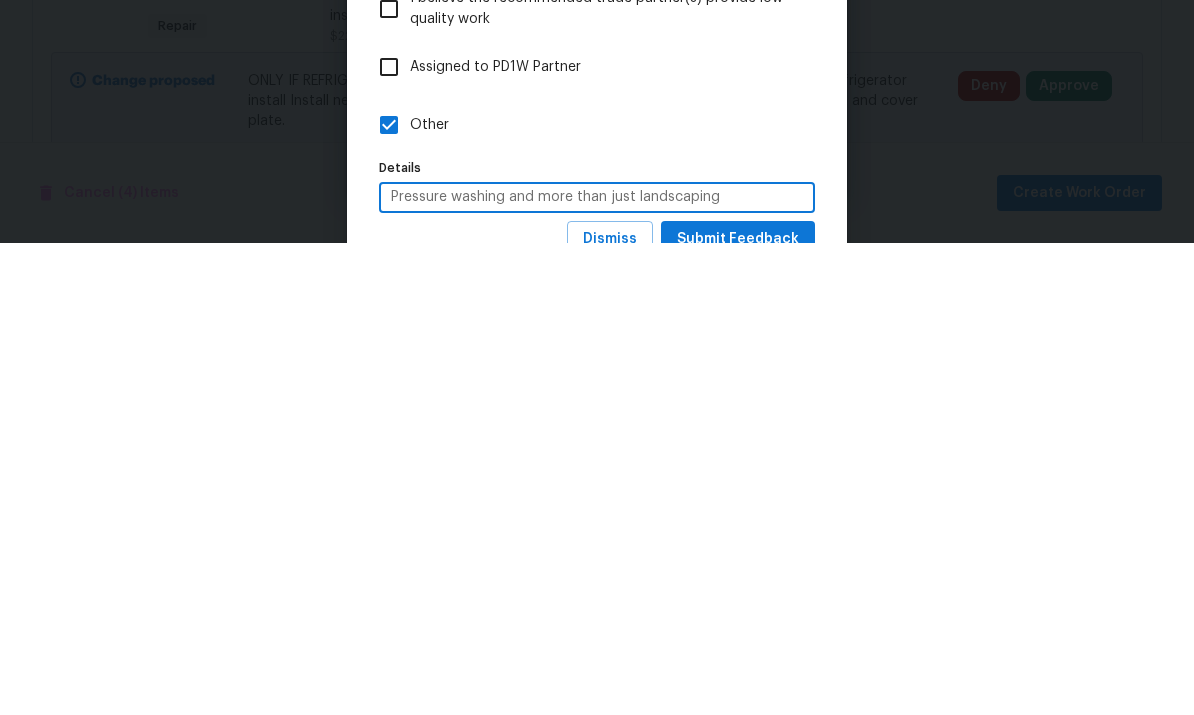 click on "Pressure washing and more than just landscaping" at bounding box center (597, 669) 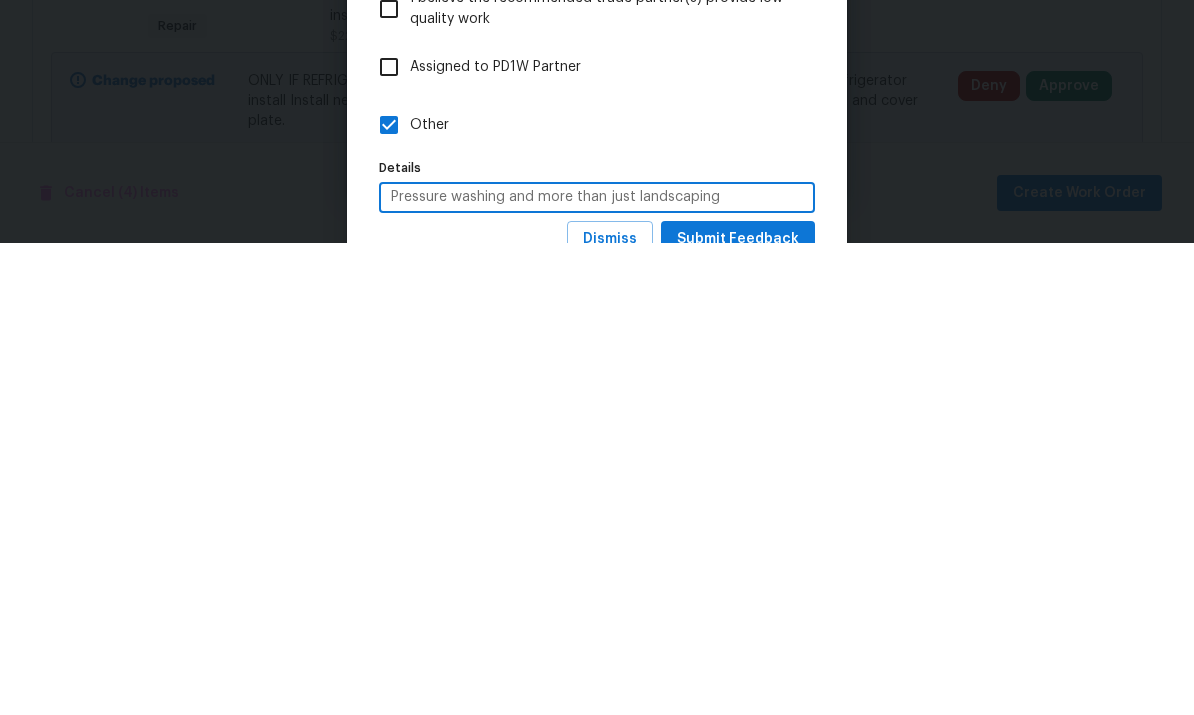 type on "Pressure washing and more than just landscaping" 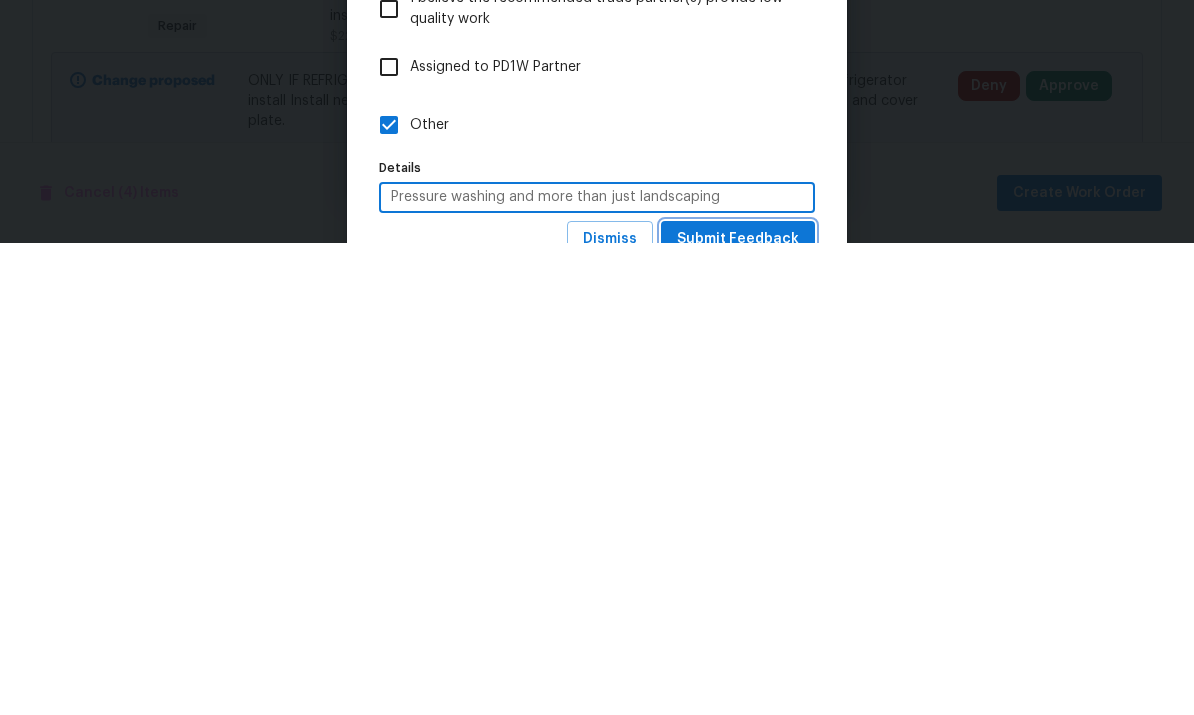 click on "Submit Feedback" at bounding box center (738, 711) 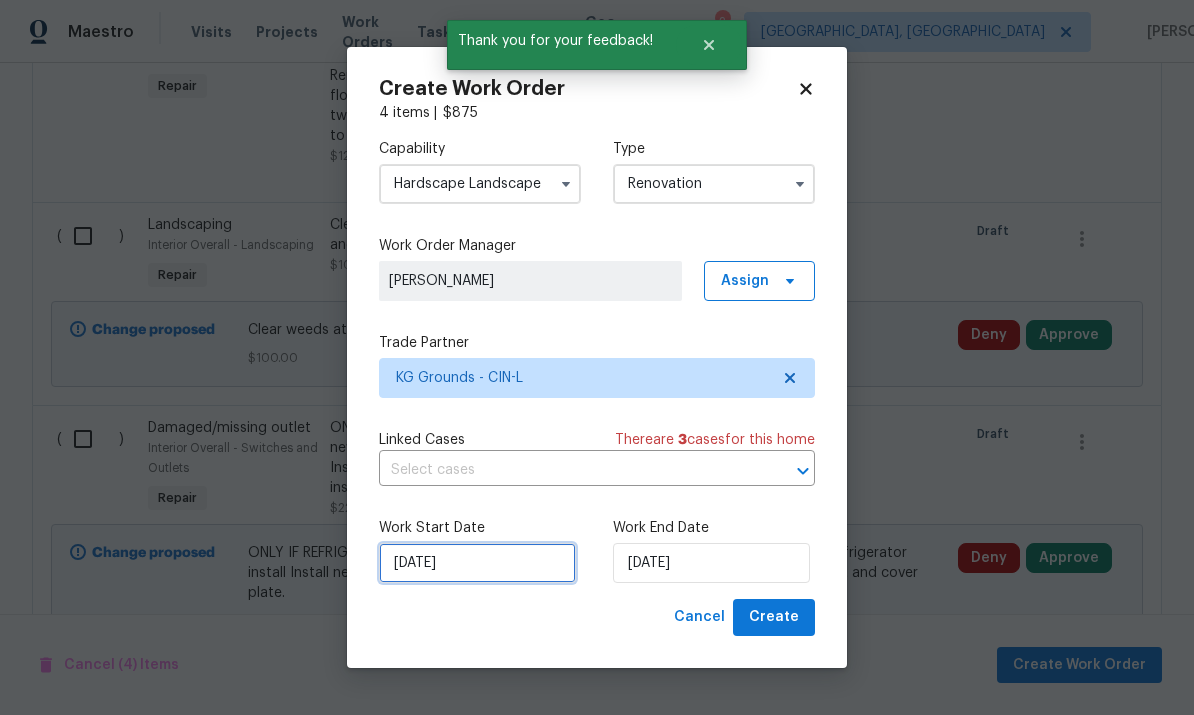 click on "7/14/2025" at bounding box center [477, 563] 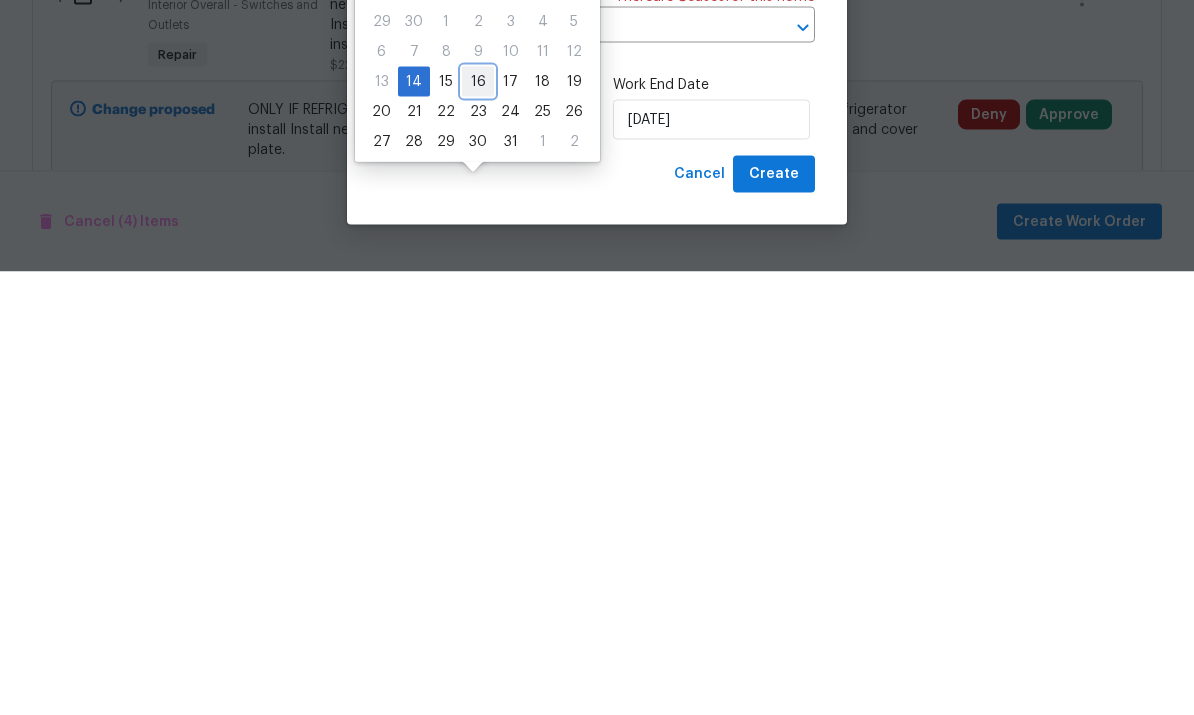 click on "16" at bounding box center (478, 525) 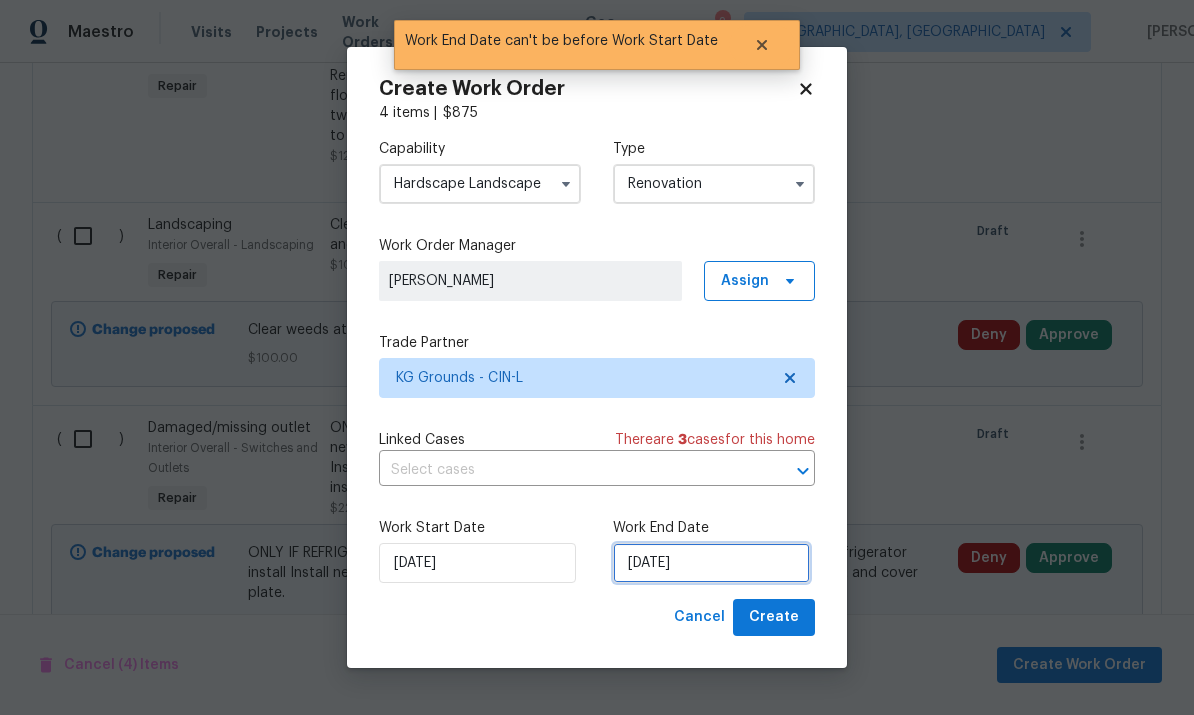 click on "[DATE]" at bounding box center (711, 563) 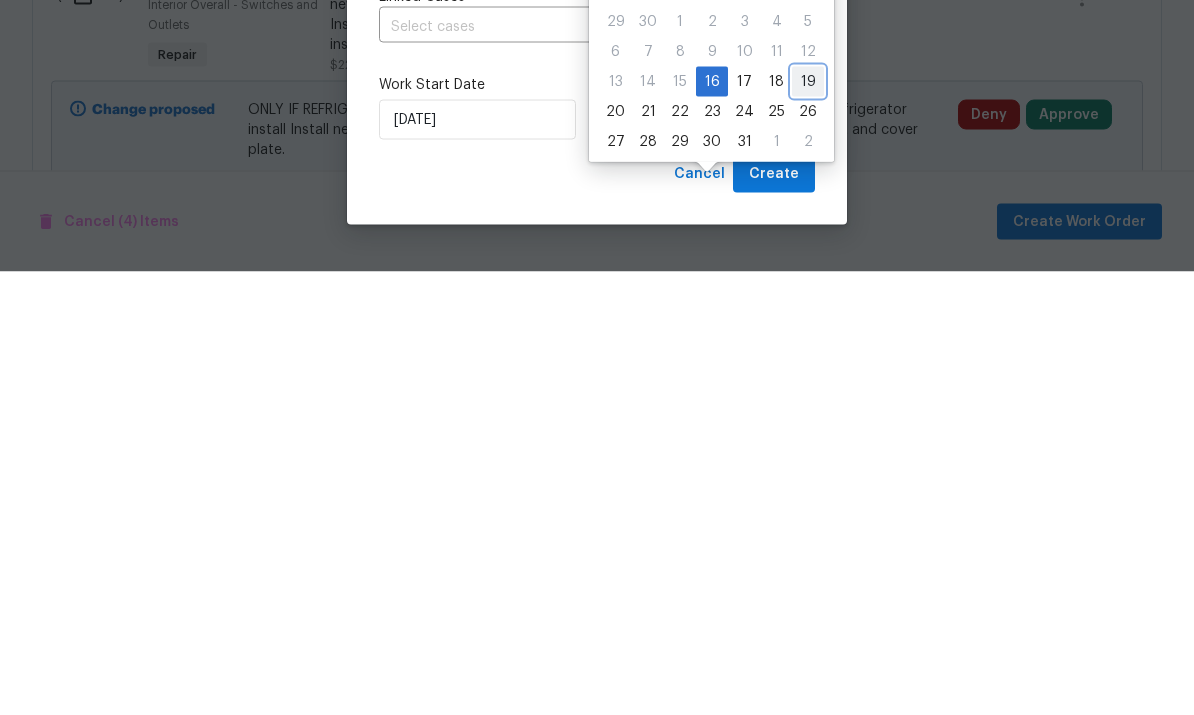 click on "19" at bounding box center [808, 525] 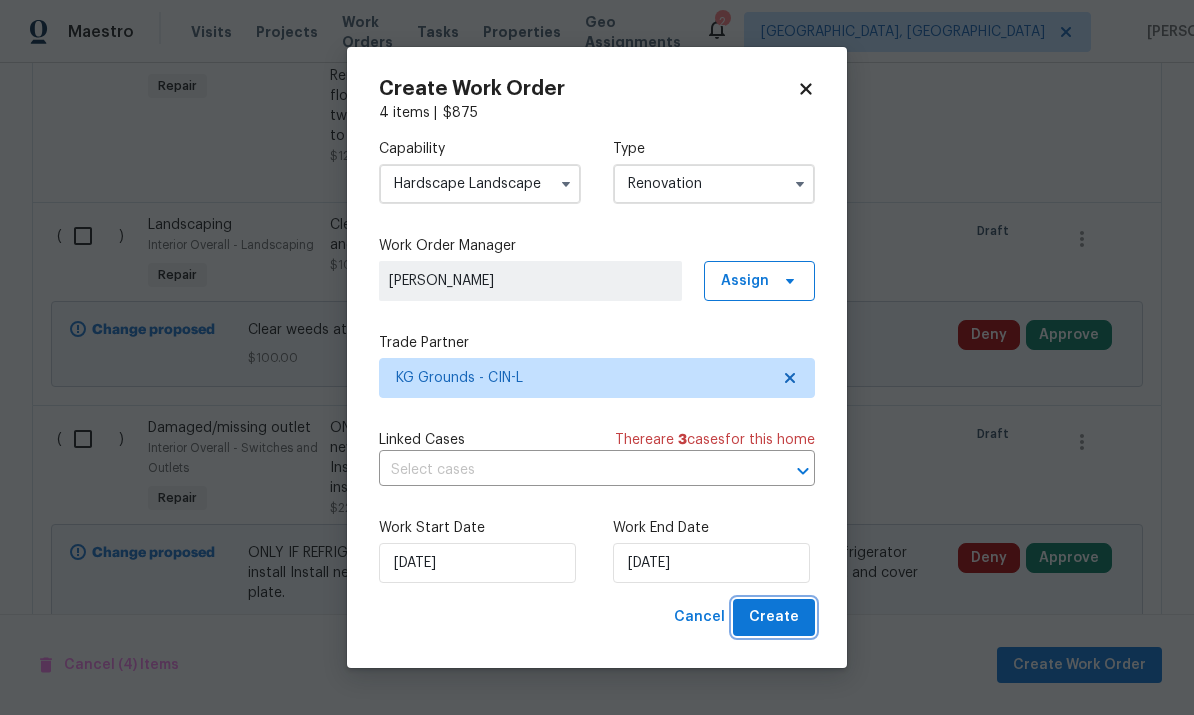 click on "Create" at bounding box center [774, 617] 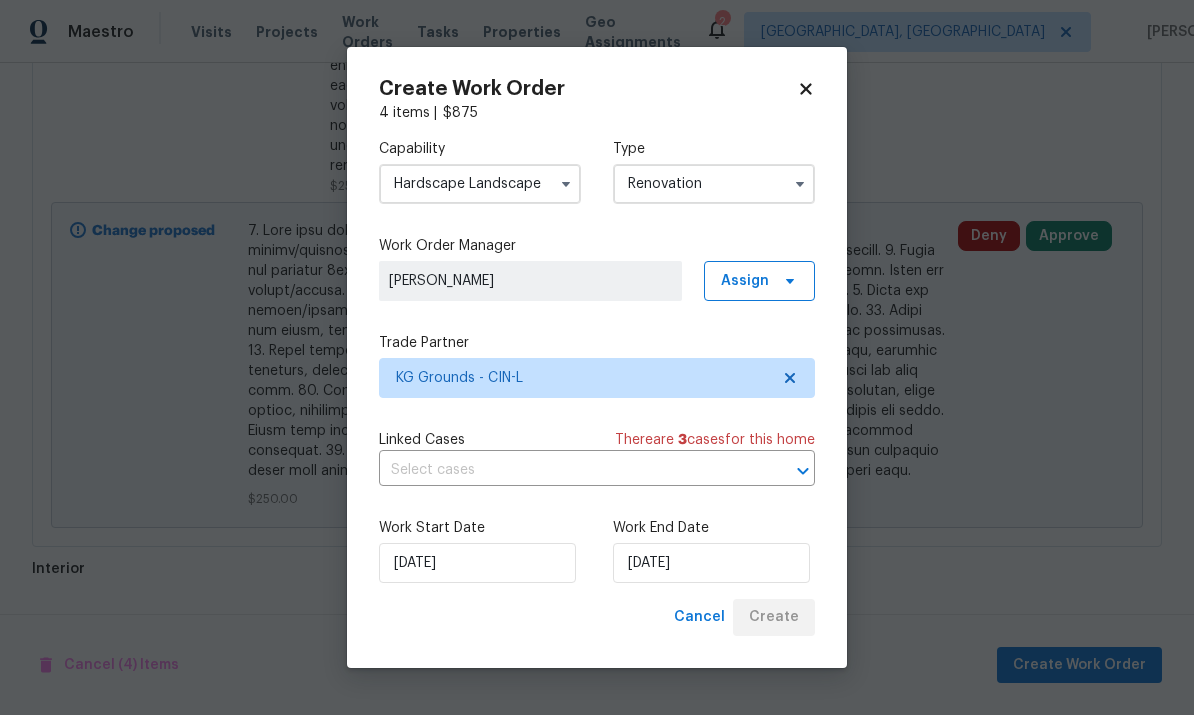 scroll, scrollTop: 1148, scrollLeft: 0, axis: vertical 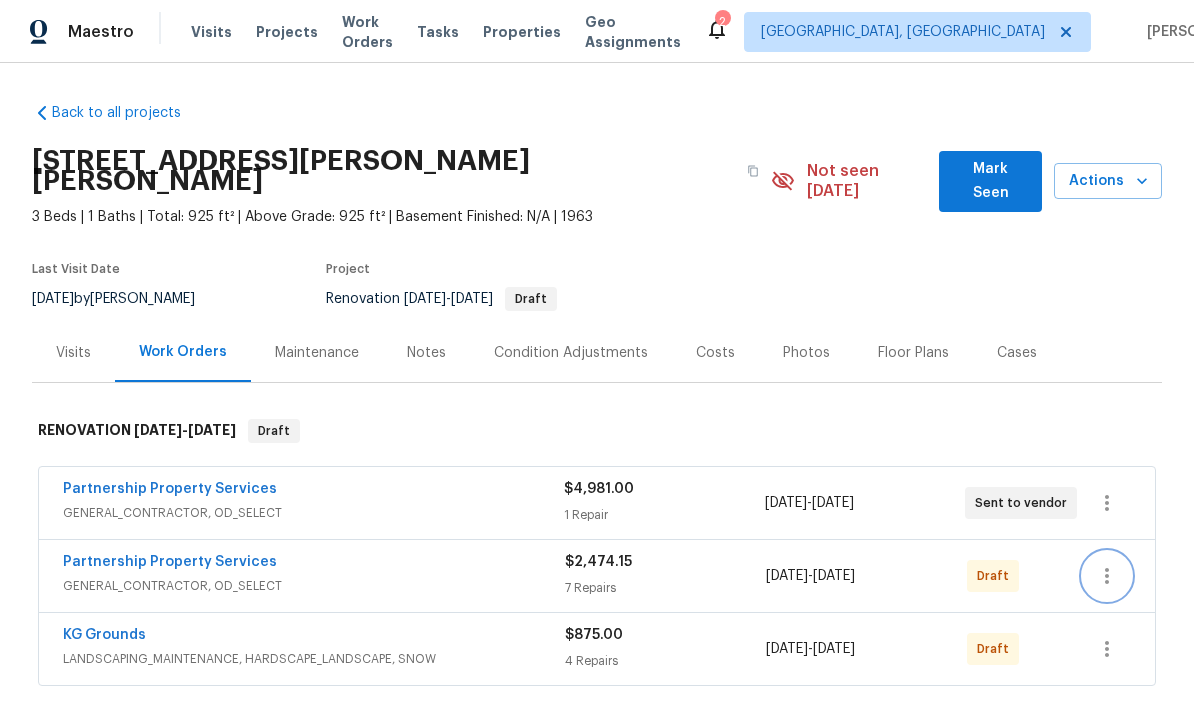 click 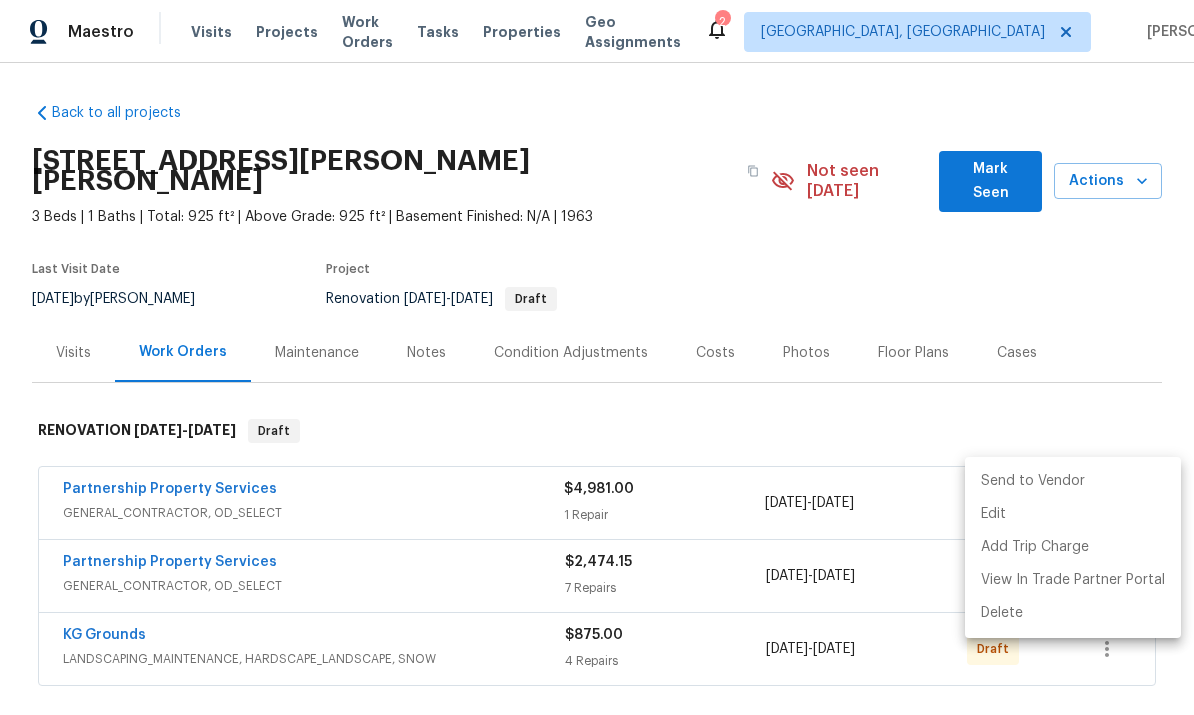 click on "Send to Vendor" at bounding box center (1073, 481) 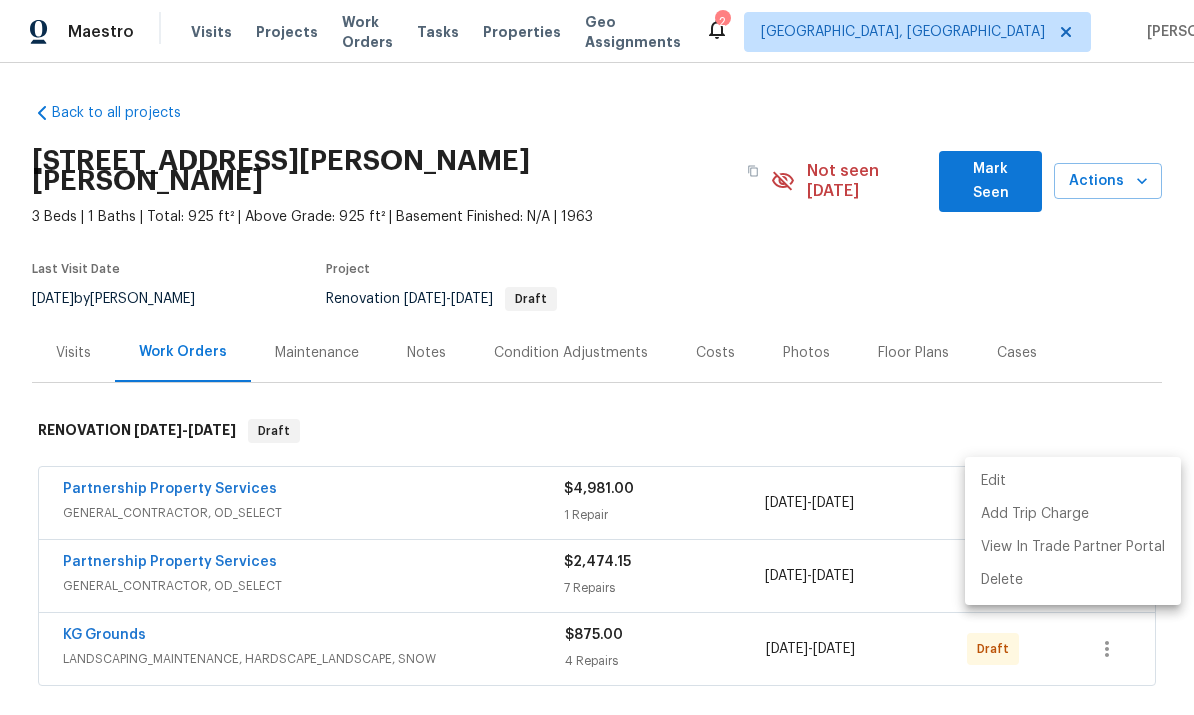 click at bounding box center (597, 357) 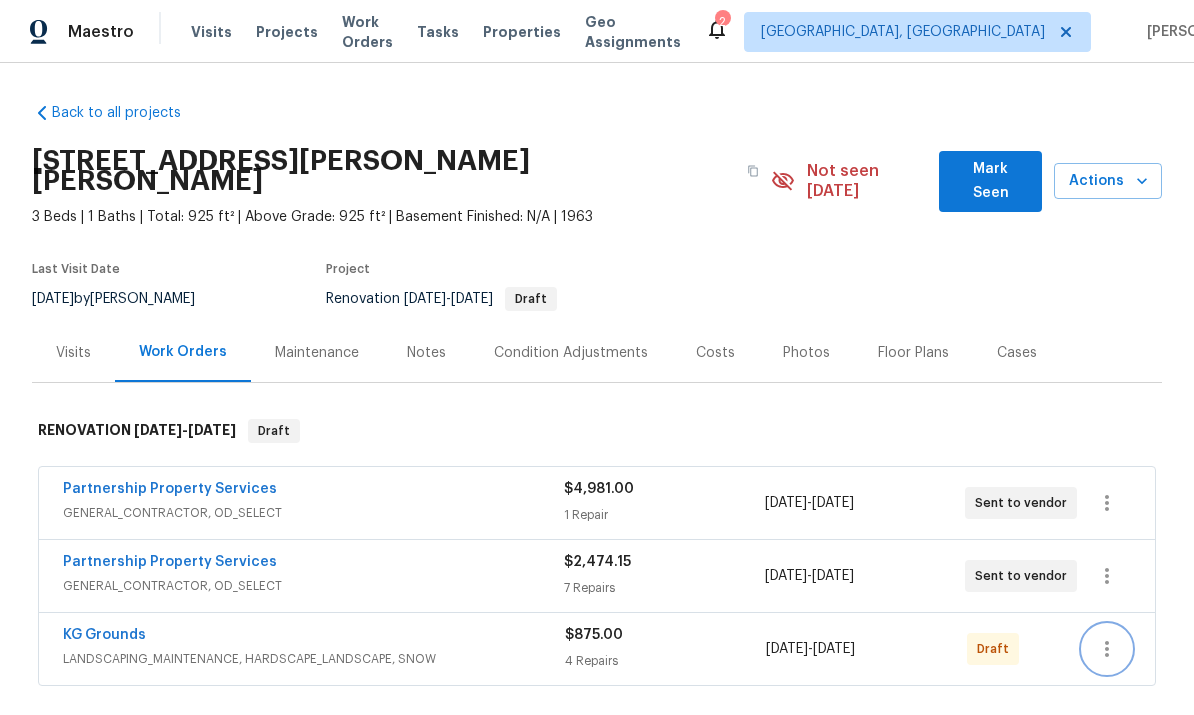 click 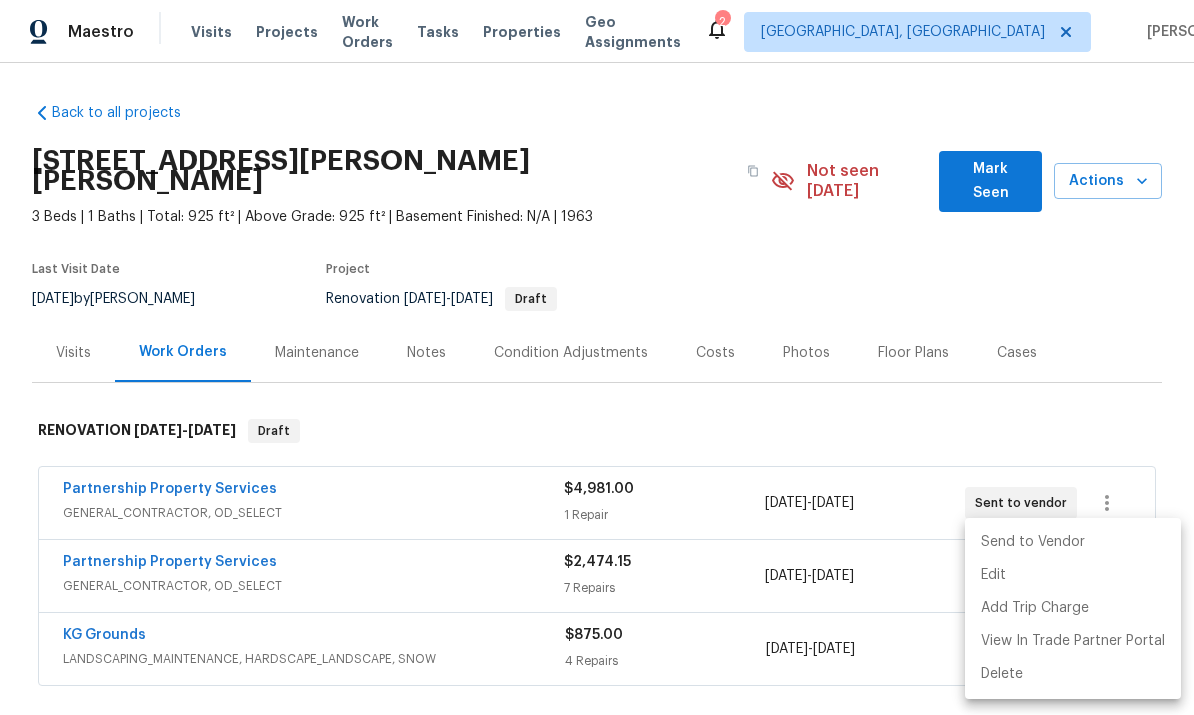 click on "Send to Vendor" at bounding box center (1073, 542) 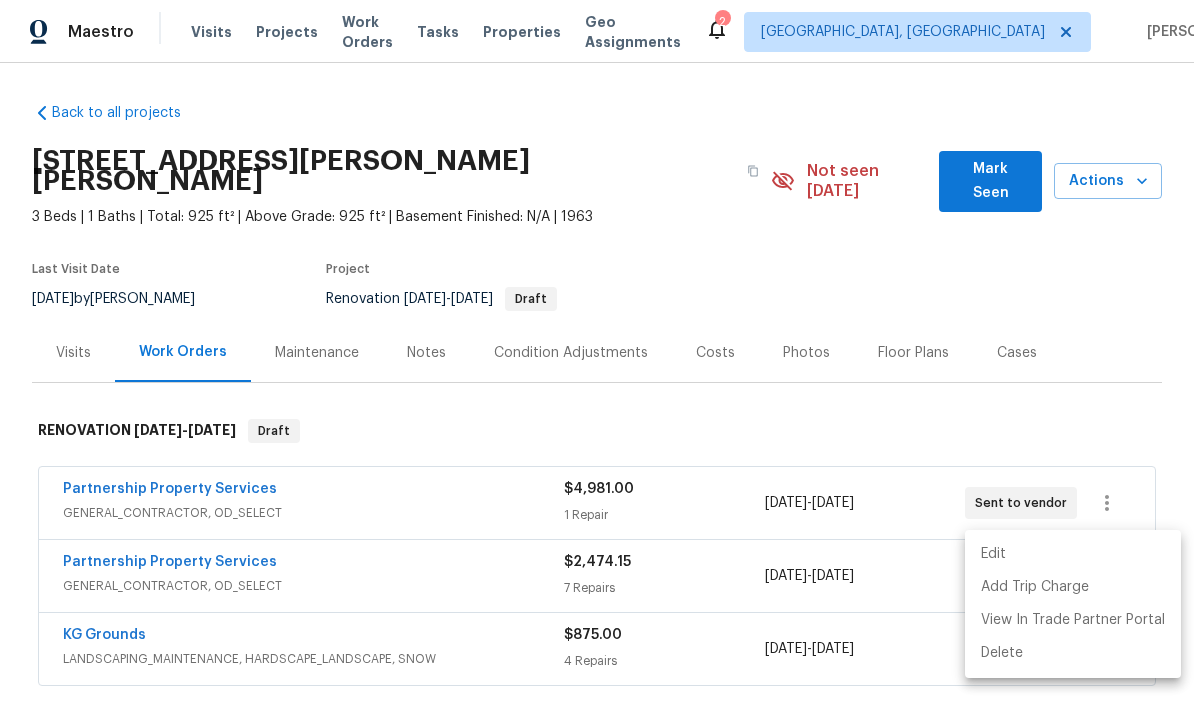 click at bounding box center [597, 357] 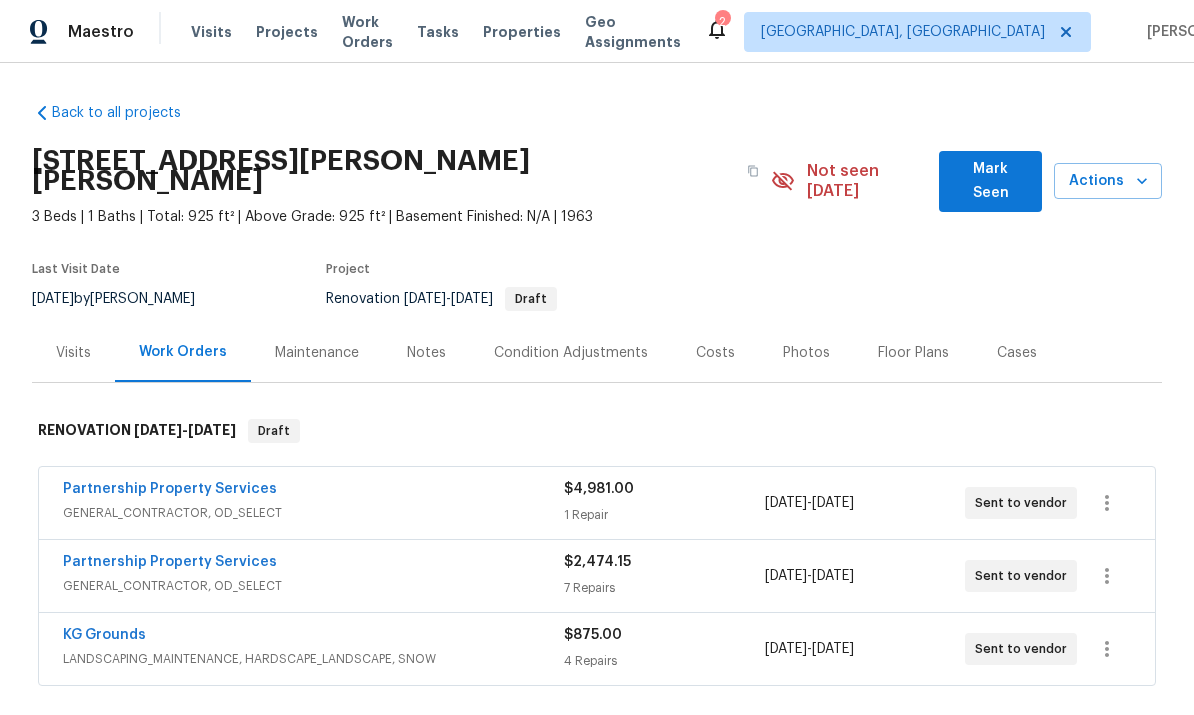 click on "Partnership Property Services" at bounding box center [170, 562] 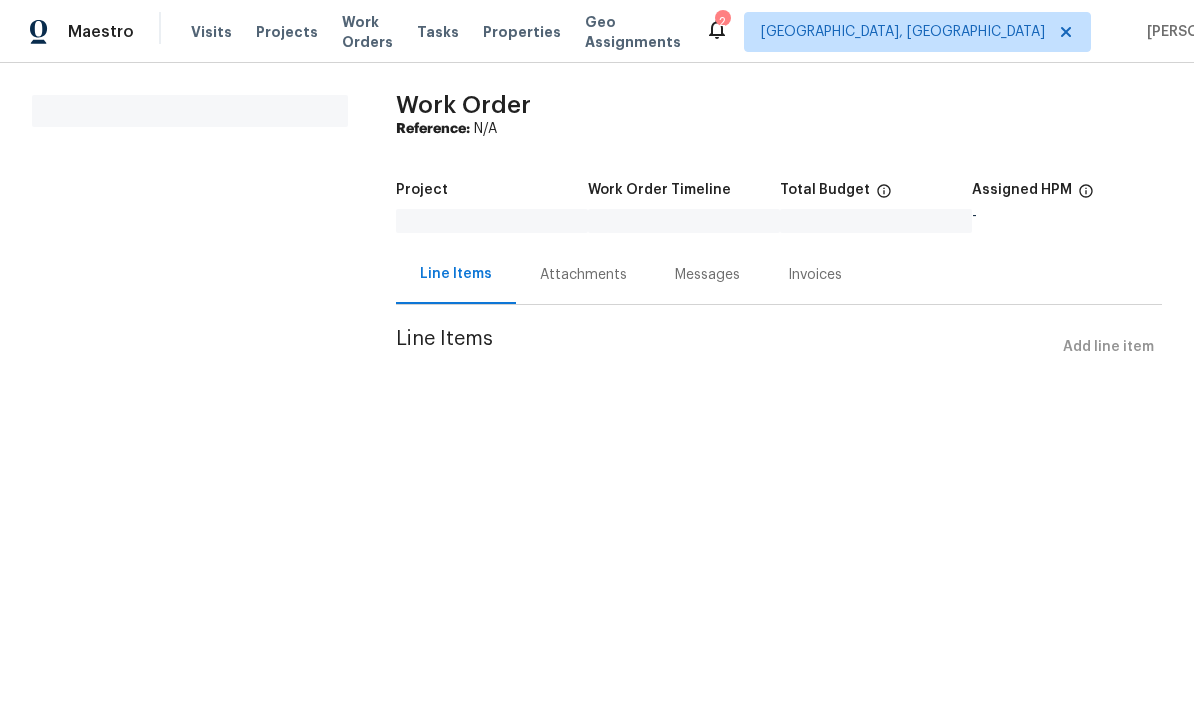 scroll, scrollTop: 0, scrollLeft: 0, axis: both 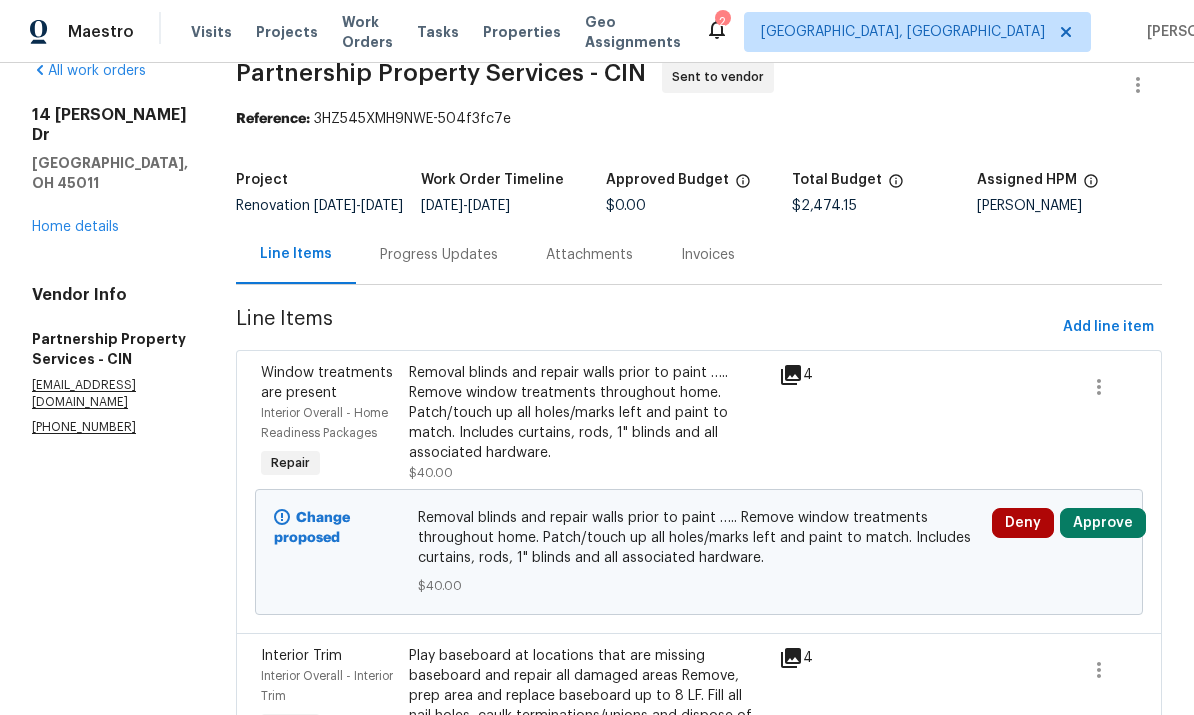 click on "Approve" at bounding box center (1103, 523) 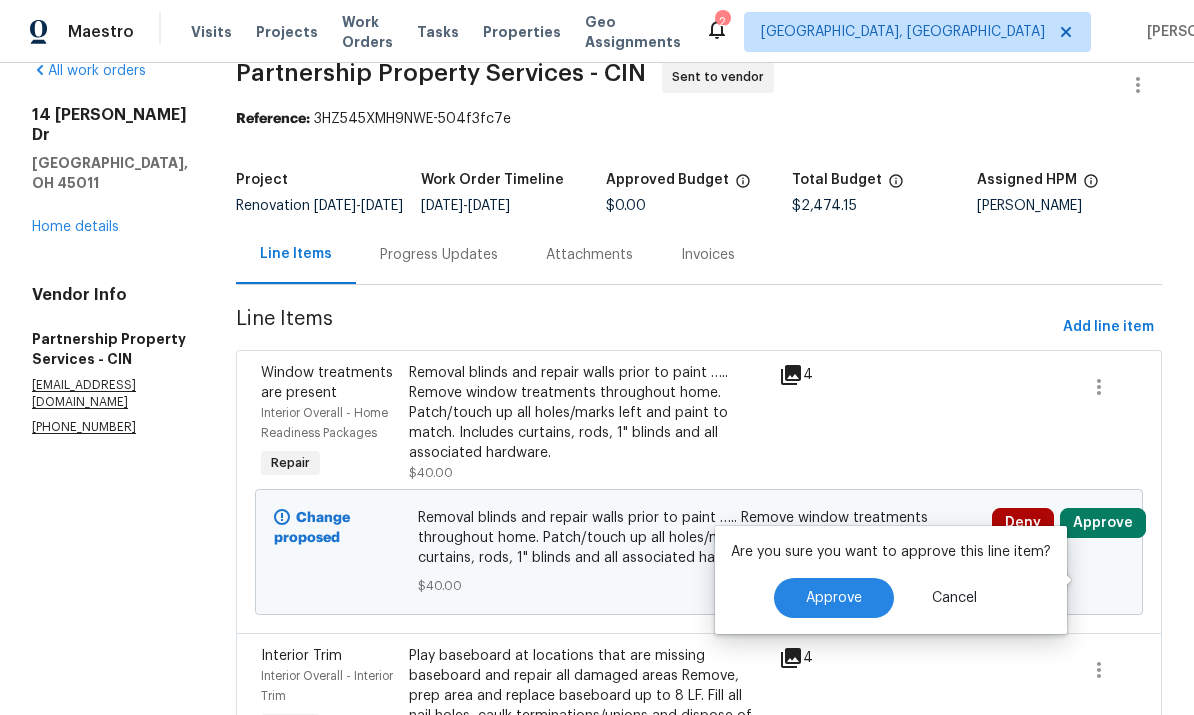 click on "Approve" at bounding box center (834, 598) 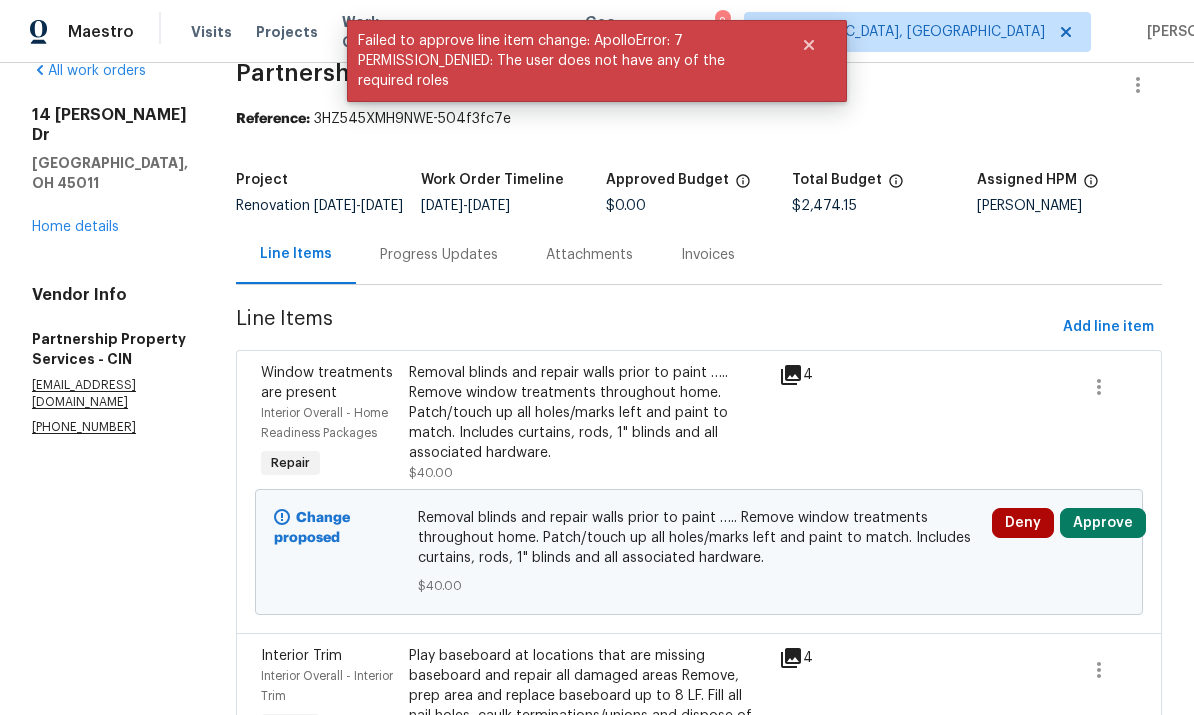 click on "All work orders 14 Dorsey Dr Hamilton, OH 45011 Home details Vendor Info Partnership Property Services - CIN partnershippropertymanagement@gmail.com (513) 460-3179" at bounding box center (110, 1278) 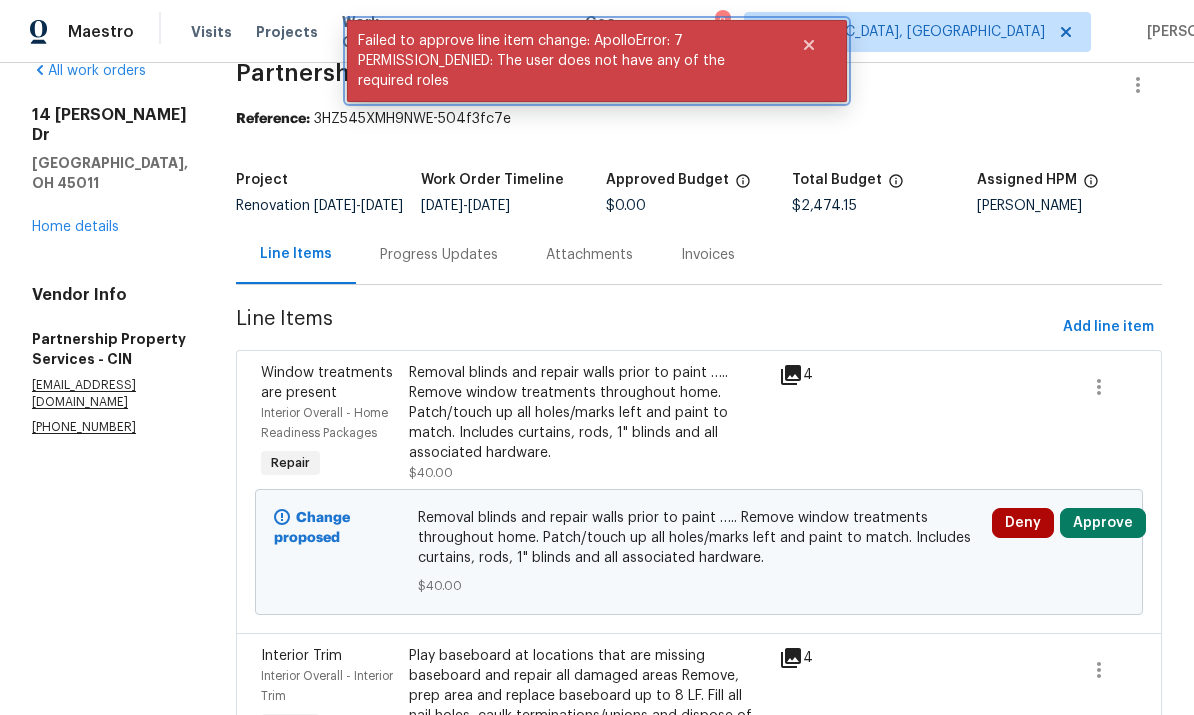 click 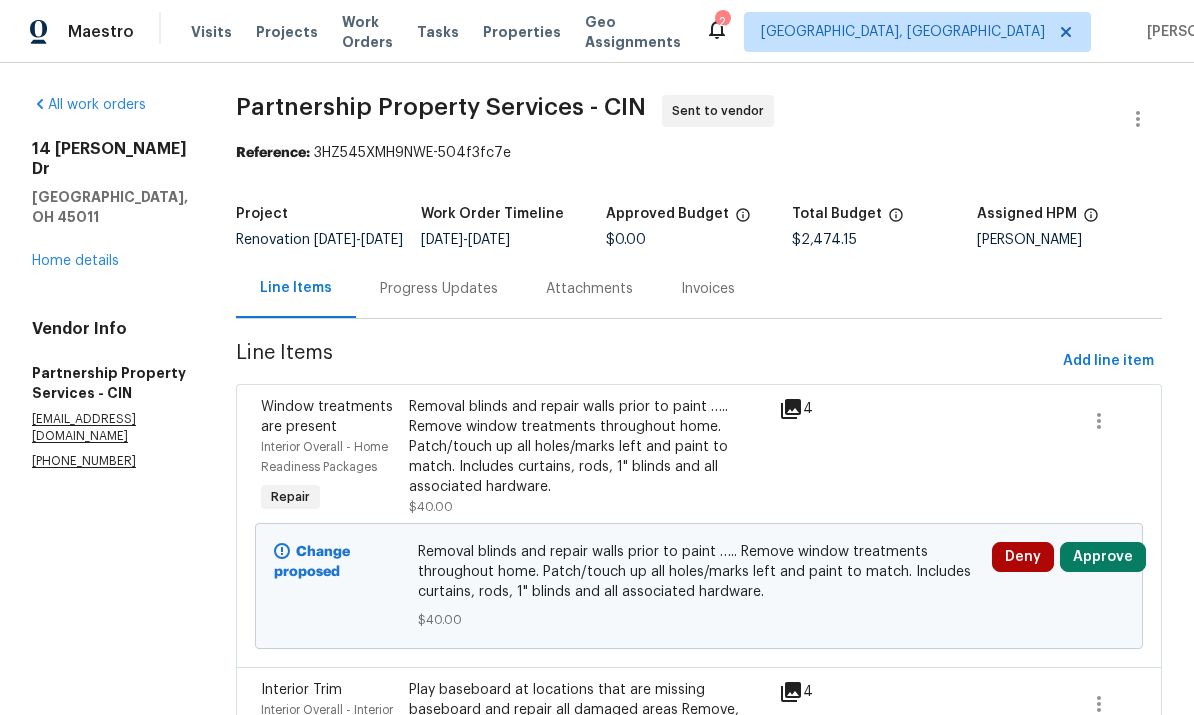 scroll, scrollTop: 0, scrollLeft: 0, axis: both 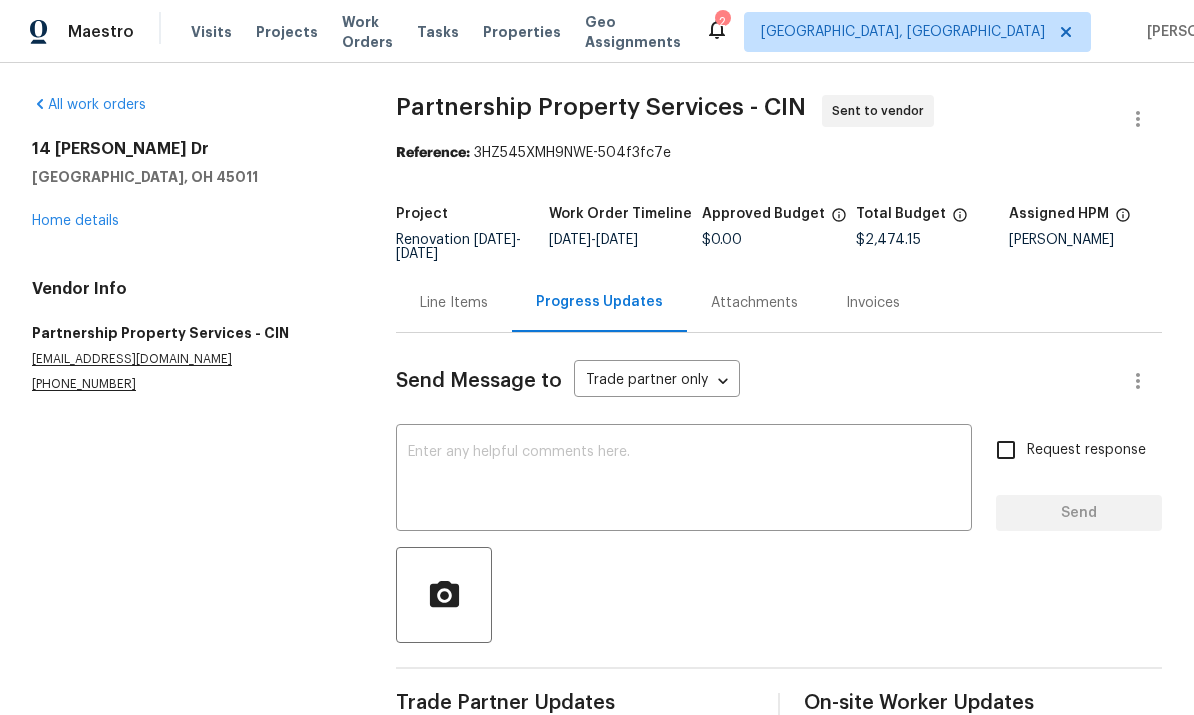 click at bounding box center (684, 480) 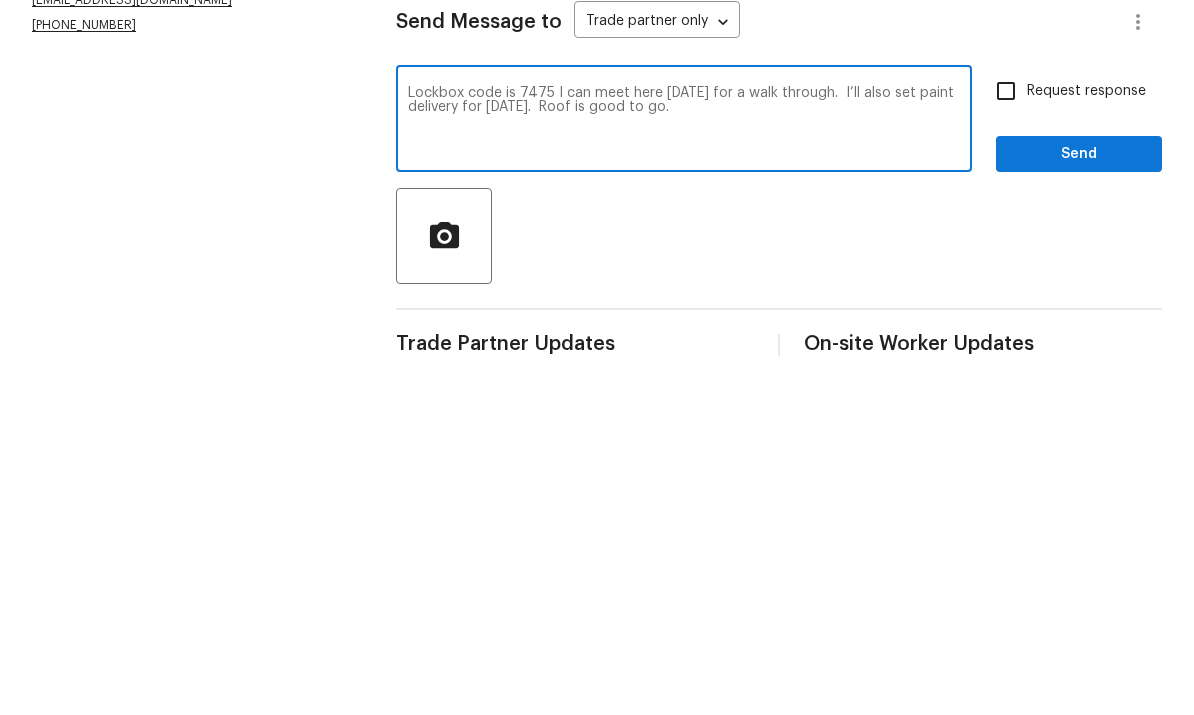 type on "Lockbox code is 7475 I can meet here on Monday for a walk through.  I’ll also set paint delivery for Monday.  Roof is good to go." 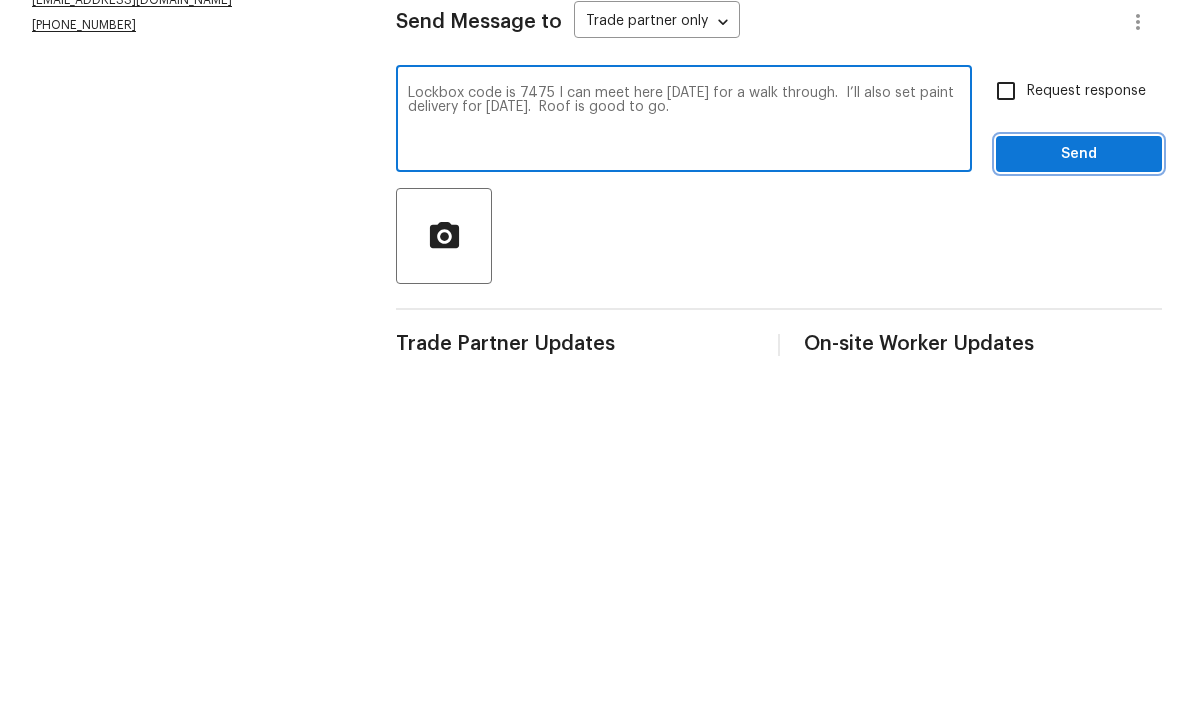 click on "Send" at bounding box center [1079, 513] 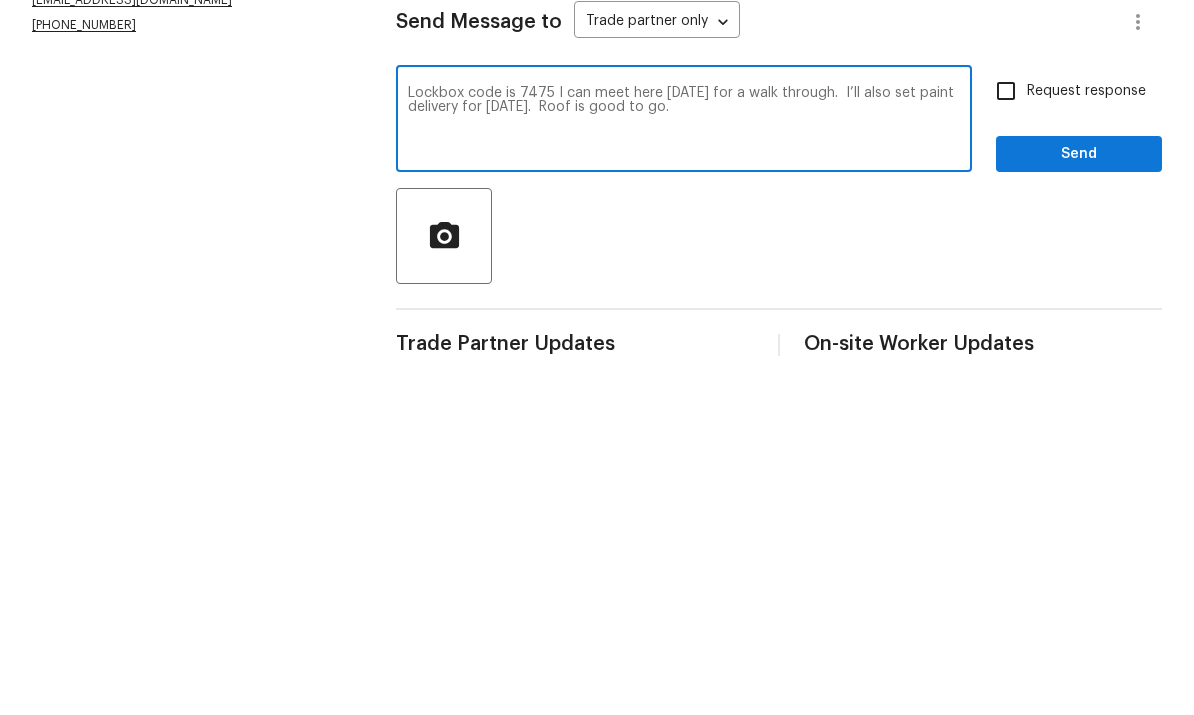scroll, scrollTop: 43, scrollLeft: 0, axis: vertical 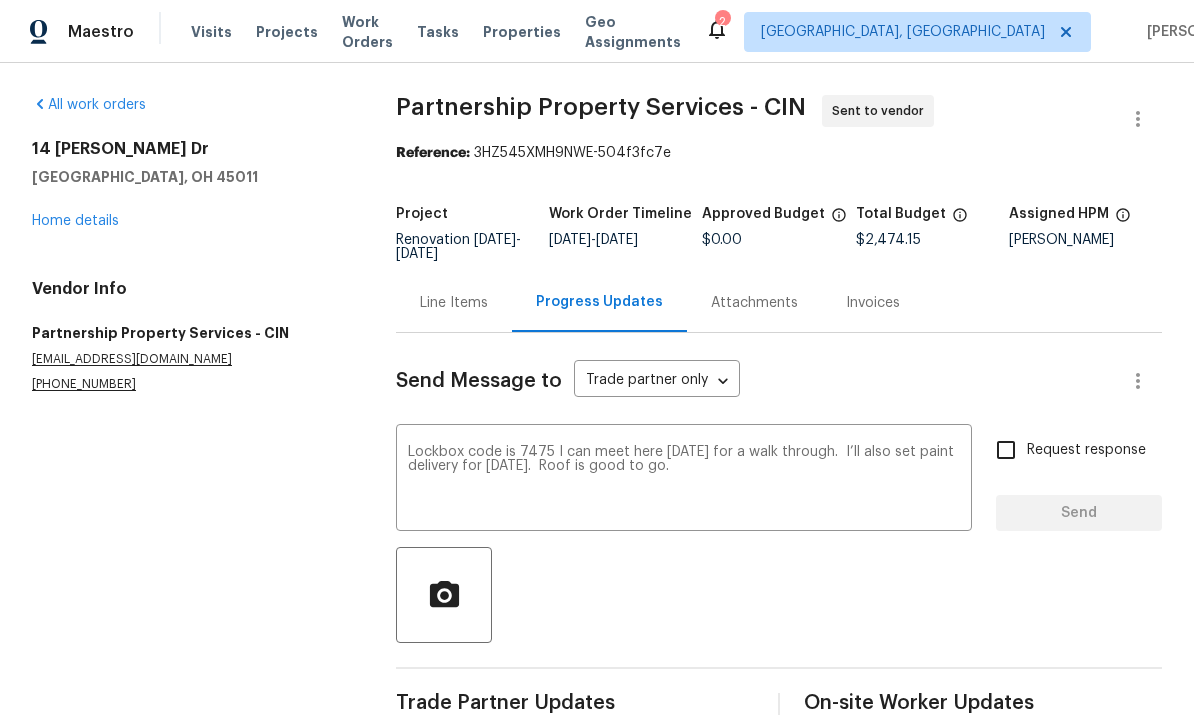 type 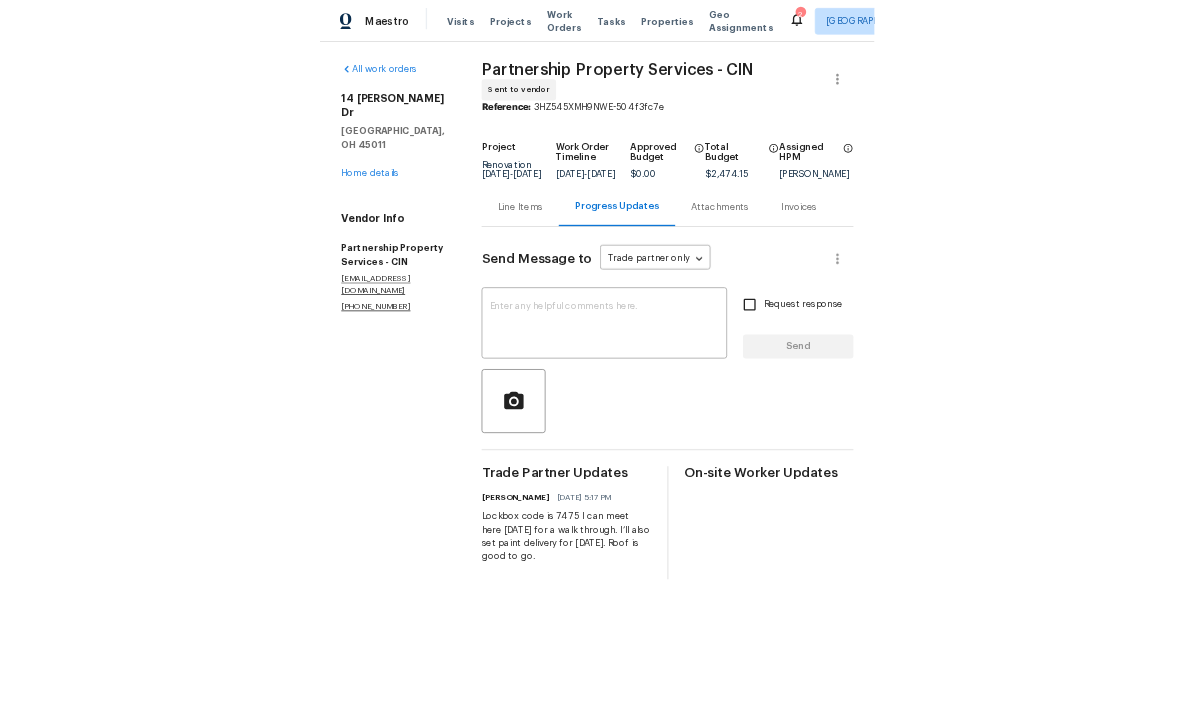 scroll, scrollTop: 0, scrollLeft: 0, axis: both 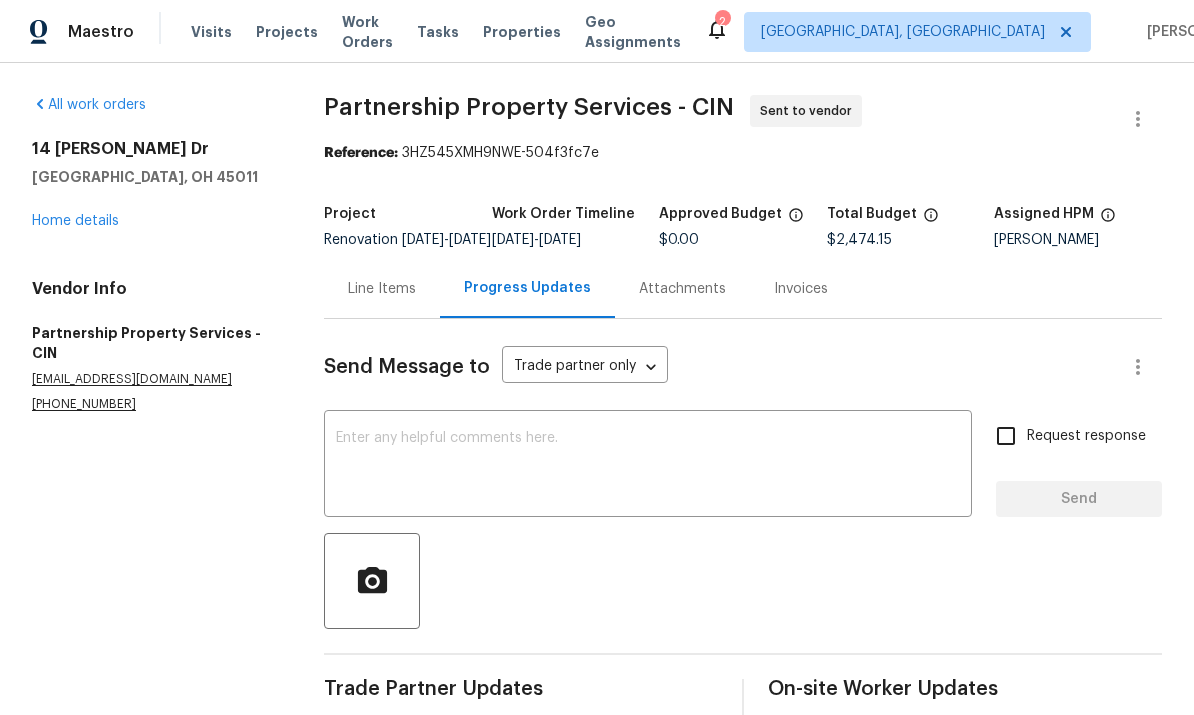 click on "Home details" at bounding box center (75, 221) 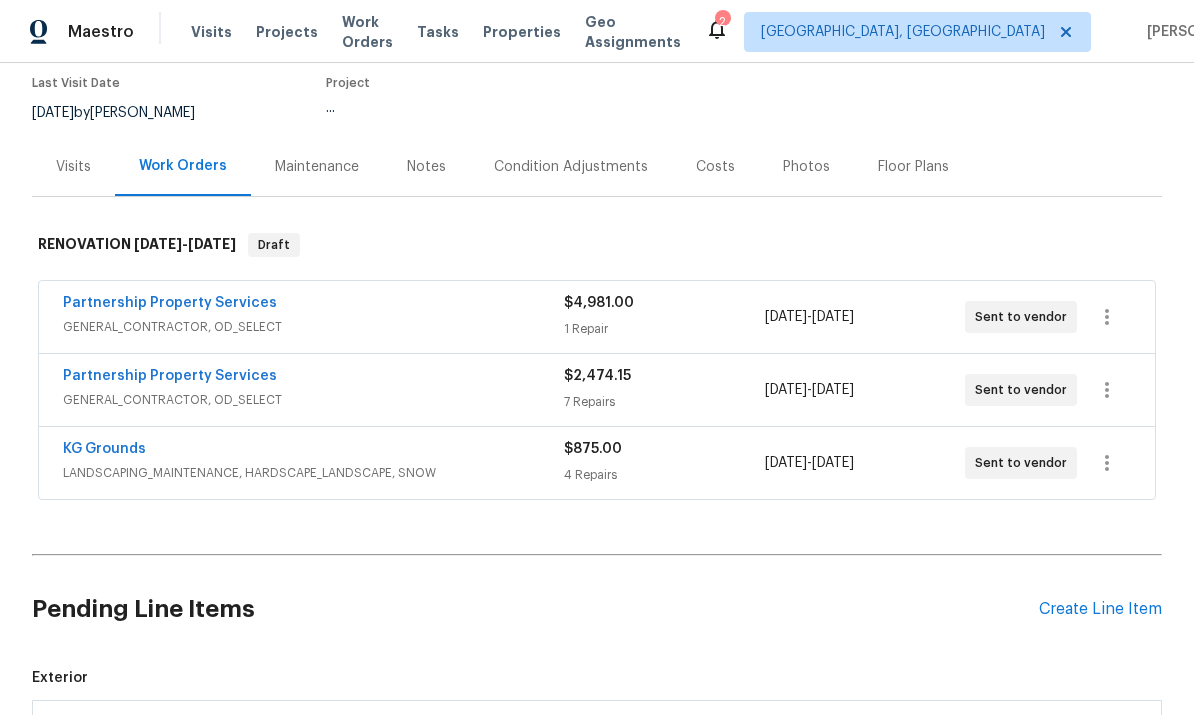 scroll, scrollTop: 184, scrollLeft: 0, axis: vertical 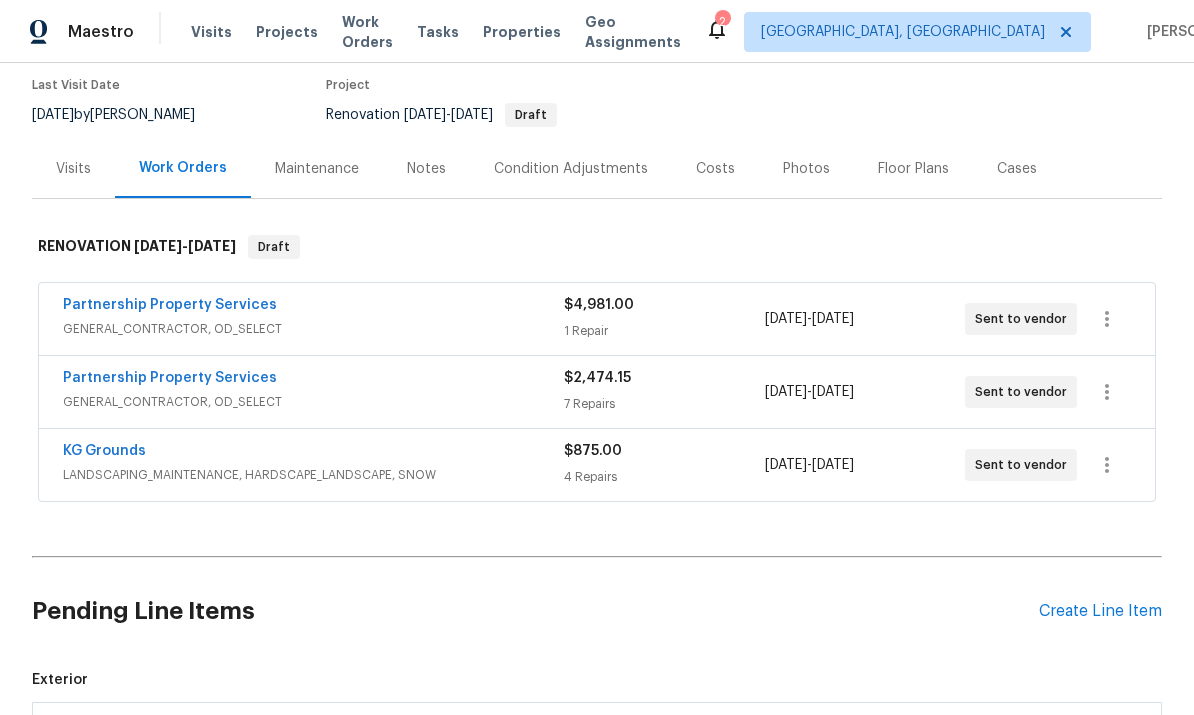 click on "Visits" at bounding box center (73, 169) 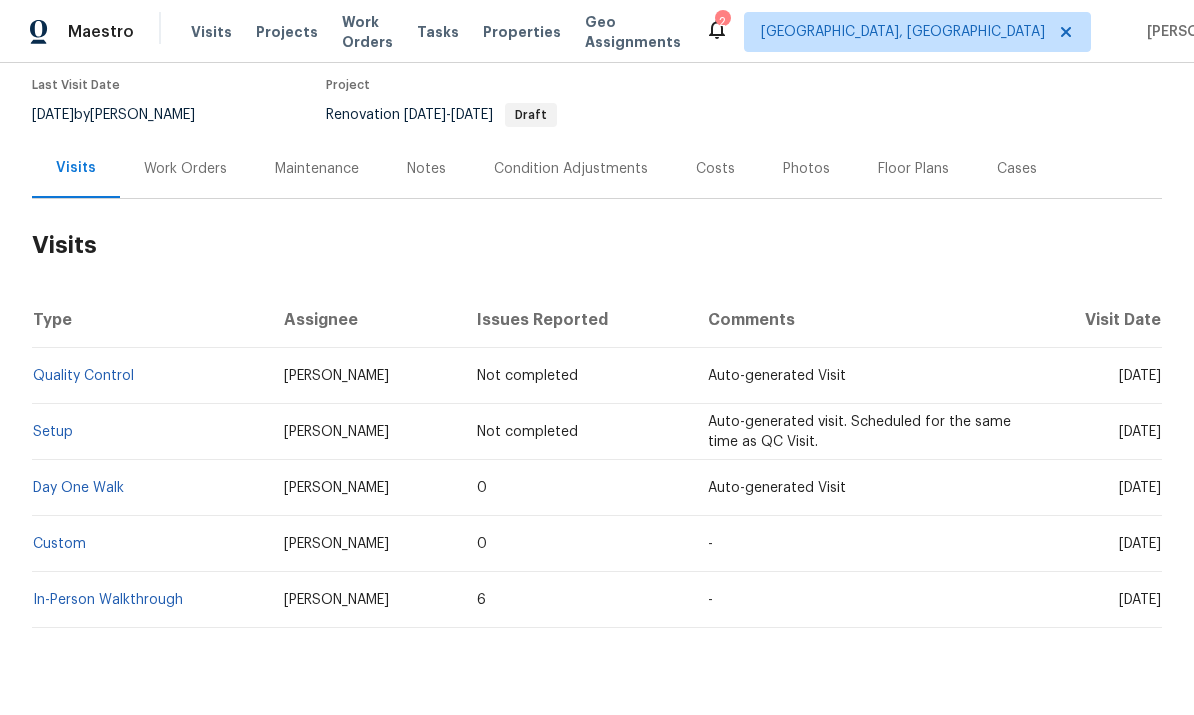 scroll, scrollTop: 138, scrollLeft: 0, axis: vertical 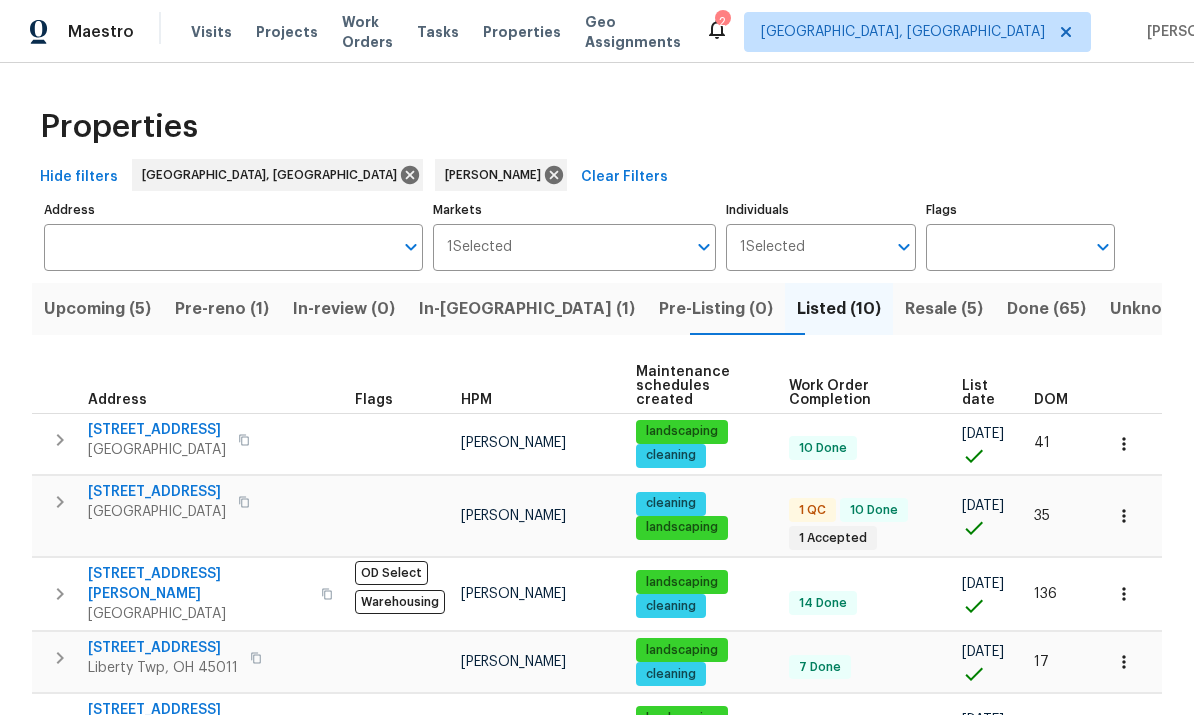 click on "Pre-reno (1)" at bounding box center [222, 309] 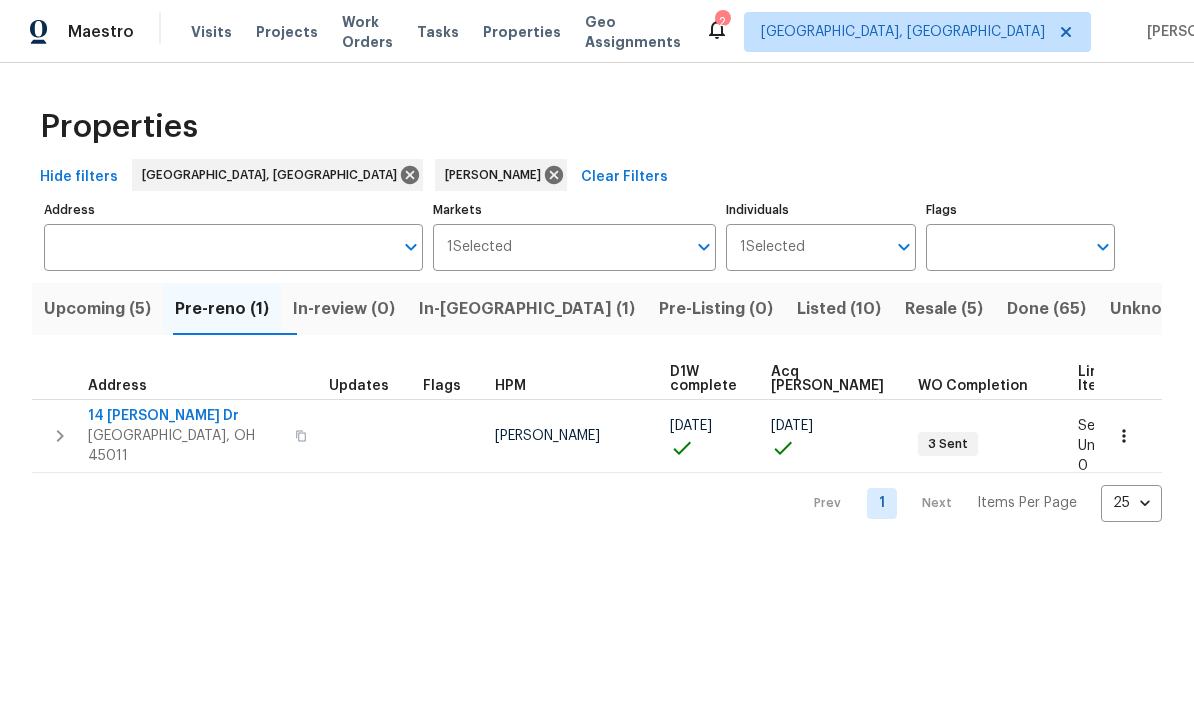 click 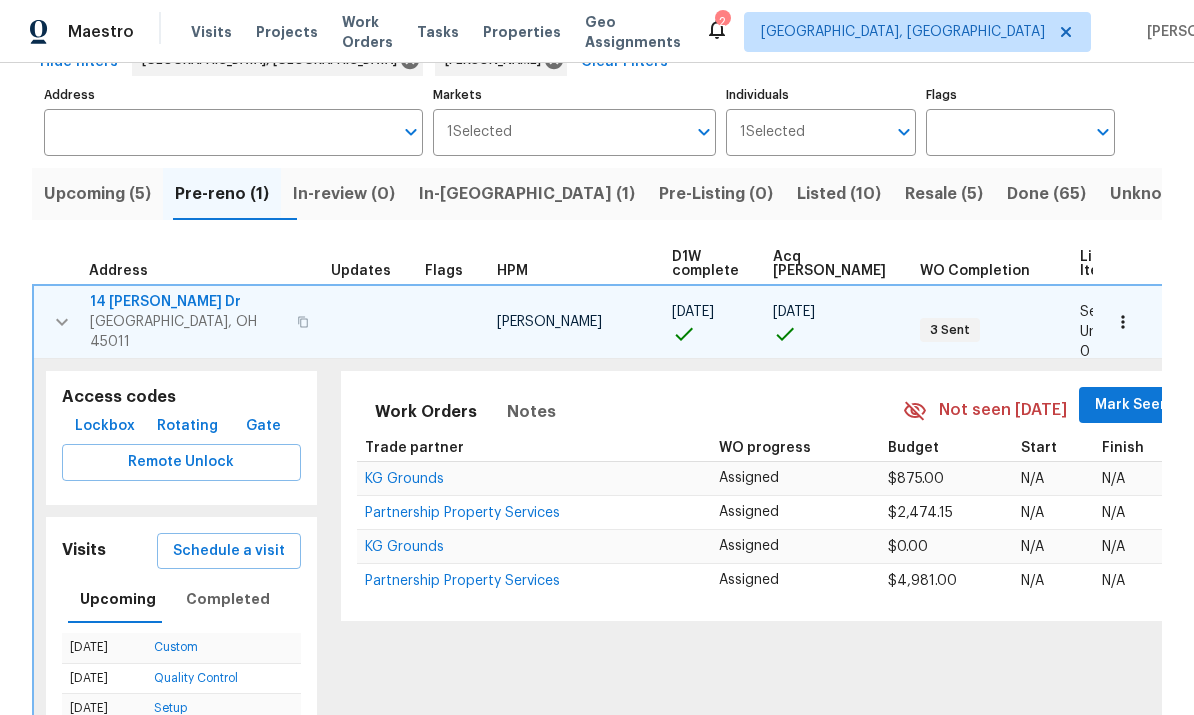 scroll, scrollTop: 122, scrollLeft: 0, axis: vertical 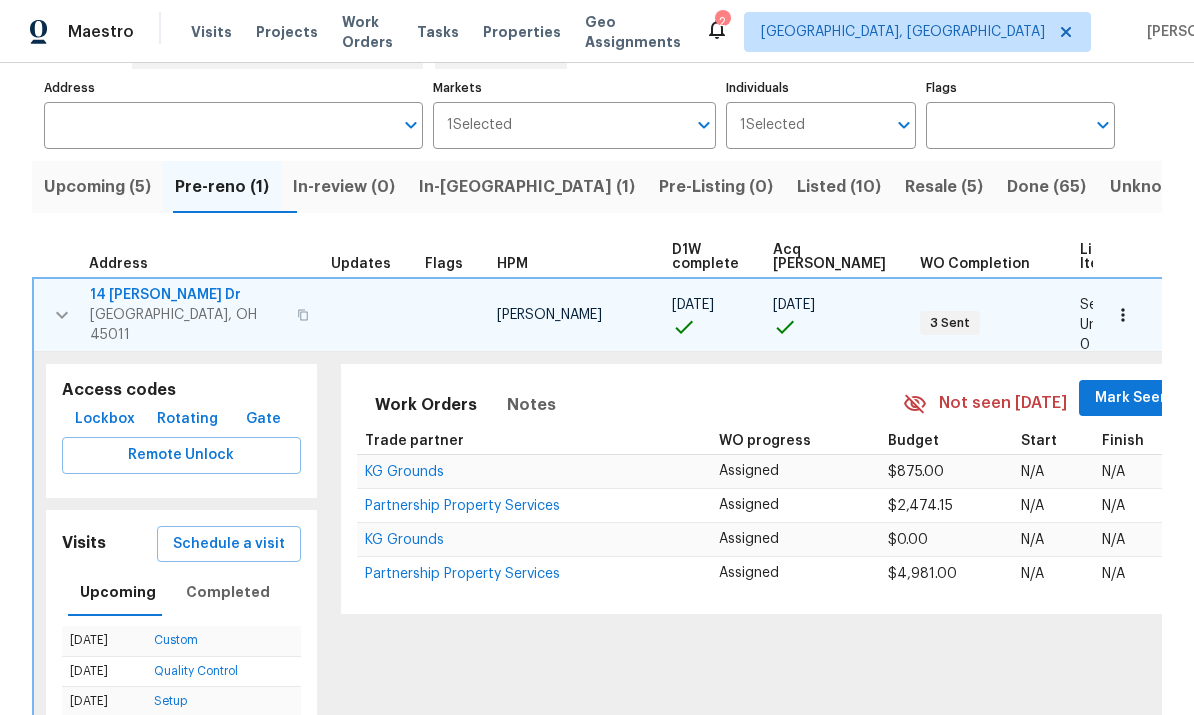 click on "Lockbox" at bounding box center (105, 419) 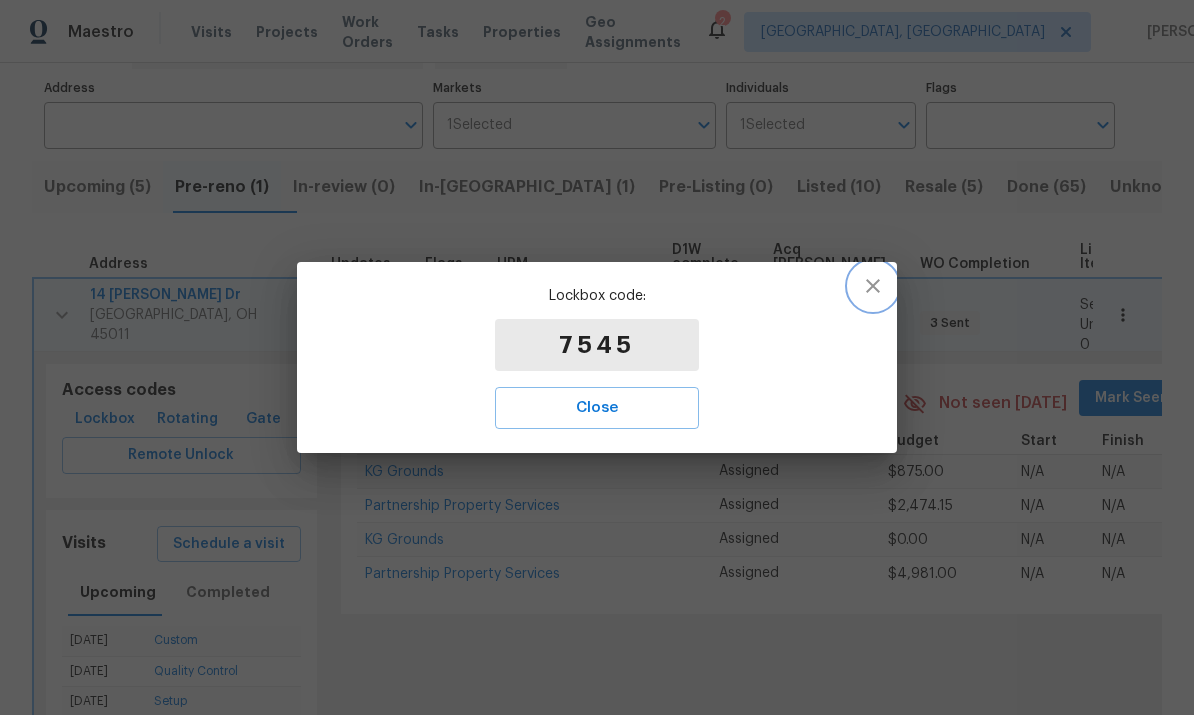 click 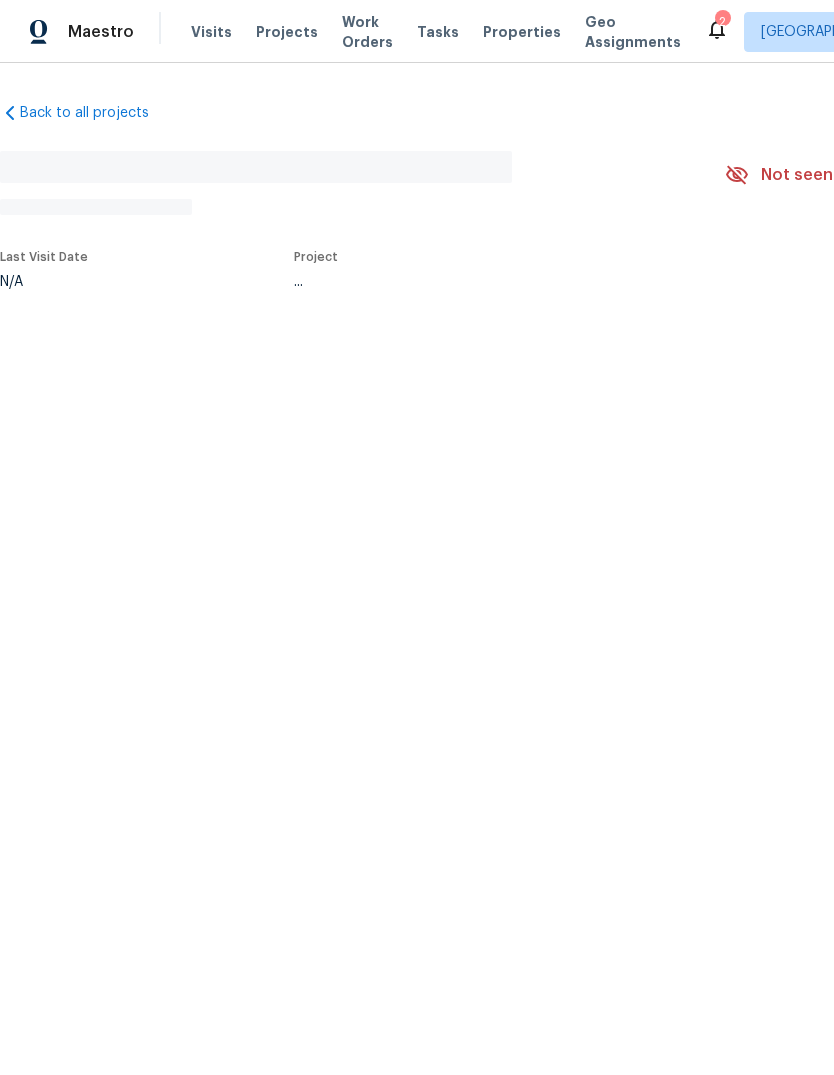 scroll, scrollTop: 0, scrollLeft: 0, axis: both 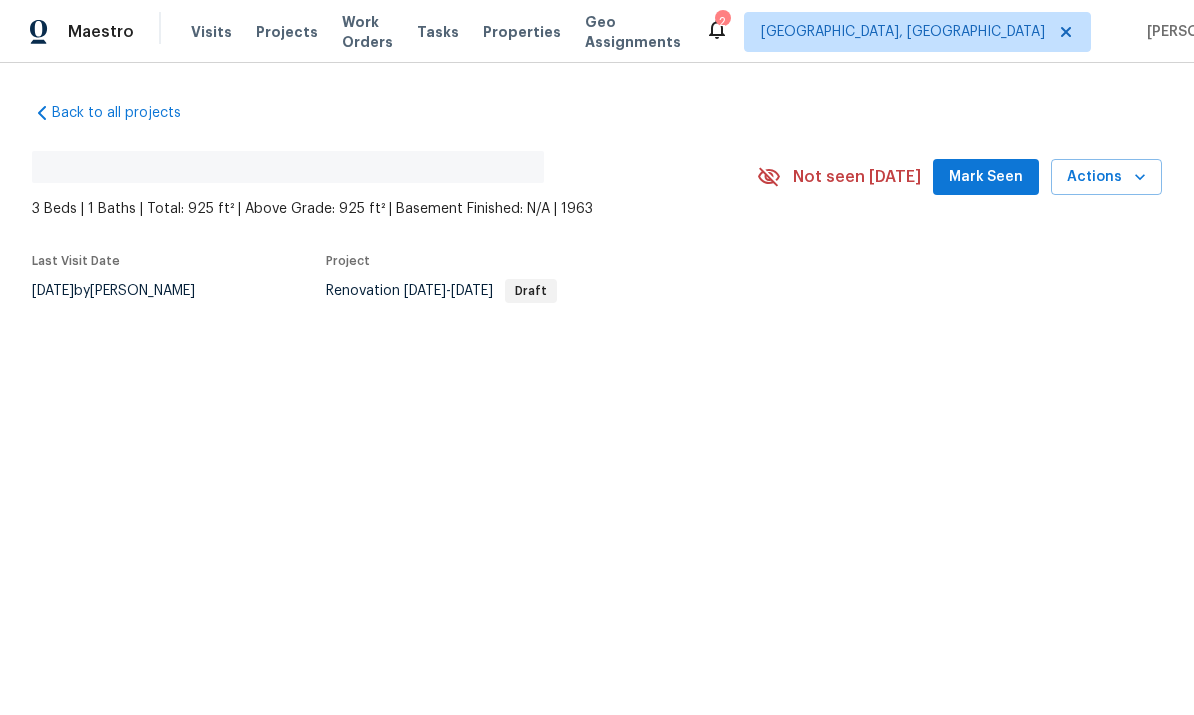 click on "Back to all projects" at bounding box center (128, 113) 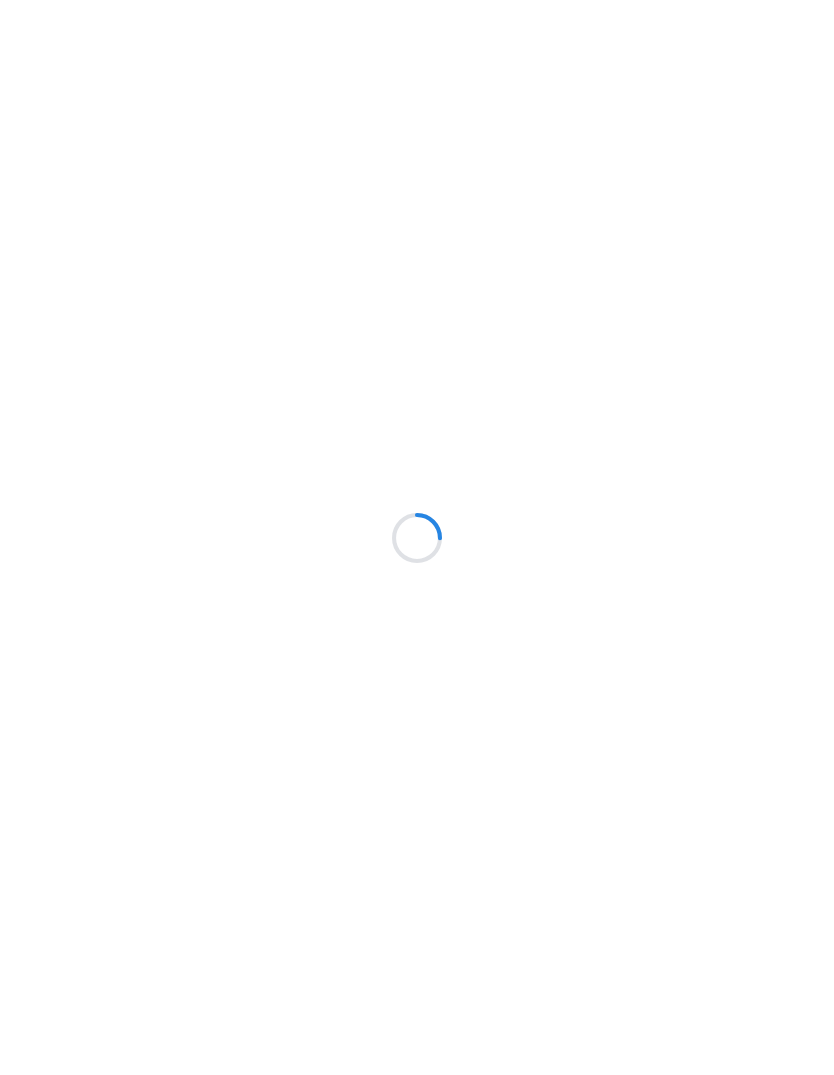 scroll, scrollTop: 0, scrollLeft: 0, axis: both 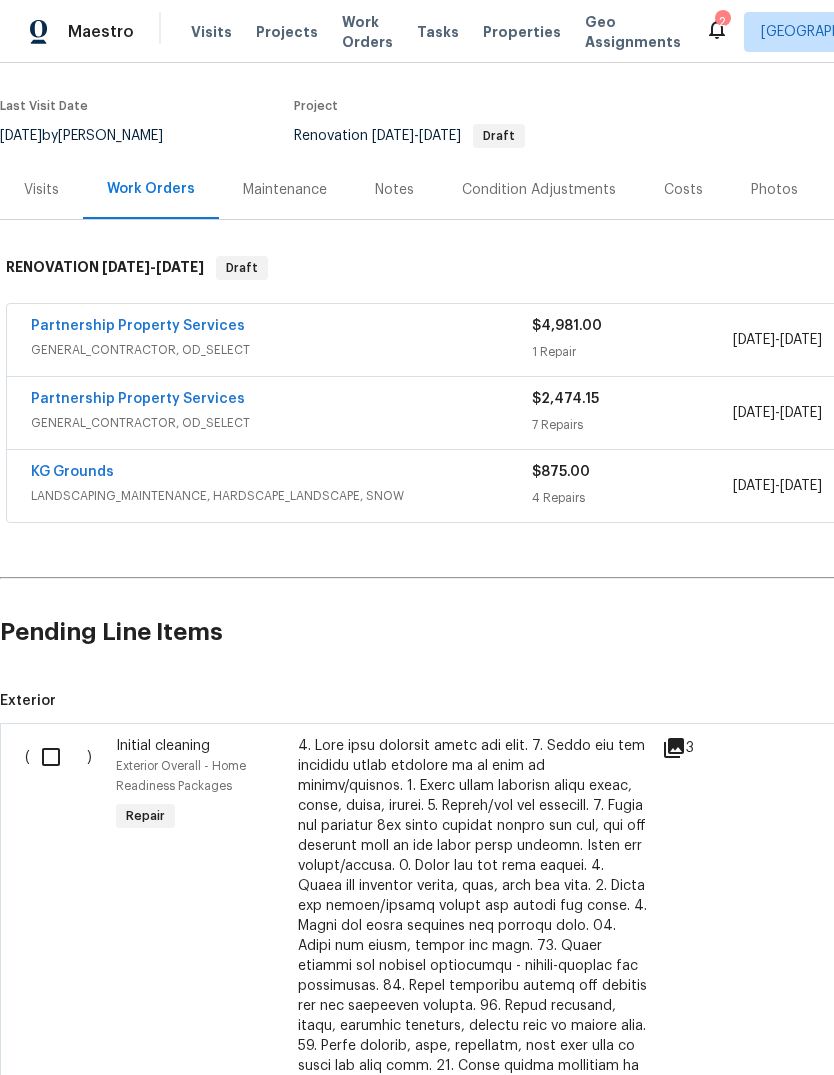 click on "Partnership Property Services" at bounding box center (138, 326) 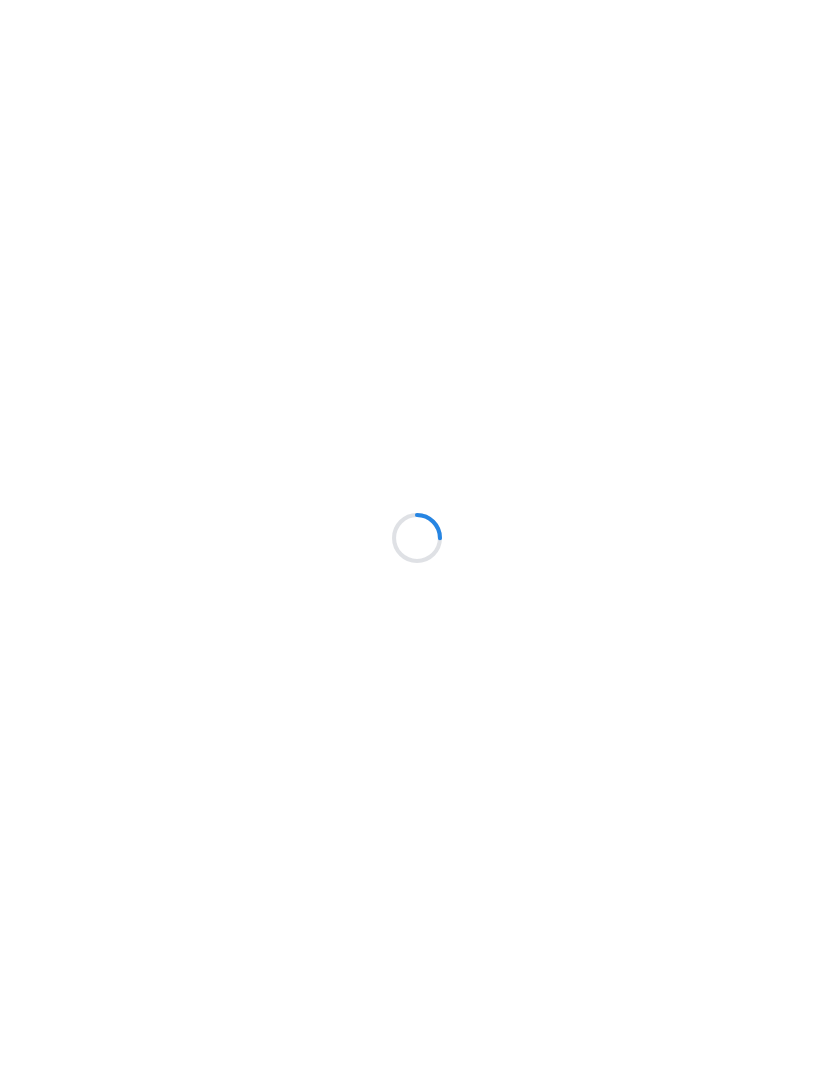 scroll, scrollTop: 0, scrollLeft: 0, axis: both 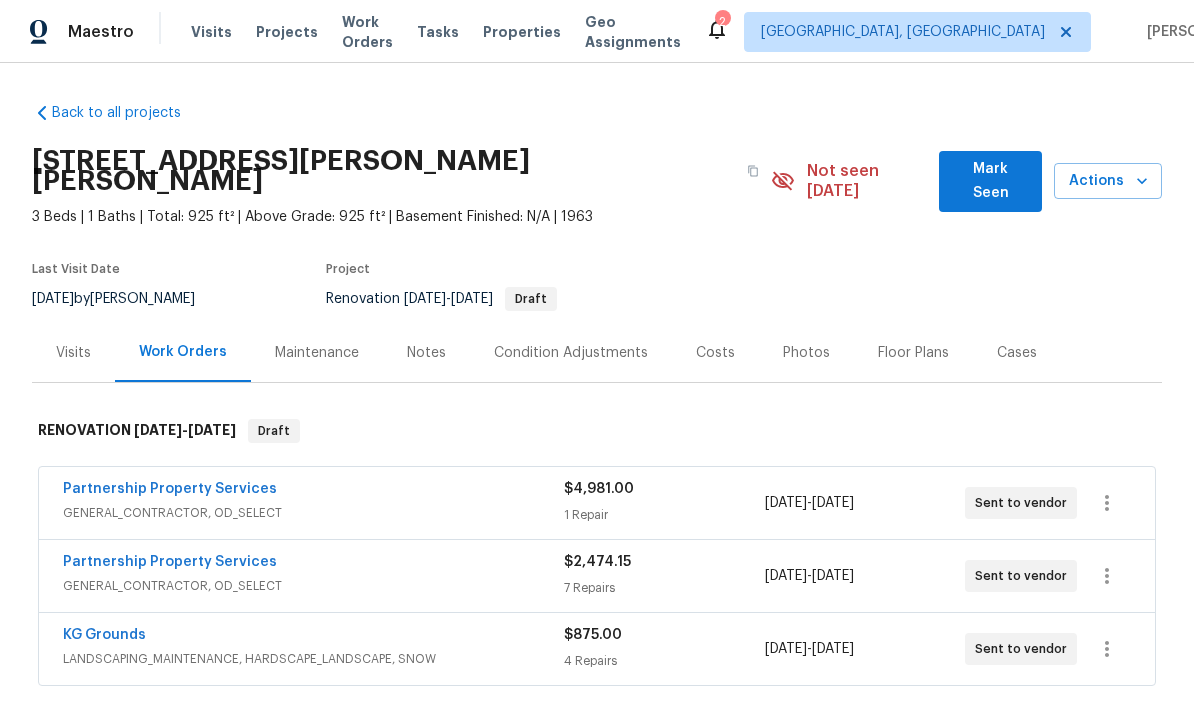 click on "Costs" at bounding box center [715, 353] 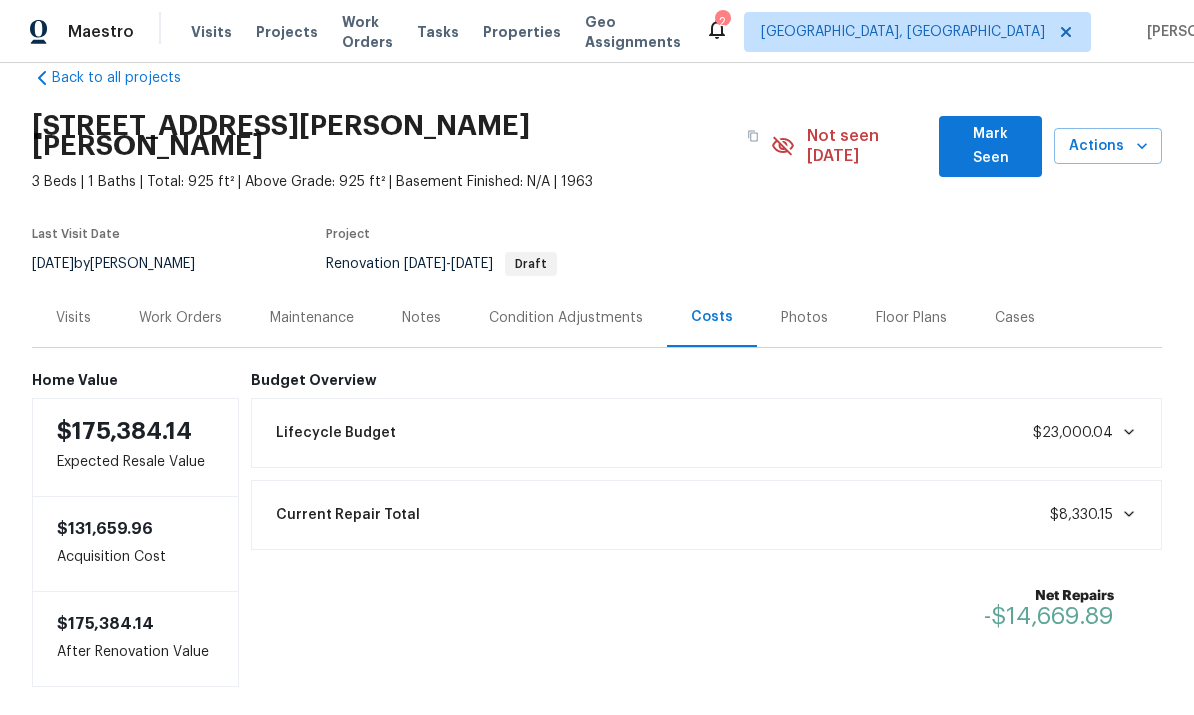 scroll, scrollTop: 34, scrollLeft: 0, axis: vertical 